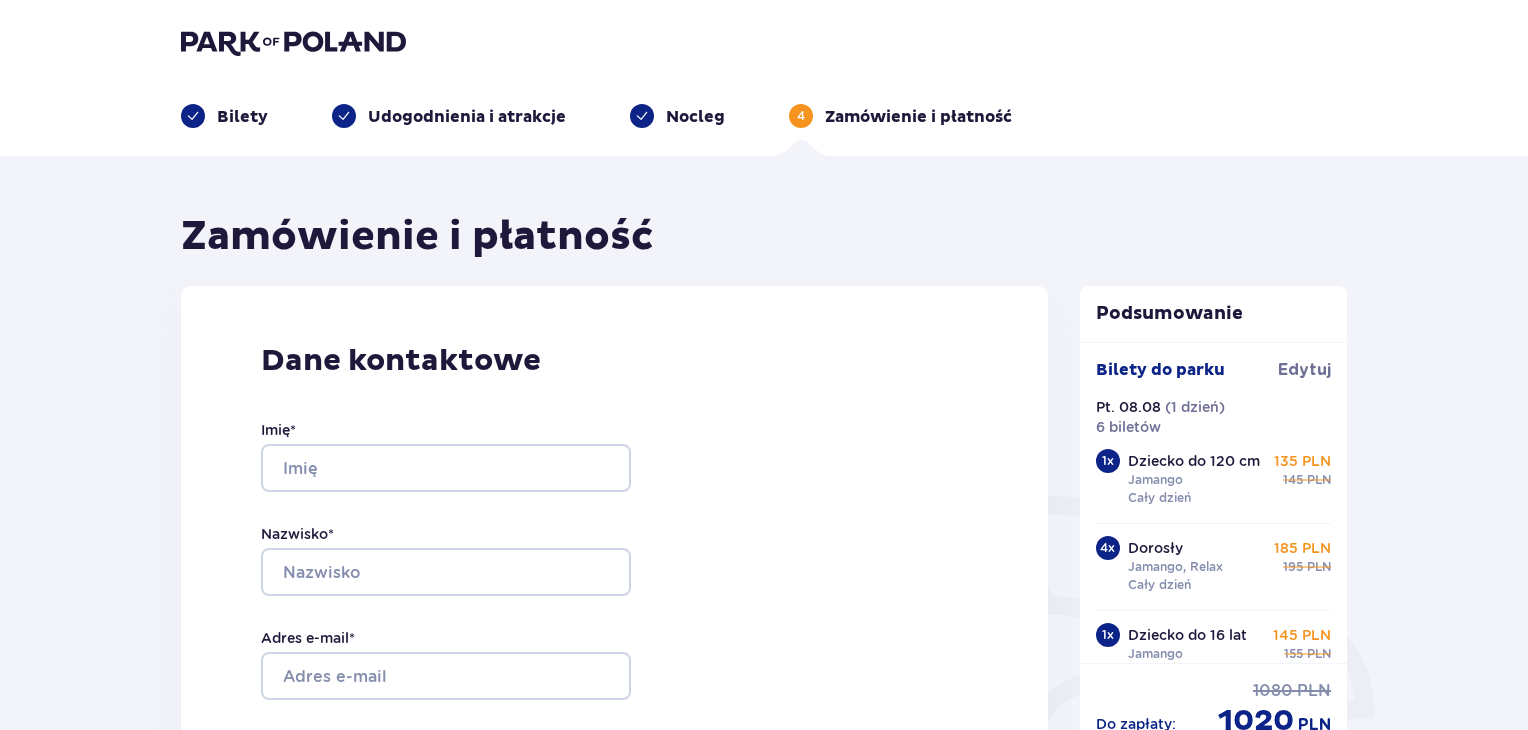scroll, scrollTop: 0, scrollLeft: 0, axis: both 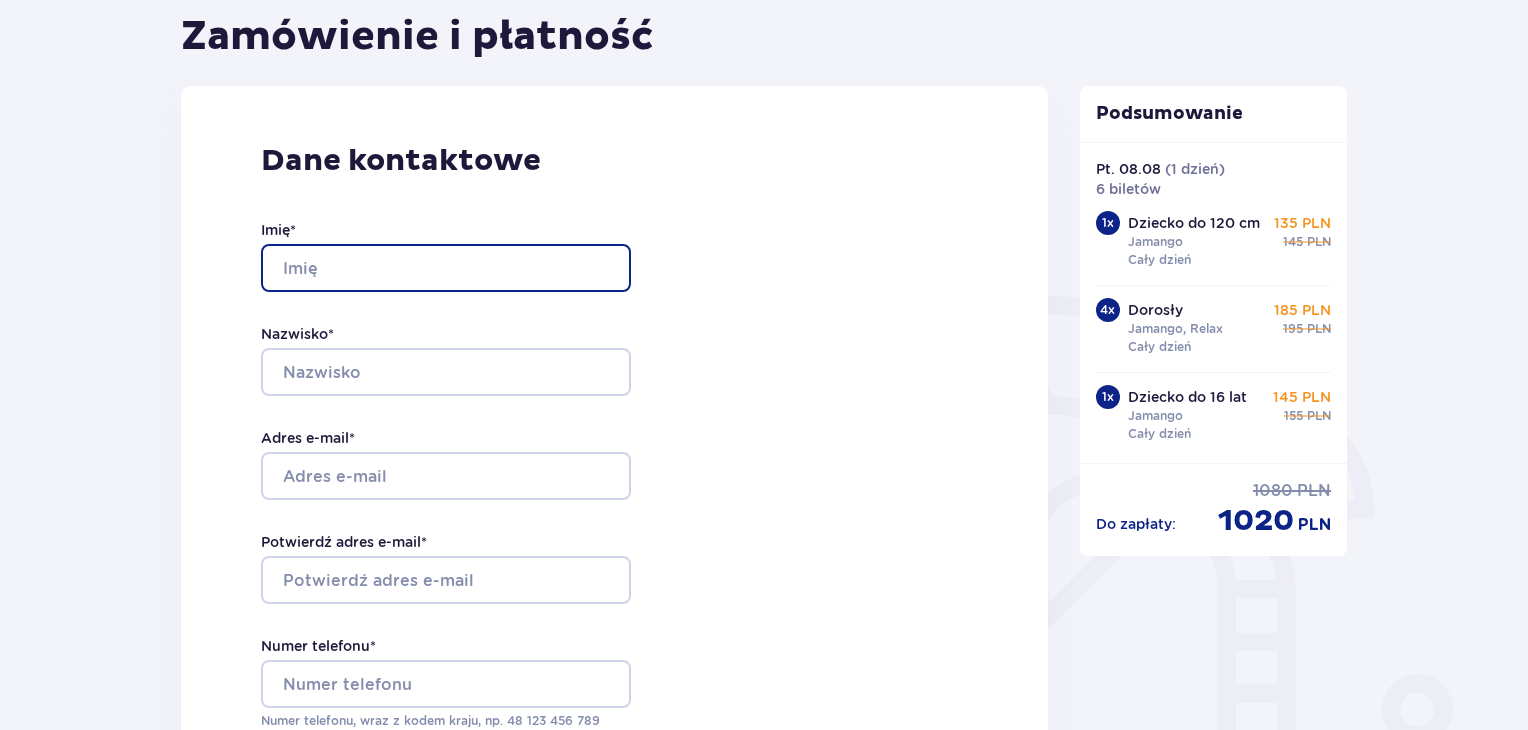 click on "Imię *" at bounding box center (446, 268) 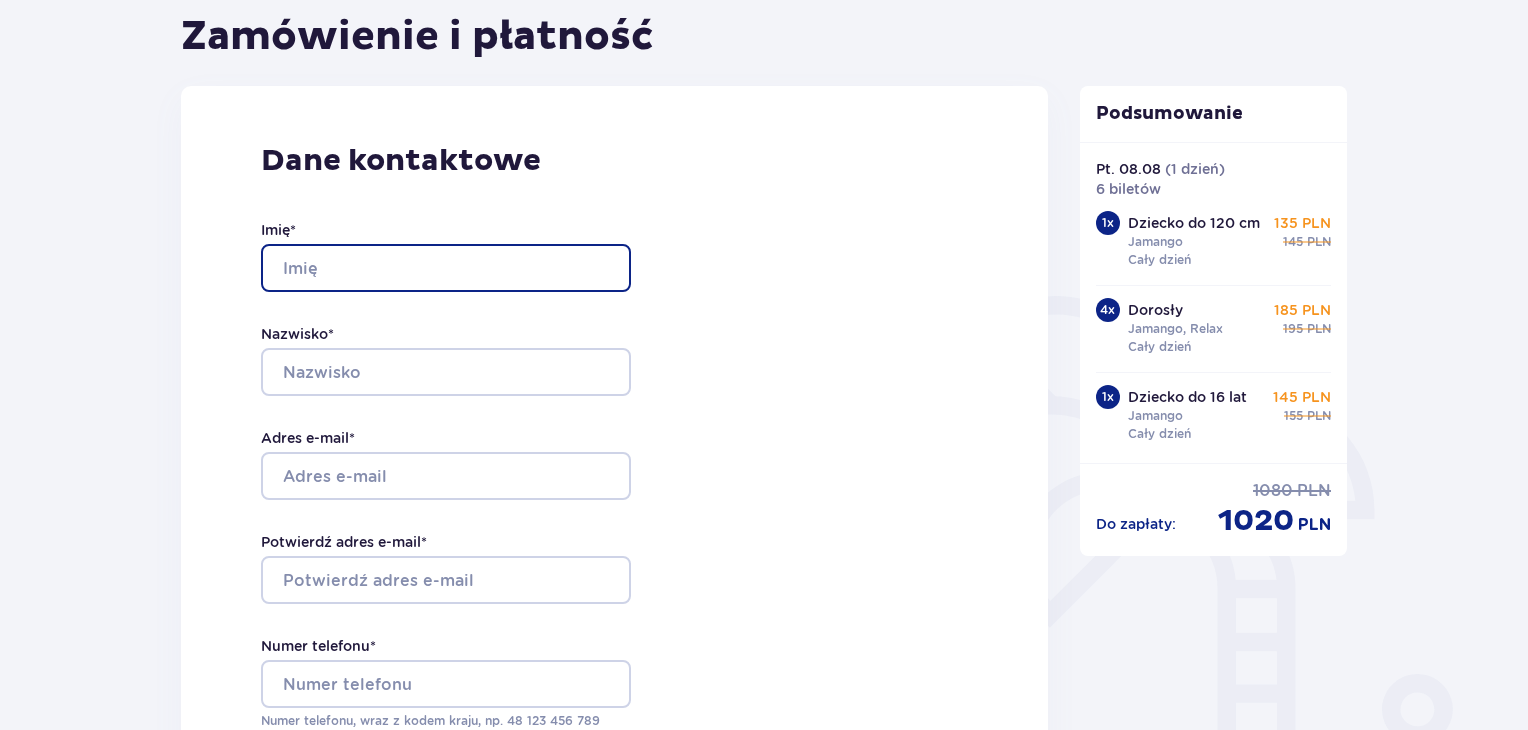 type on "[FIRST]" 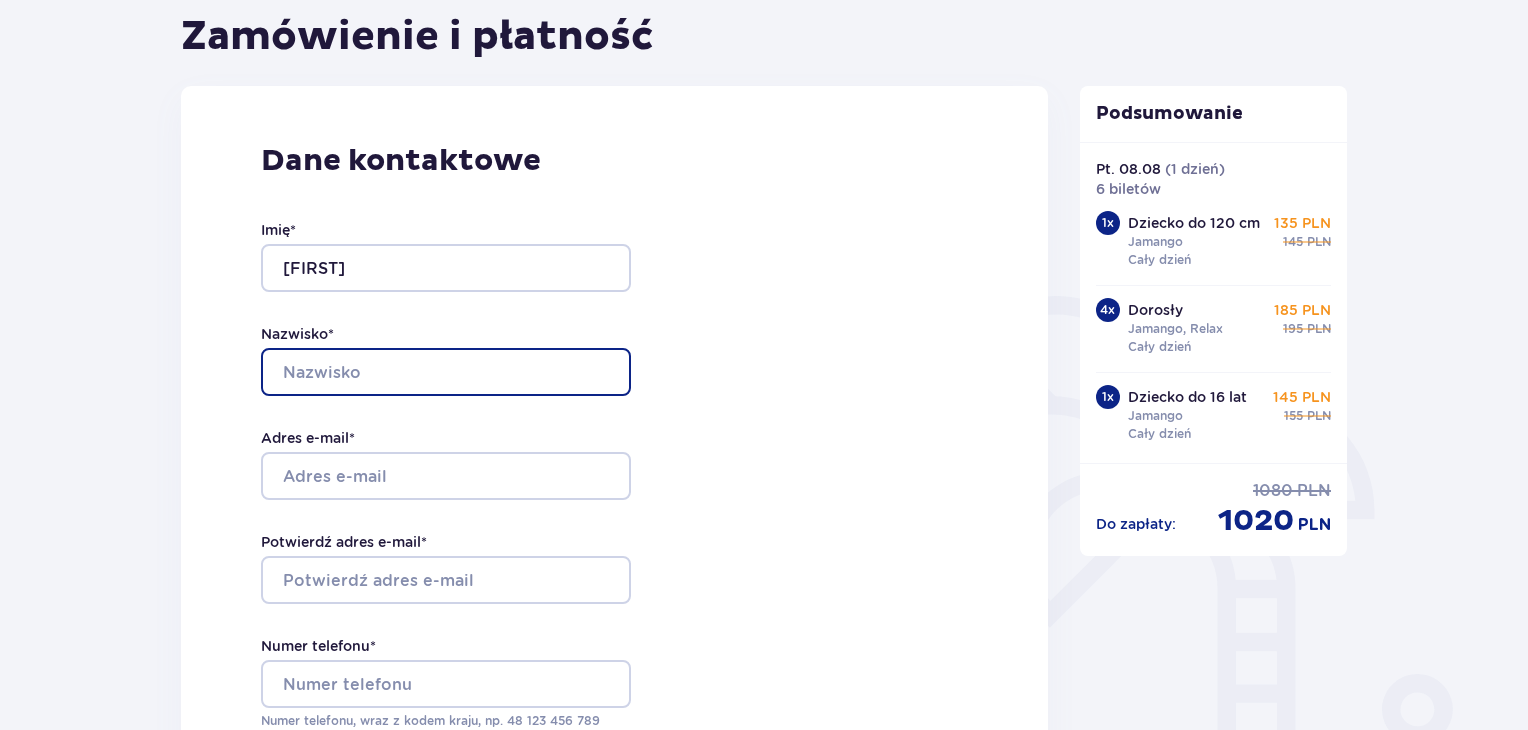 click on "Nazwisko *" at bounding box center [446, 372] 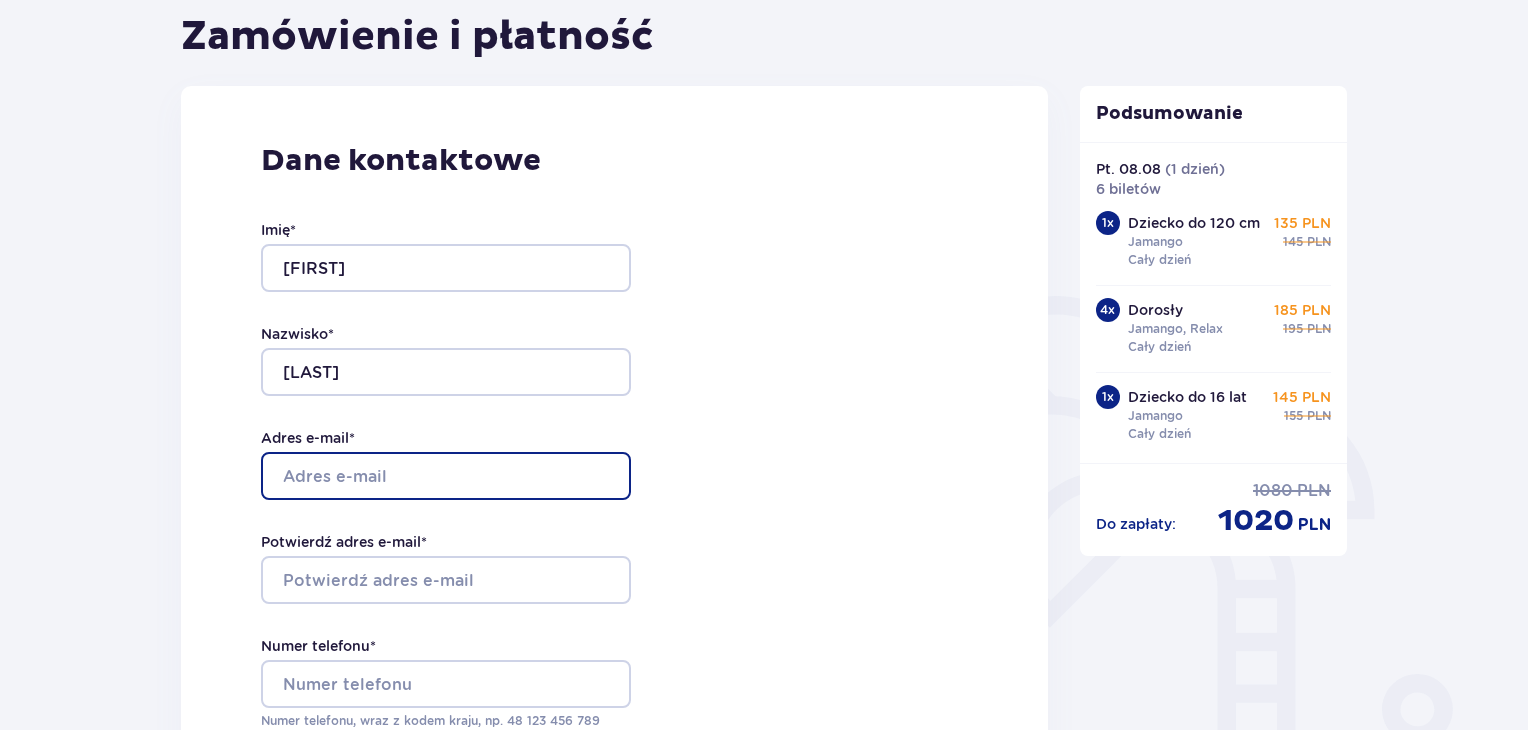 click on "Adres e-mail *" at bounding box center (446, 476) 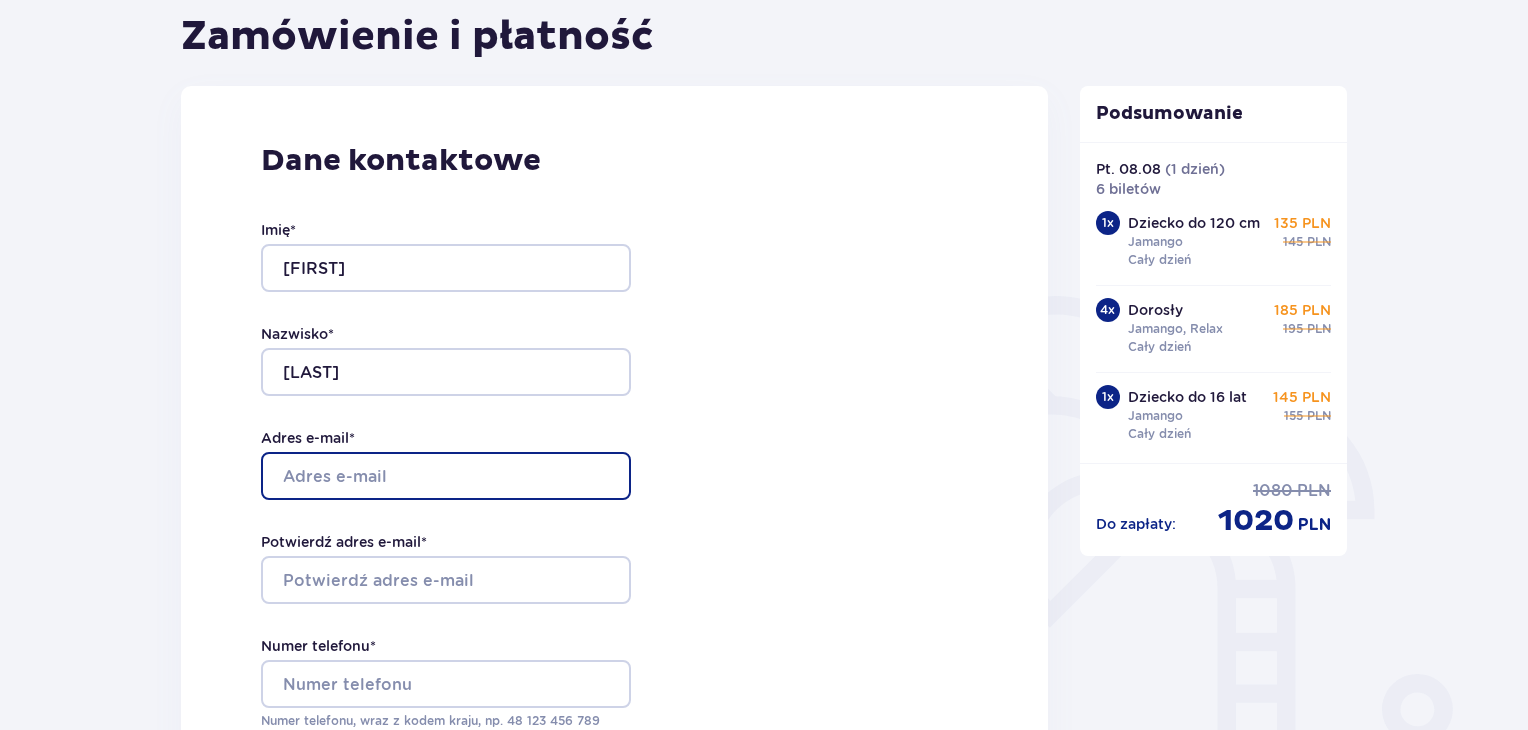 type on "[EMAIL]" 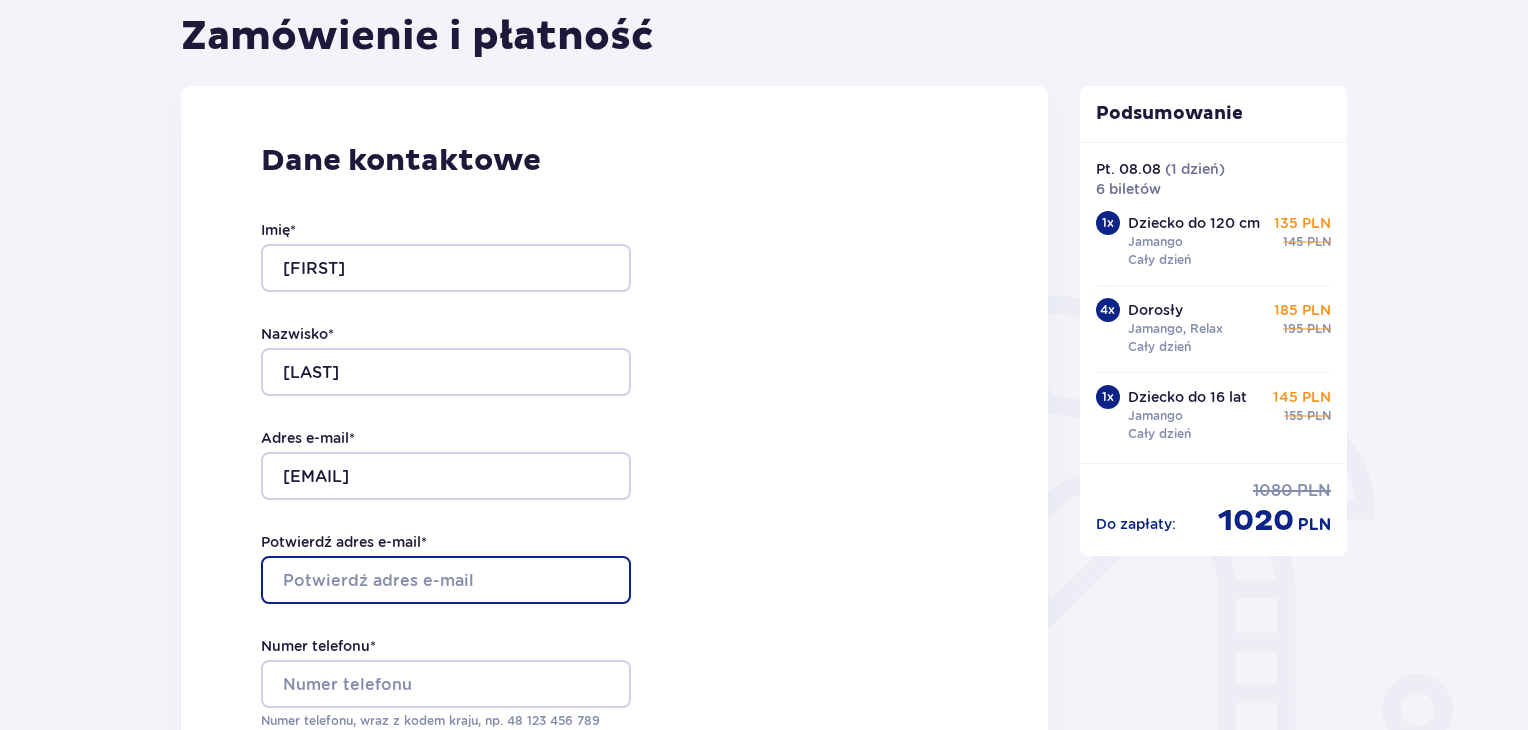 click on "Potwierdź adres e-mail *" at bounding box center (446, 580) 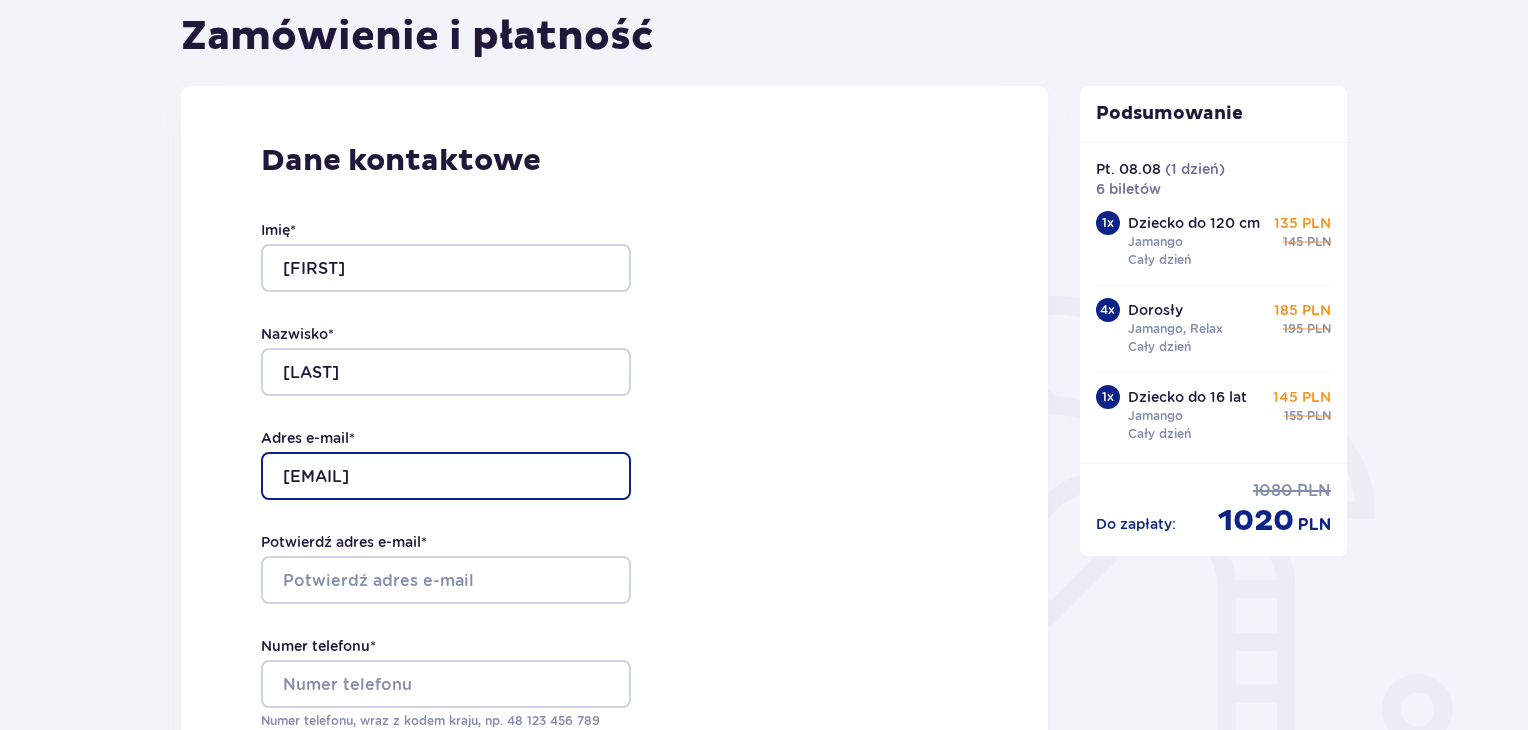 drag, startPoint x: 475, startPoint y: 469, endPoint x: 284, endPoint y: 477, distance: 191.16747 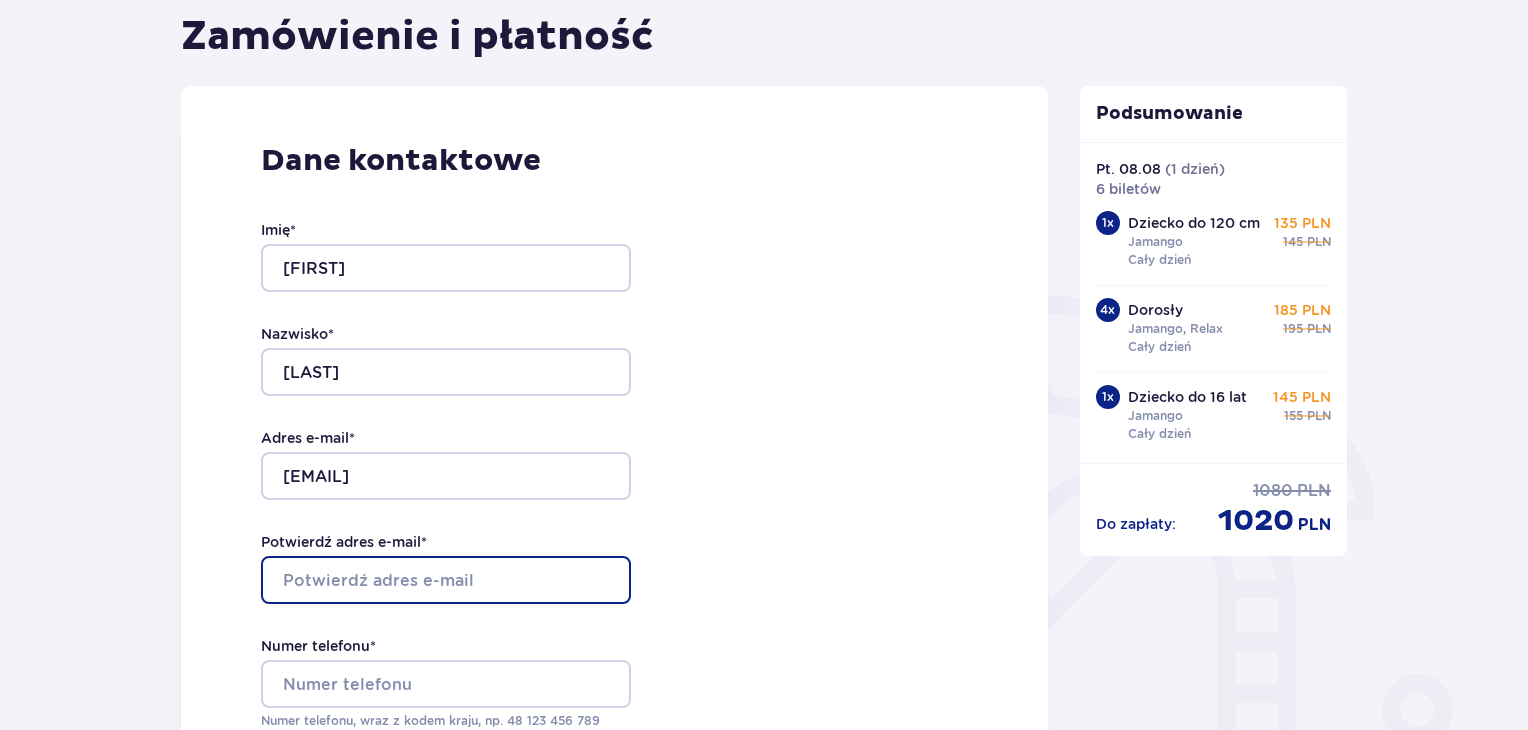 click on "Potwierdź adres e-mail *" at bounding box center [446, 580] 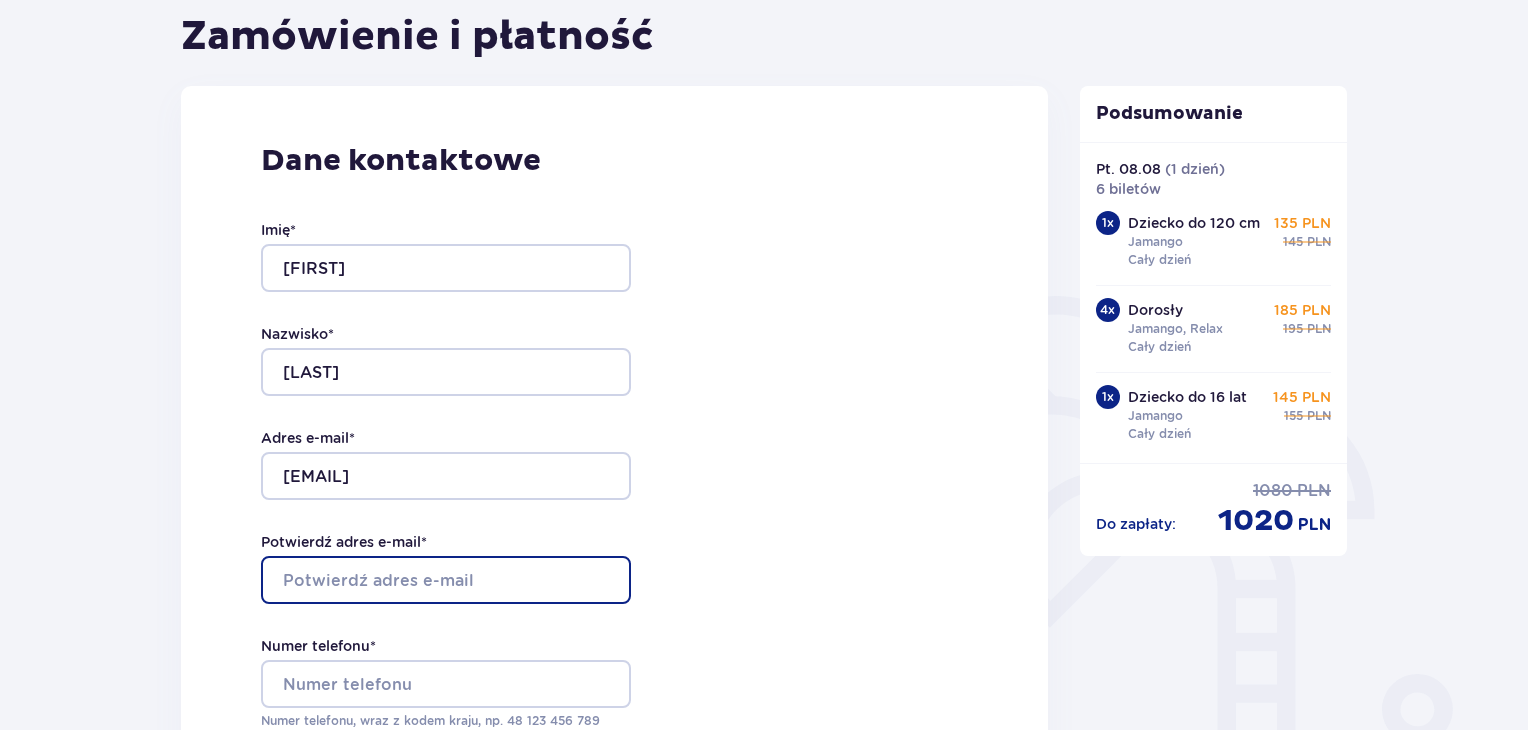 paste on "[EMAIL]" 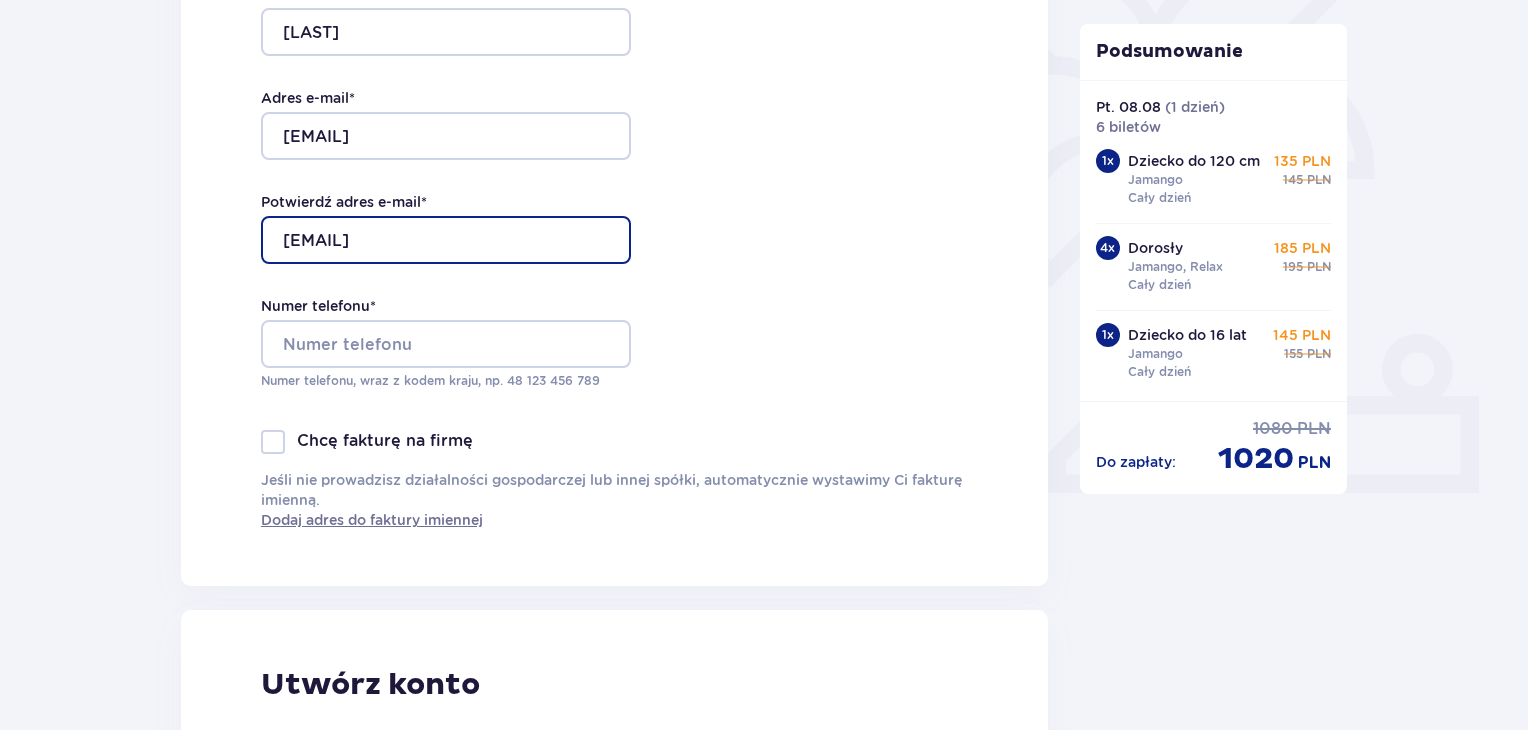 scroll, scrollTop: 600, scrollLeft: 0, axis: vertical 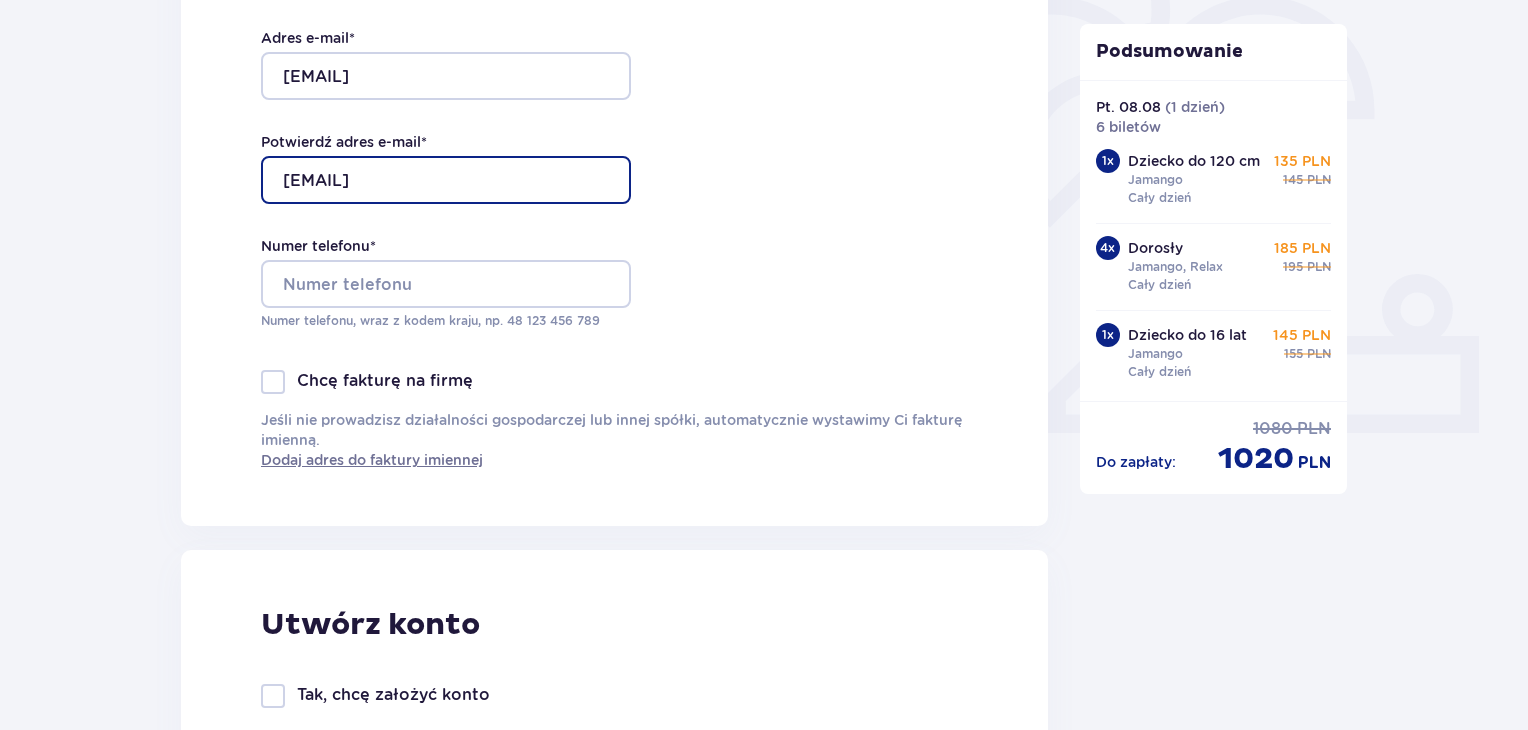 type on "[EMAIL]" 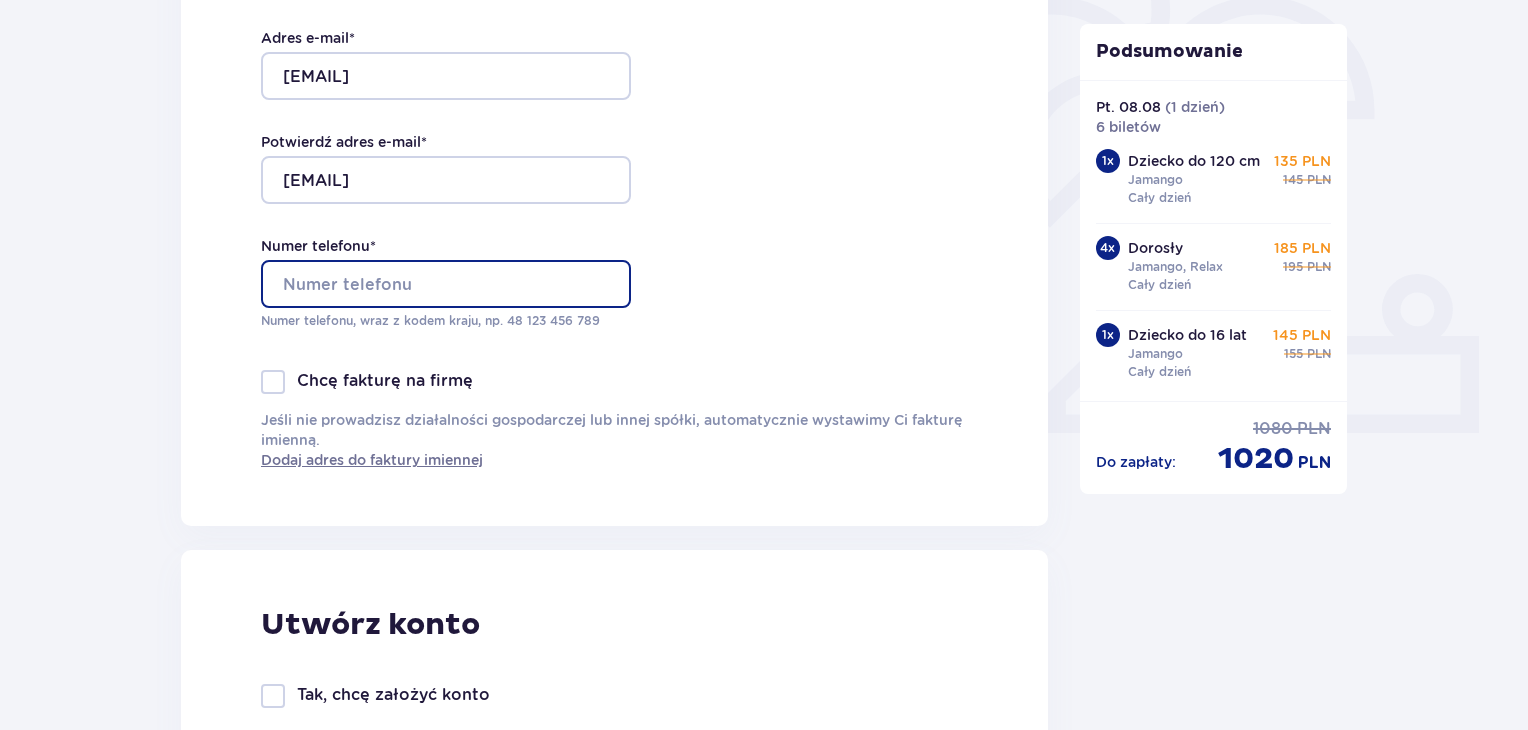 click on "Numer telefonu *" at bounding box center (446, 284) 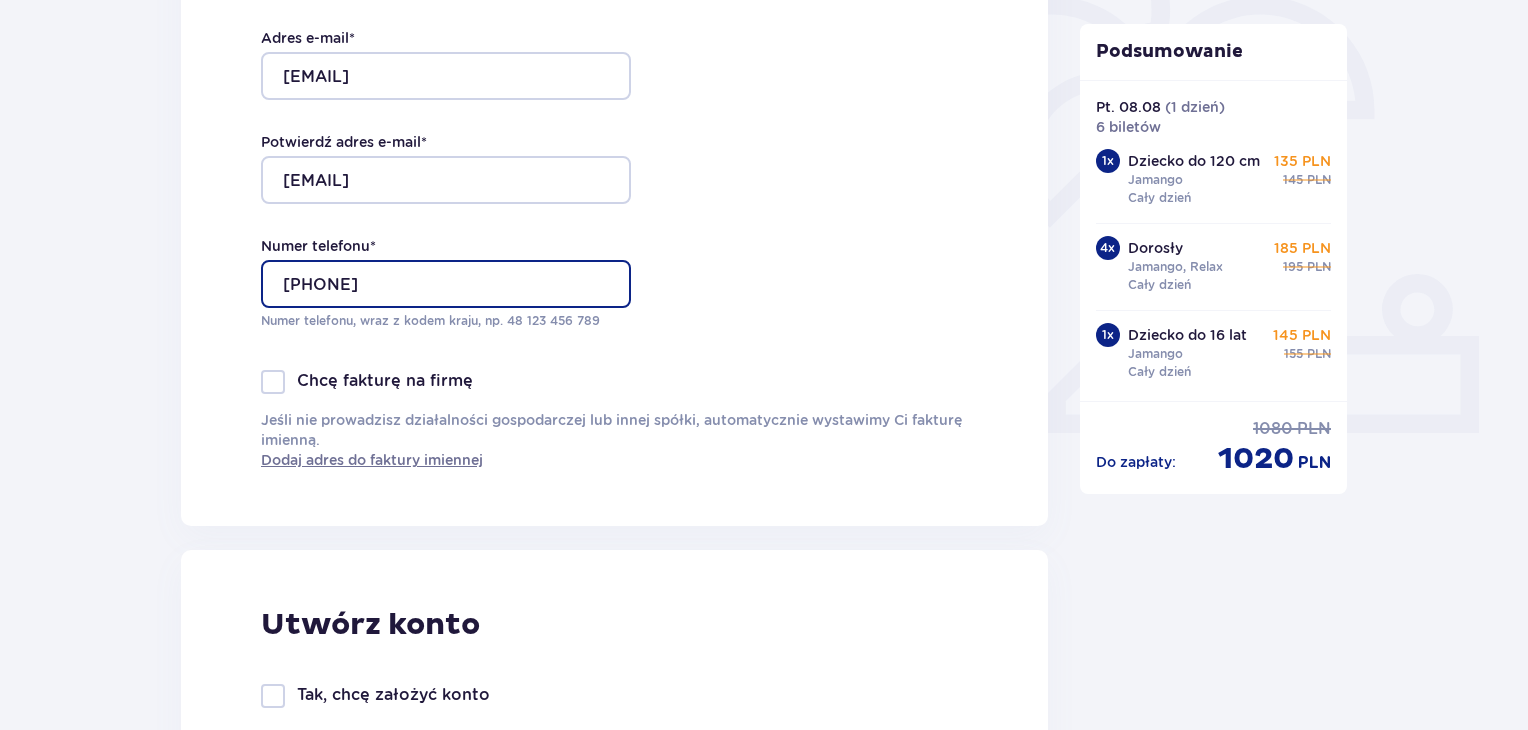 type on "[PHONE]" 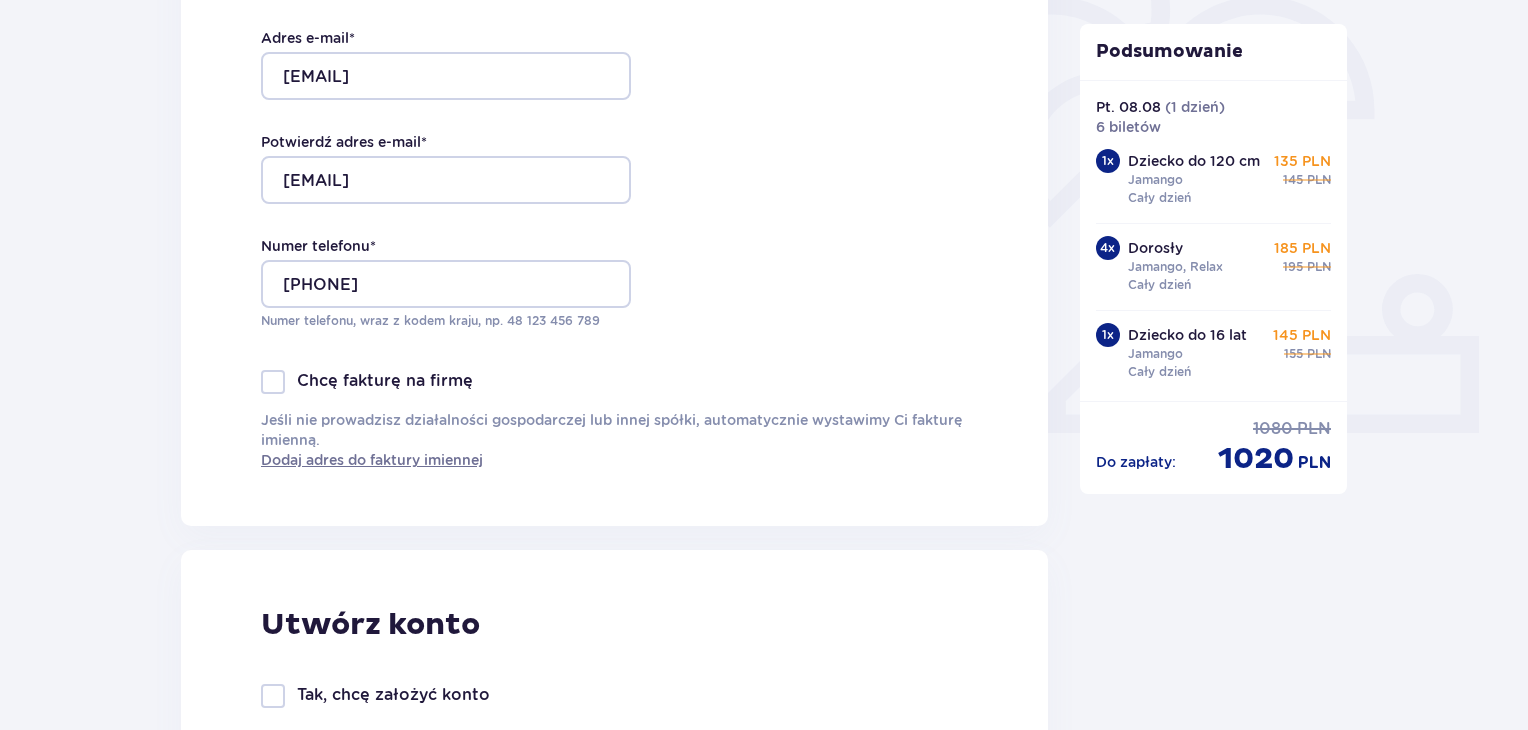 click on "Zamówienie i płatność Dane kontaktowe Imię * [FIRST] Nazwisko * [LAST] Adres e-mail * [EMAIL] Potwierdź adres e-mail * [EMAIL] Numer telefonu * [PHONE] Numer telefonu, wraz z kodem kraju, np. [PHONE] Chcę fakturę na firmę Jeśli nie prowadzisz działalności gospodarczej lub innej spółki, automatycznie wystawimy Ci fakturę imienną. Dodaj adres do faktury imiennej Utwórz konto Tak, chcę założyć konto *Zapoznałem/am się i akceptuję   Regulamin sprzedaży biletów online,   Regulamin korzystania z parku wodnego Suntago,   Regulamin Sprzedaży Suntago Village,   Regulamin Pobytu w Suntago Village ,  Regulamin strefy VIP ,  Specjalne warunki zakupu Pakietu Rodzinnego ,  Zasady promocji Pakiet dla Seniora ,  Regulamin promocji “Online taniej 10/20 zł”   i   Politykę prywatności Akceptuję inne zgody Rozwiń Mam kod rabatowy Zastosuj Mam voucher kwotowy Zastosuj Przecenione produkty Bilety do parku Pt. 08.08.25 1 x Dziecko do 120 cm 135 PLN" at bounding box center (614, 880) 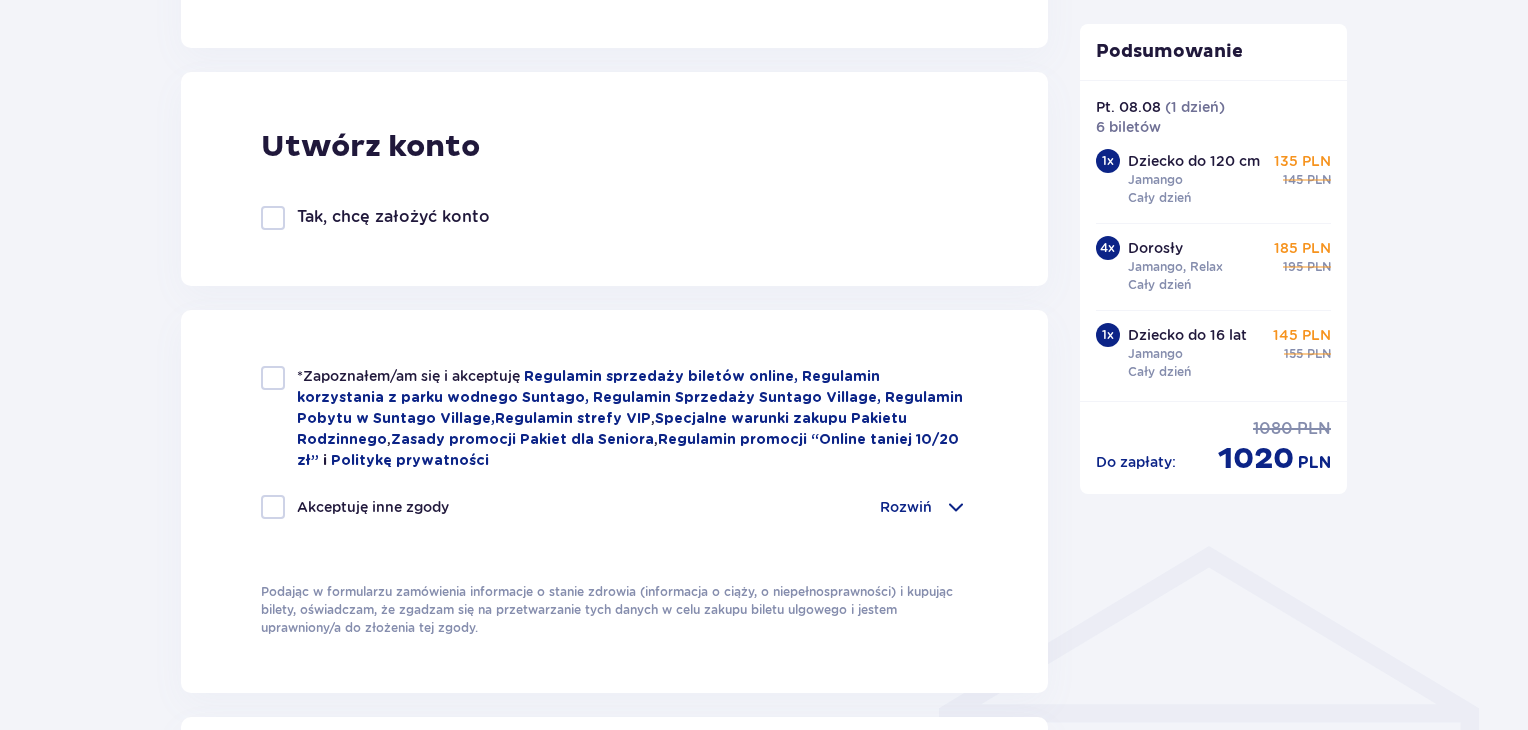 scroll, scrollTop: 1100, scrollLeft: 0, axis: vertical 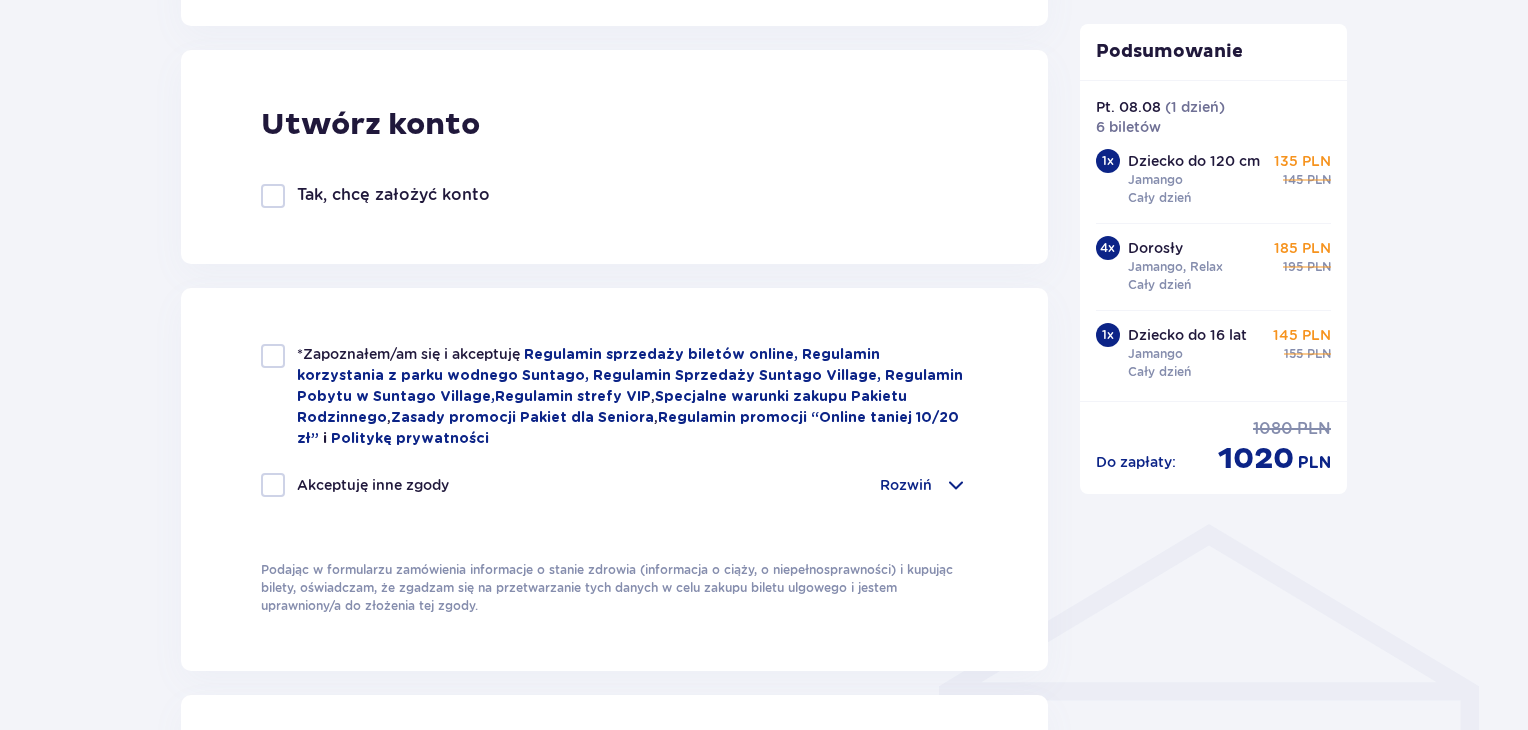 click at bounding box center (273, 356) 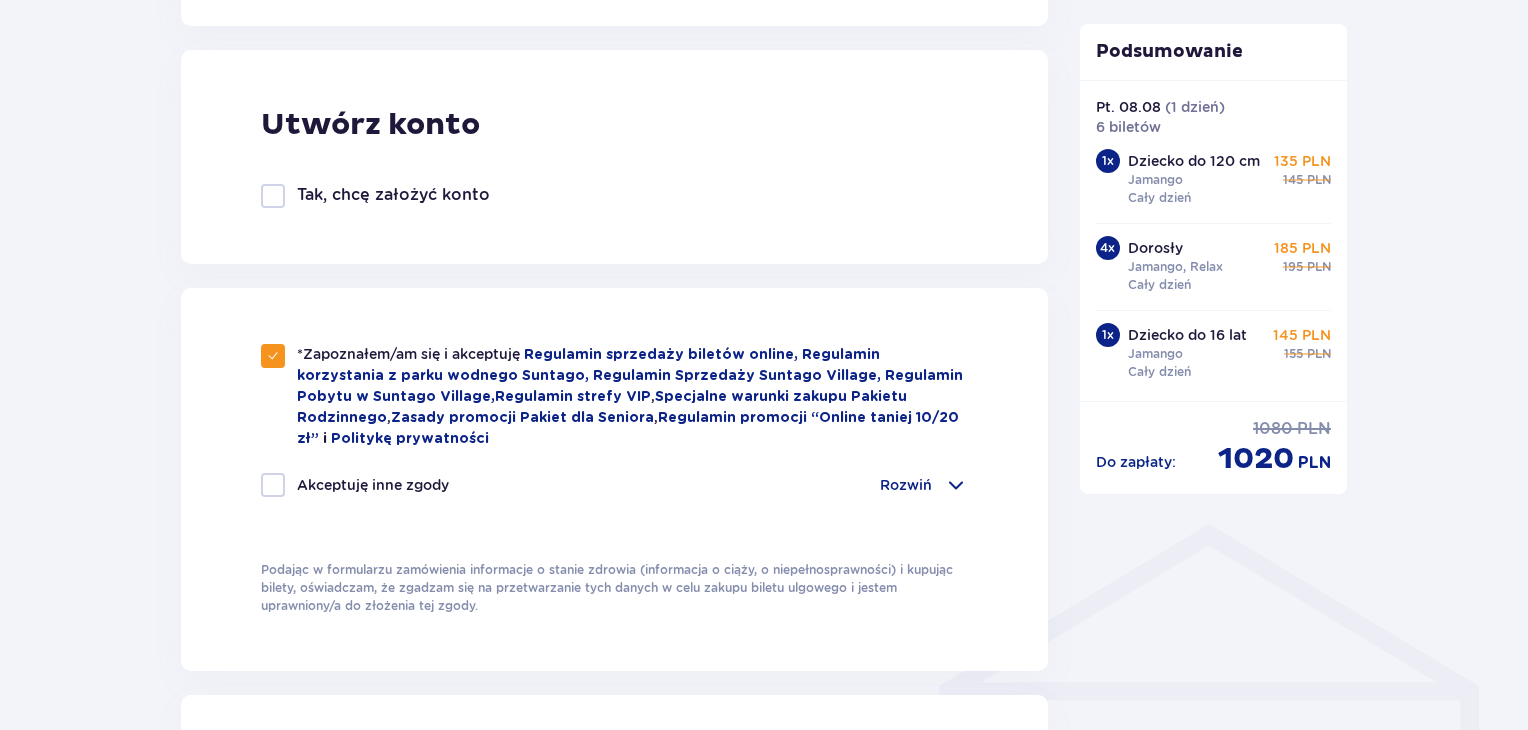 click at bounding box center [273, 485] 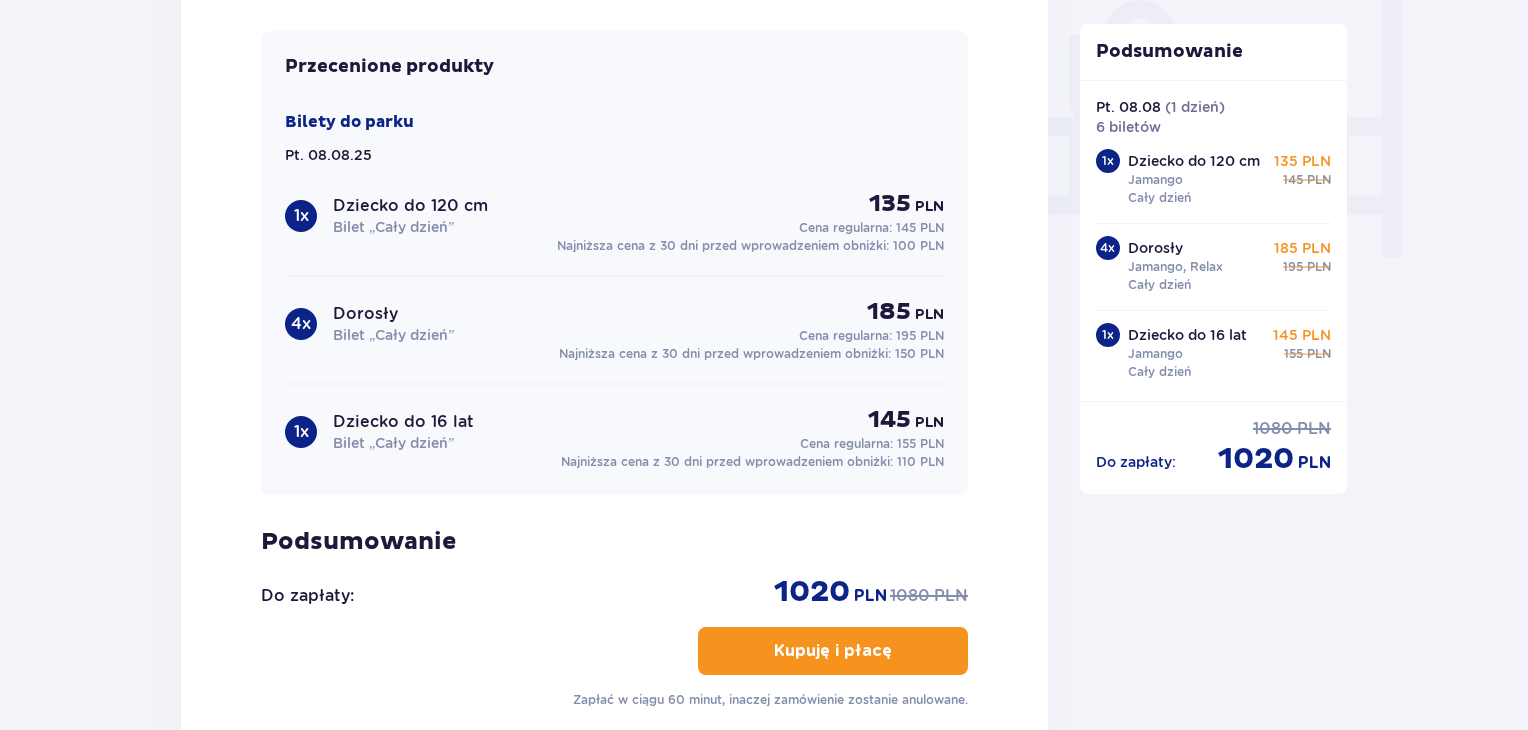 scroll, scrollTop: 2133, scrollLeft: 0, axis: vertical 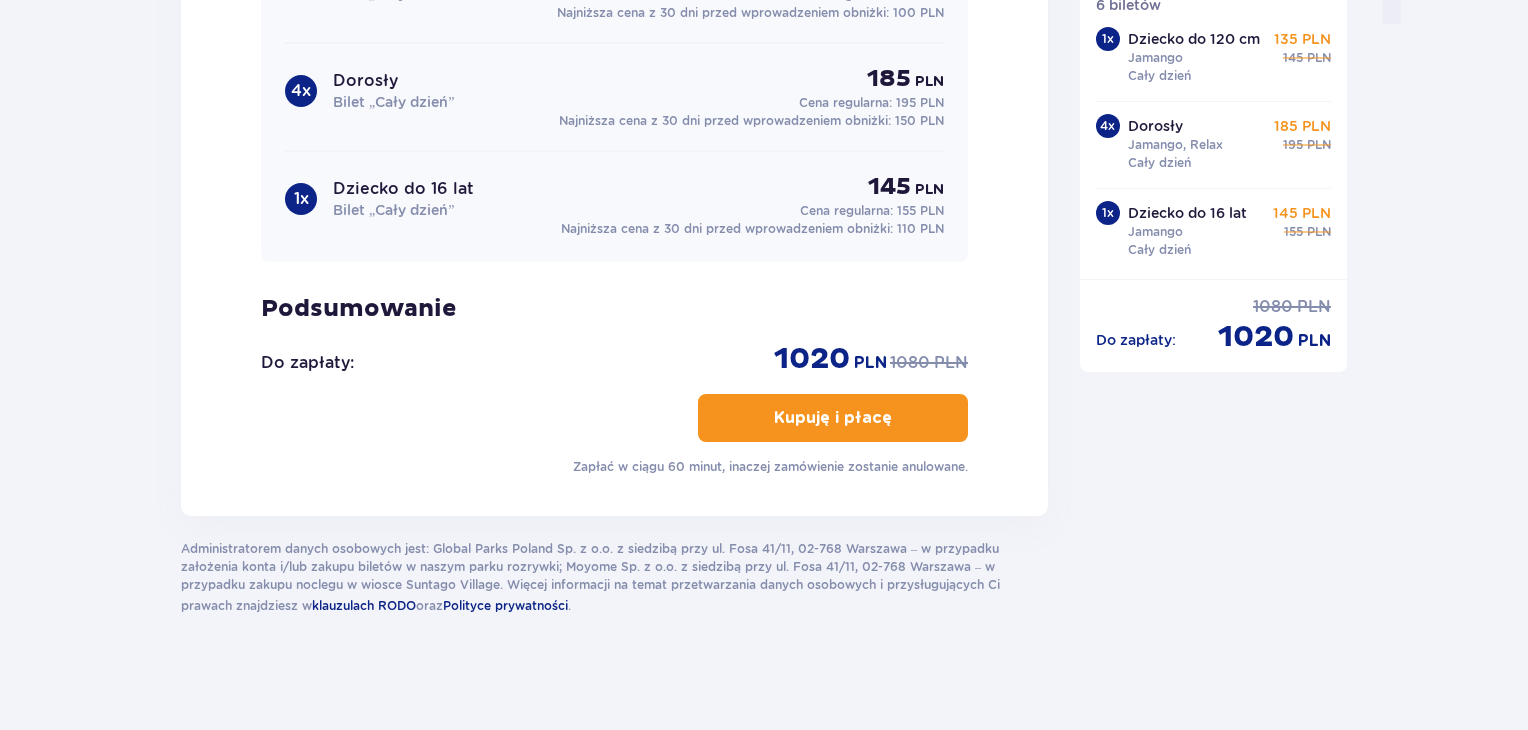 click on "Kupuję i płacę" at bounding box center (833, 418) 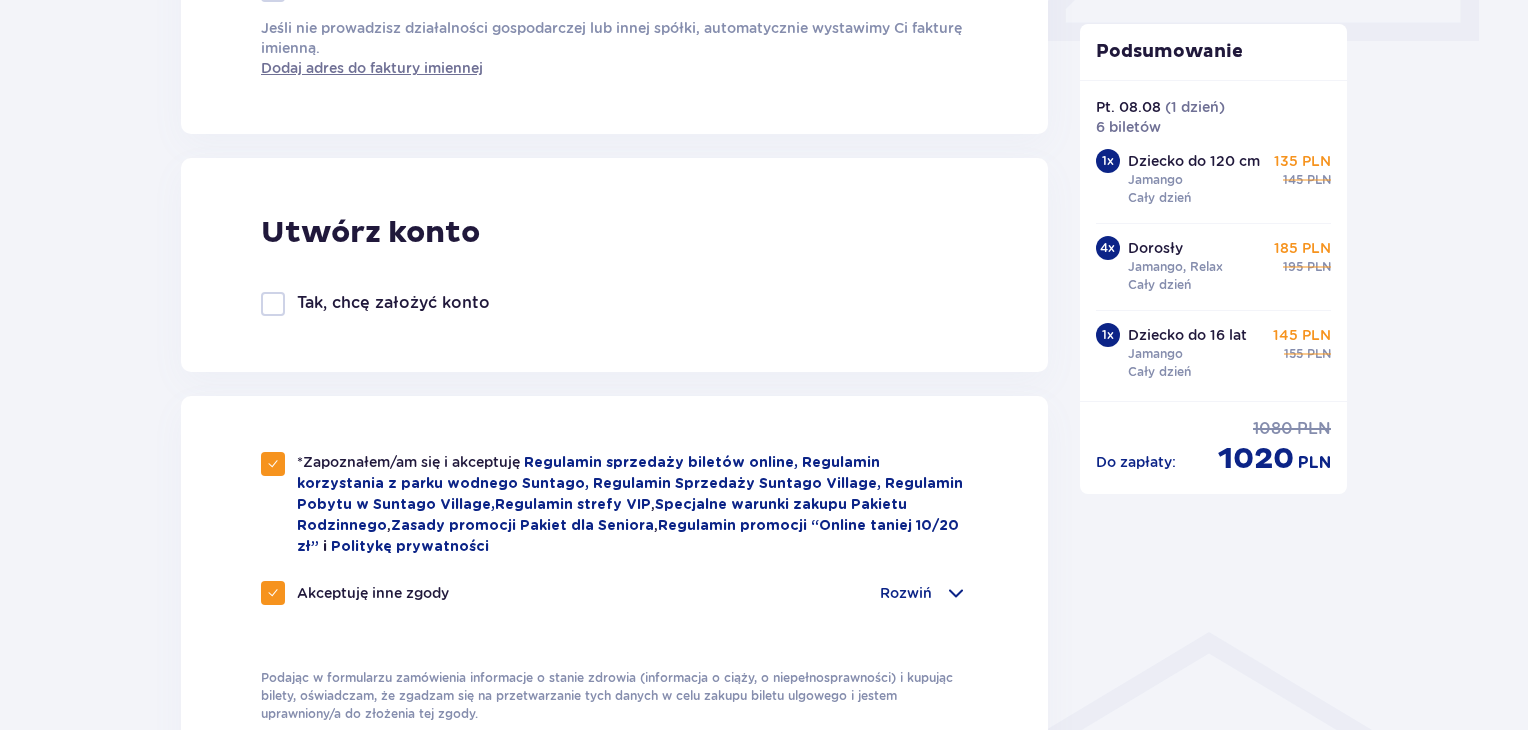 scroll, scrollTop: 1200, scrollLeft: 0, axis: vertical 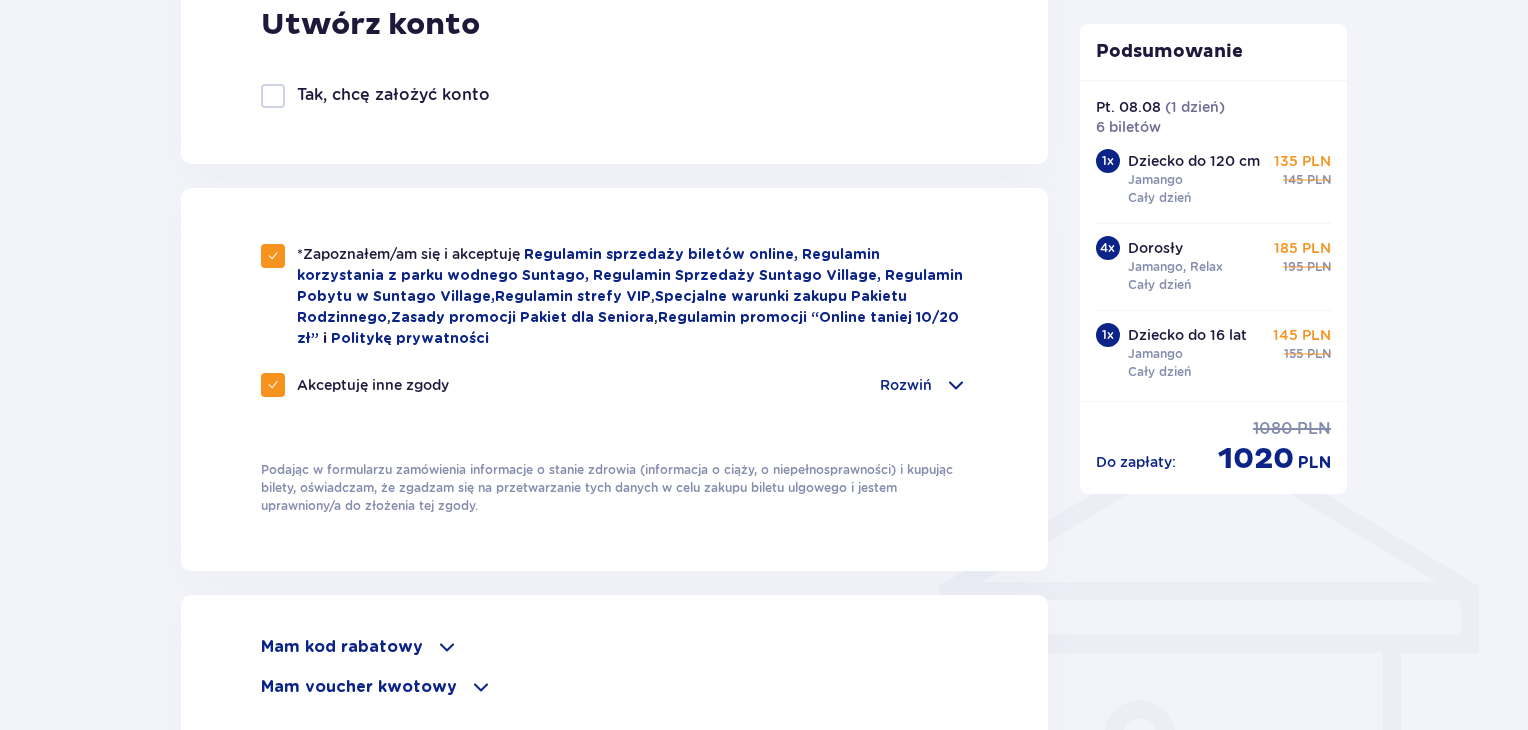click at bounding box center [956, 385] 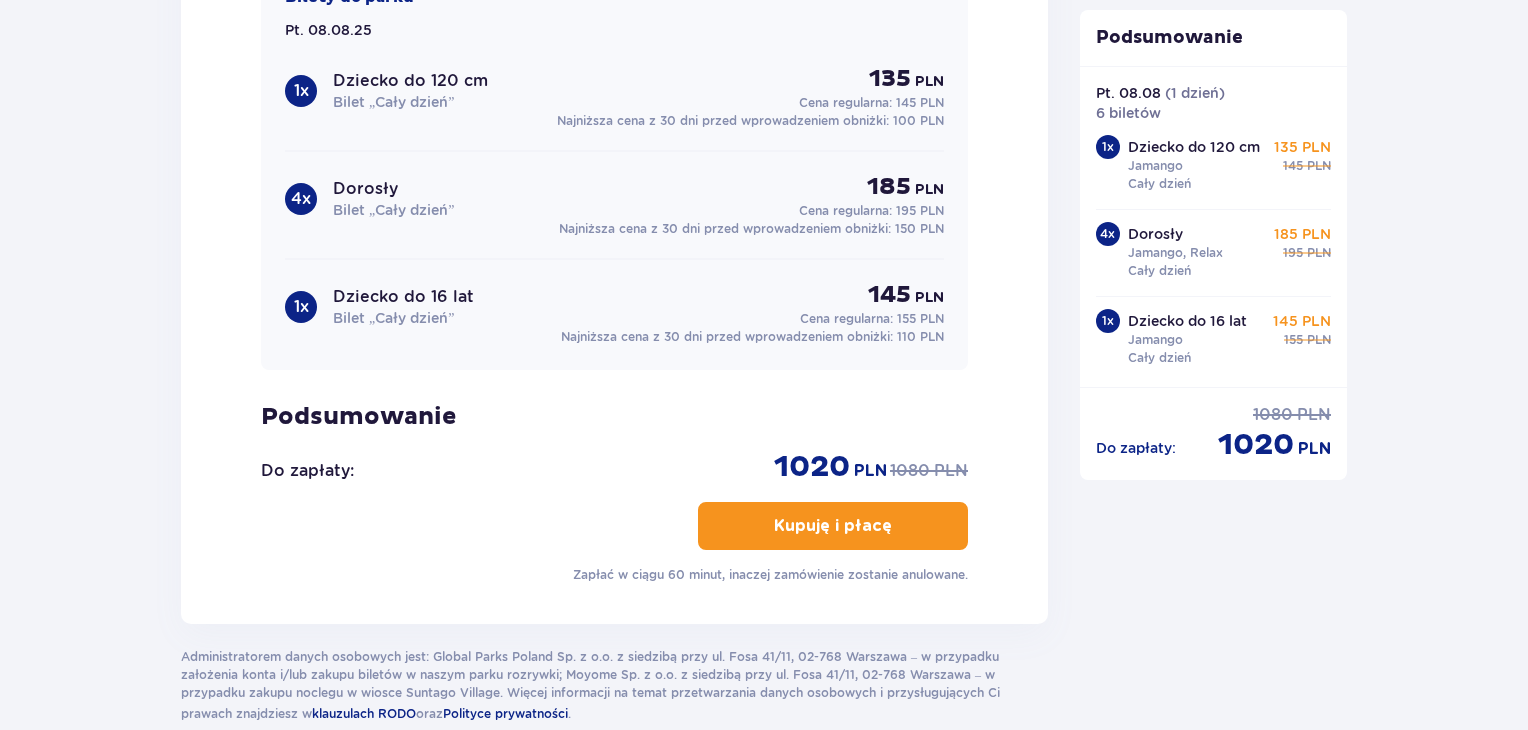 scroll, scrollTop: 2600, scrollLeft: 0, axis: vertical 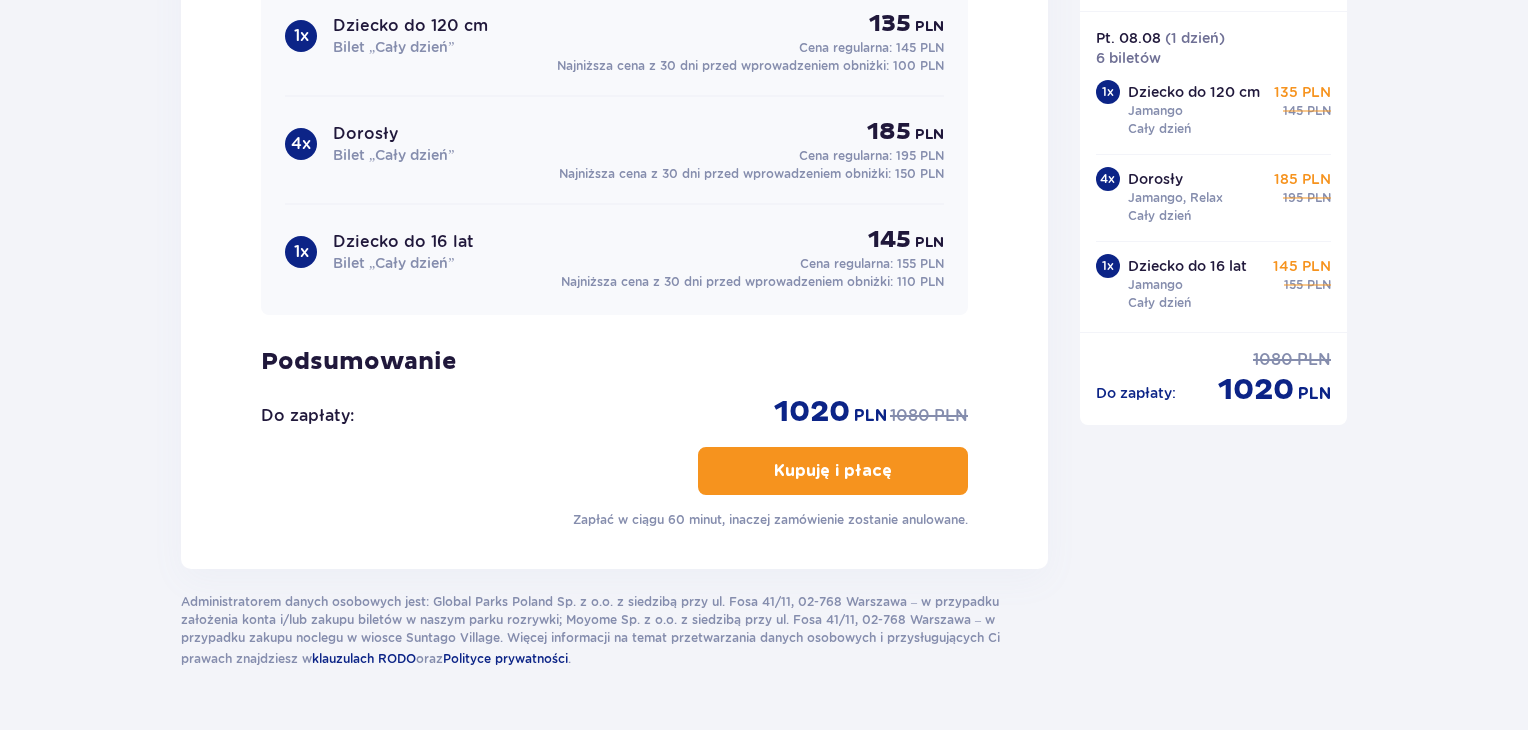 click on "Kupuję i płacę" at bounding box center (833, 471) 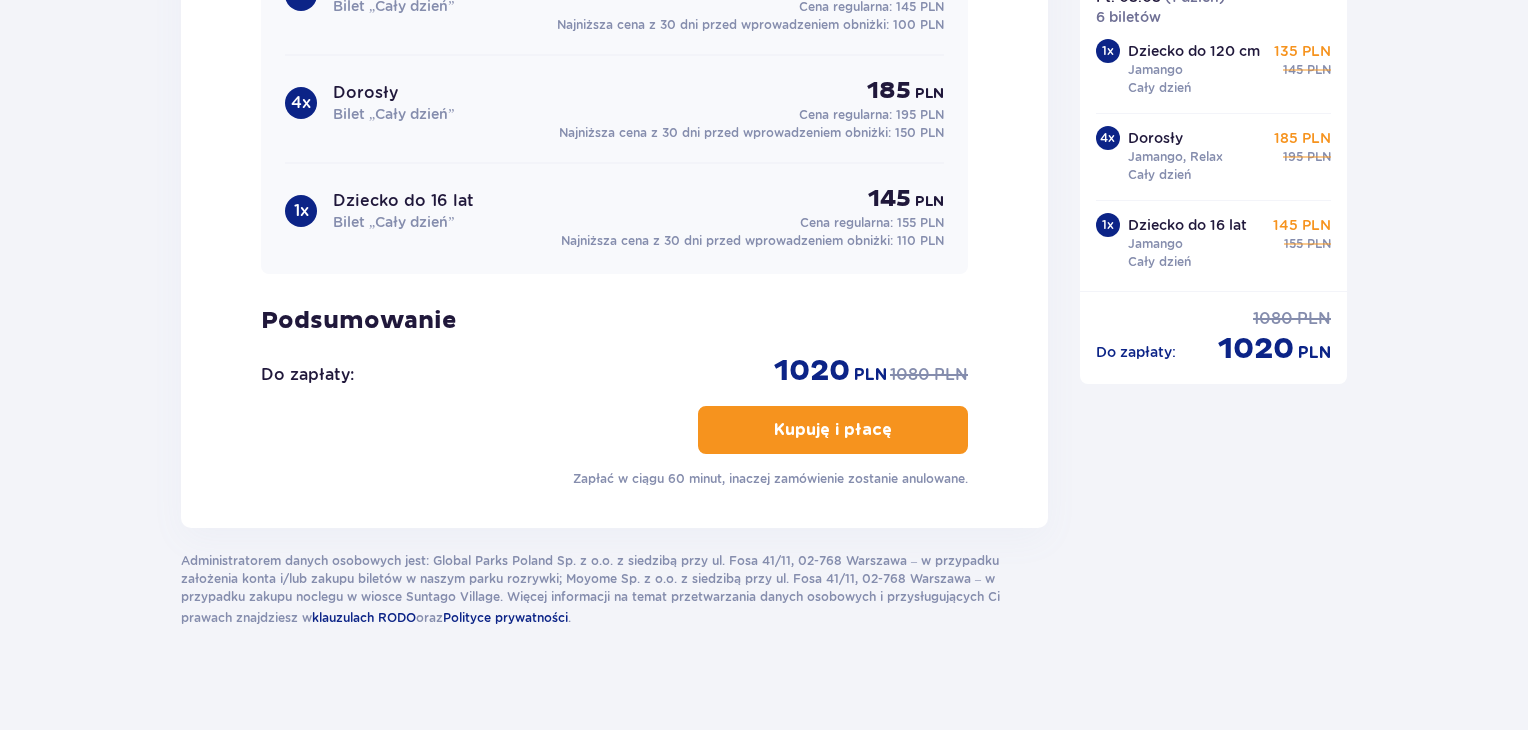scroll, scrollTop: 2653, scrollLeft: 0, axis: vertical 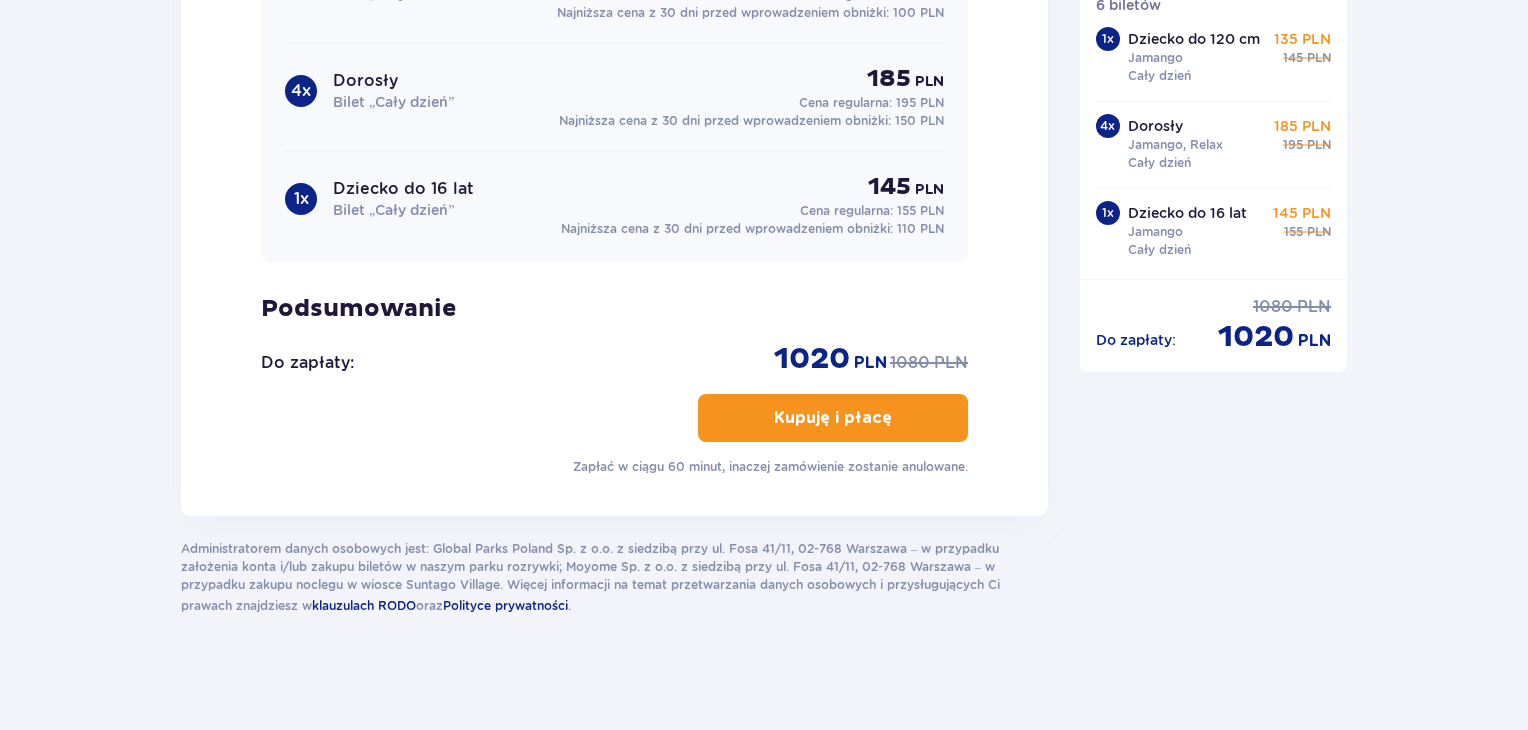 click at bounding box center [896, 418] 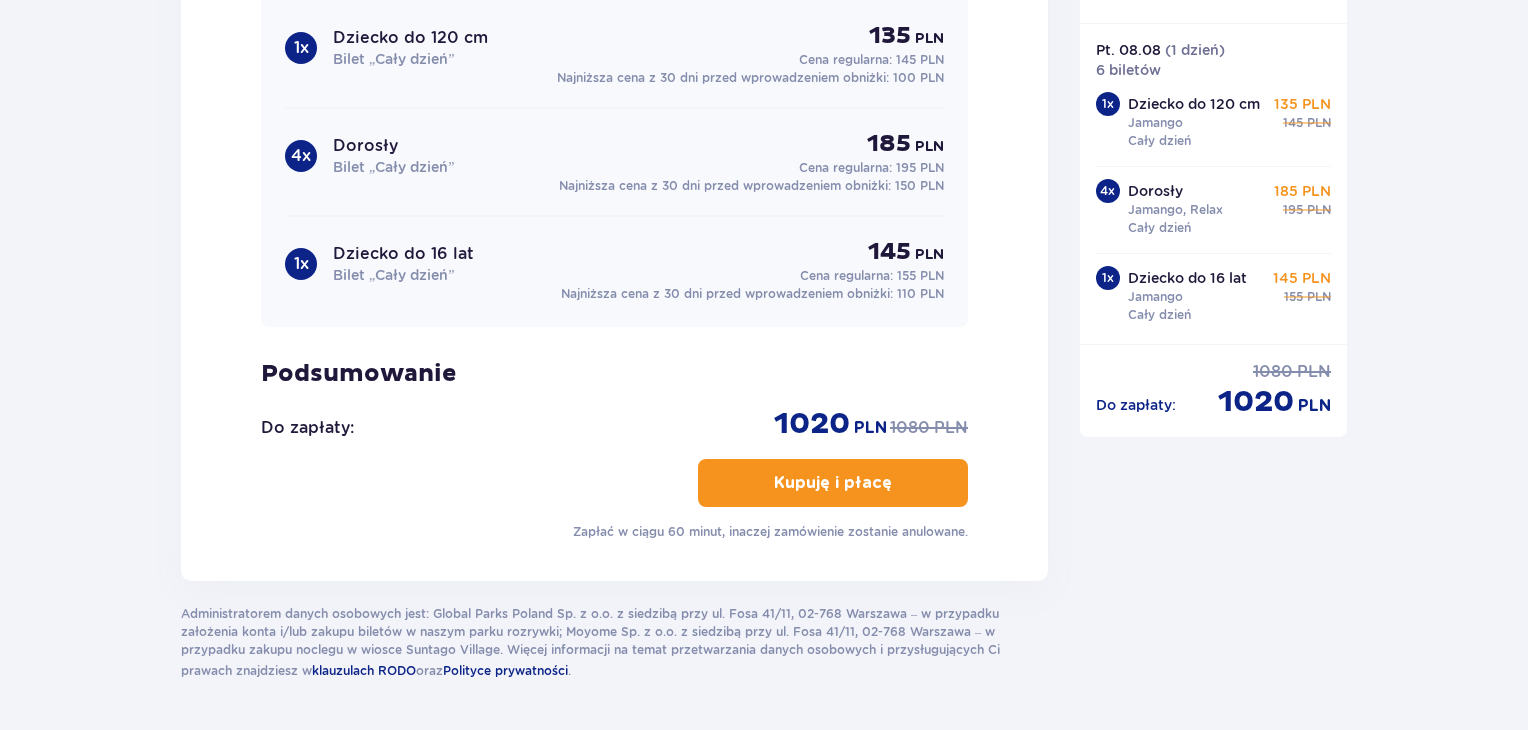 scroll, scrollTop: 2553, scrollLeft: 0, axis: vertical 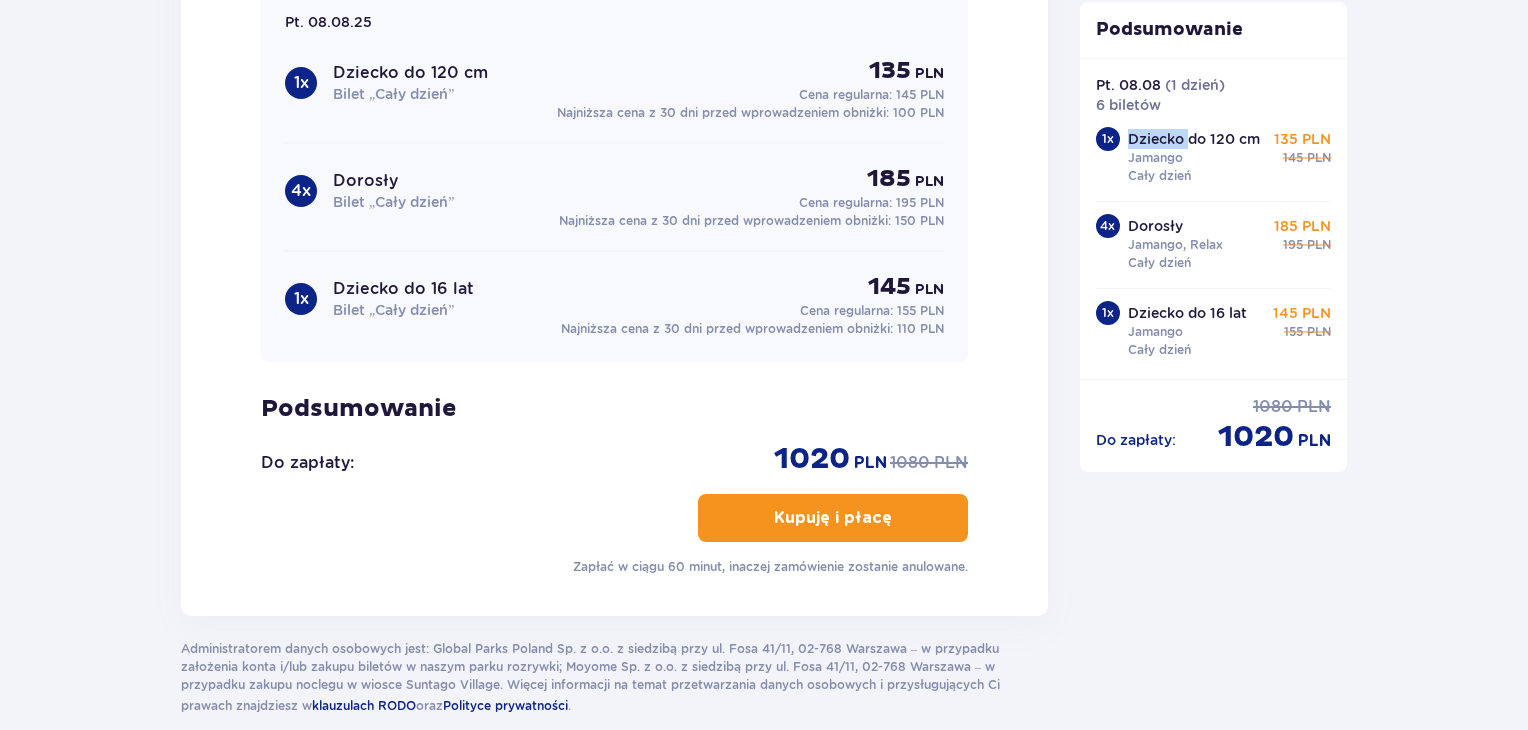 drag, startPoint x: 1130, startPoint y: 116, endPoint x: 1188, endPoint y: 114, distance: 58.034473 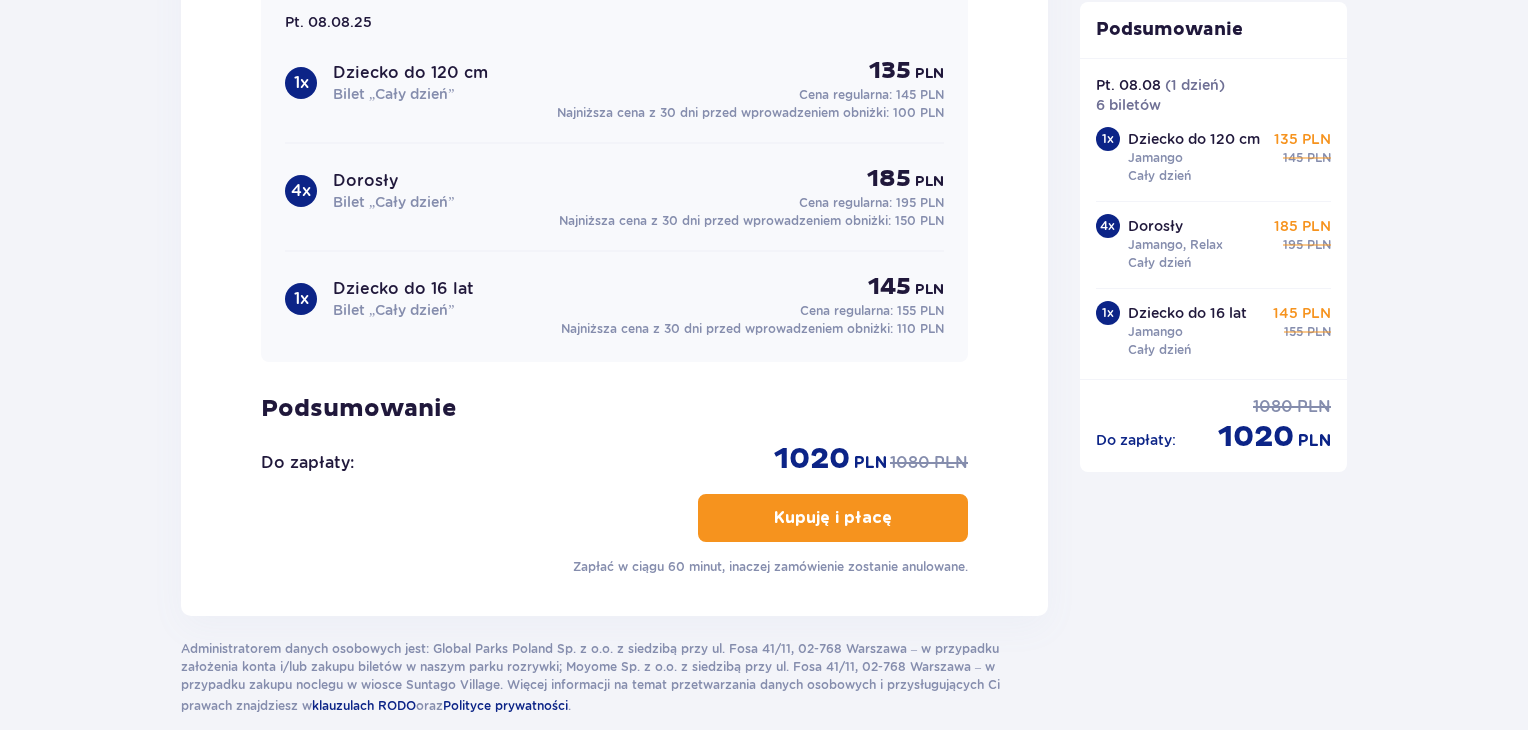 click on "Podsumowanie Bilety do parku Edytuj Pt. 08.08   ( 1 dzień ) 6 biletów 1 x Dziecko do 120 cm Jamango Cały dzień 135 PLN 145 PLN 4 x Dorosły Jamango, Relax Cały dzień 185 PLN 195 PLN 1 x Dziecko do 16 lat Jamango Cały dzień 145 PLN 155 PLN Do zapłaty : 1080 PLN 1020 PLN" at bounding box center (1214, -813) 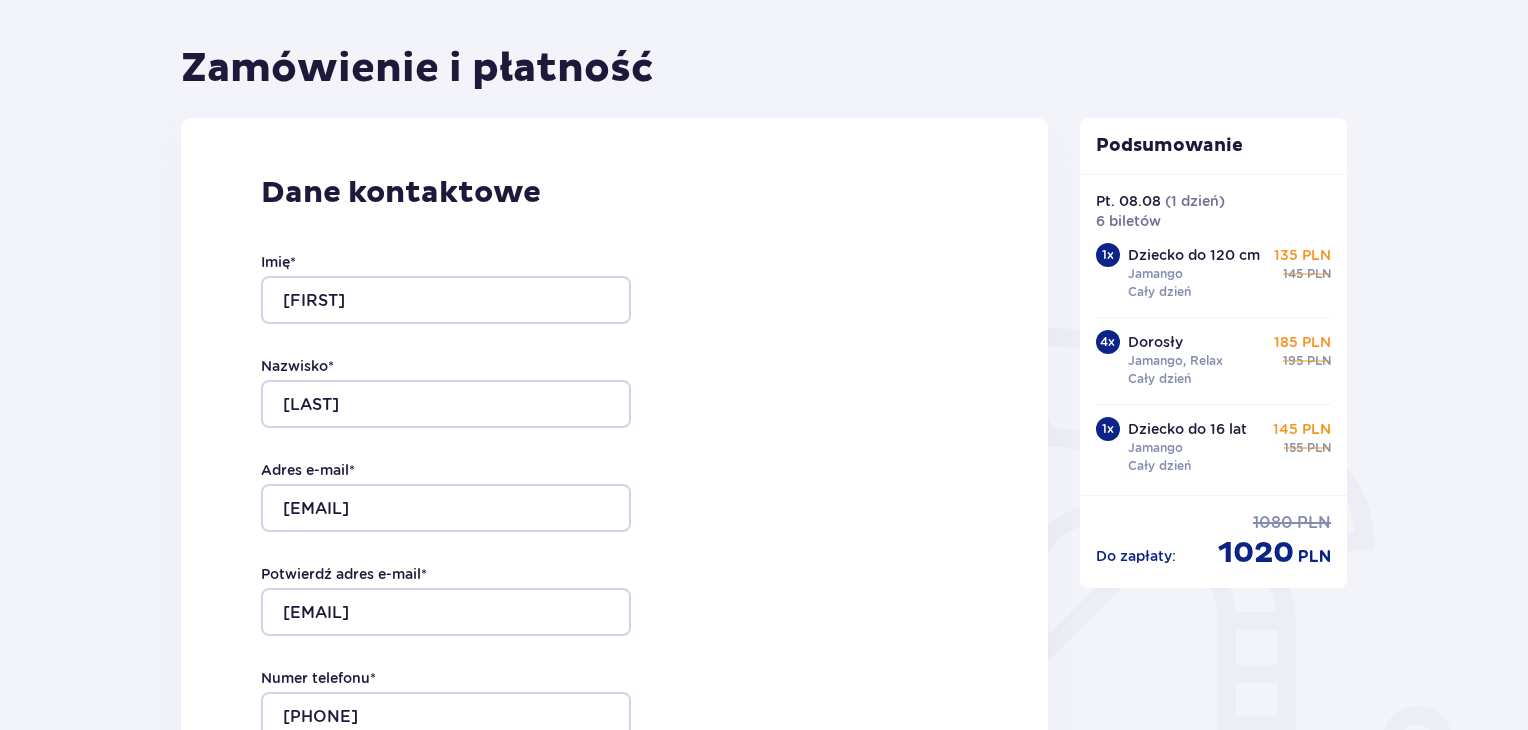 scroll, scrollTop: 300, scrollLeft: 0, axis: vertical 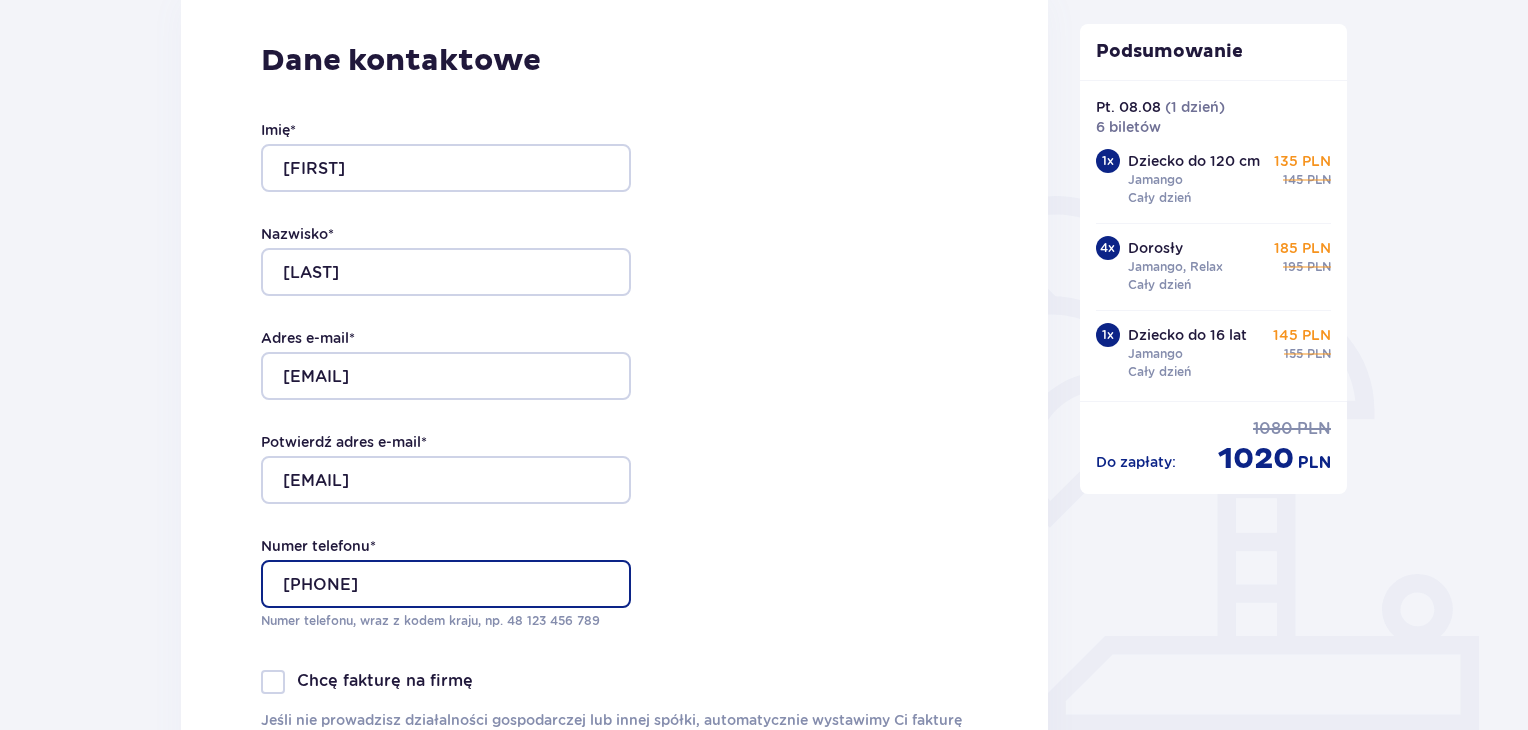 click on "[PHONE]" at bounding box center [446, 584] 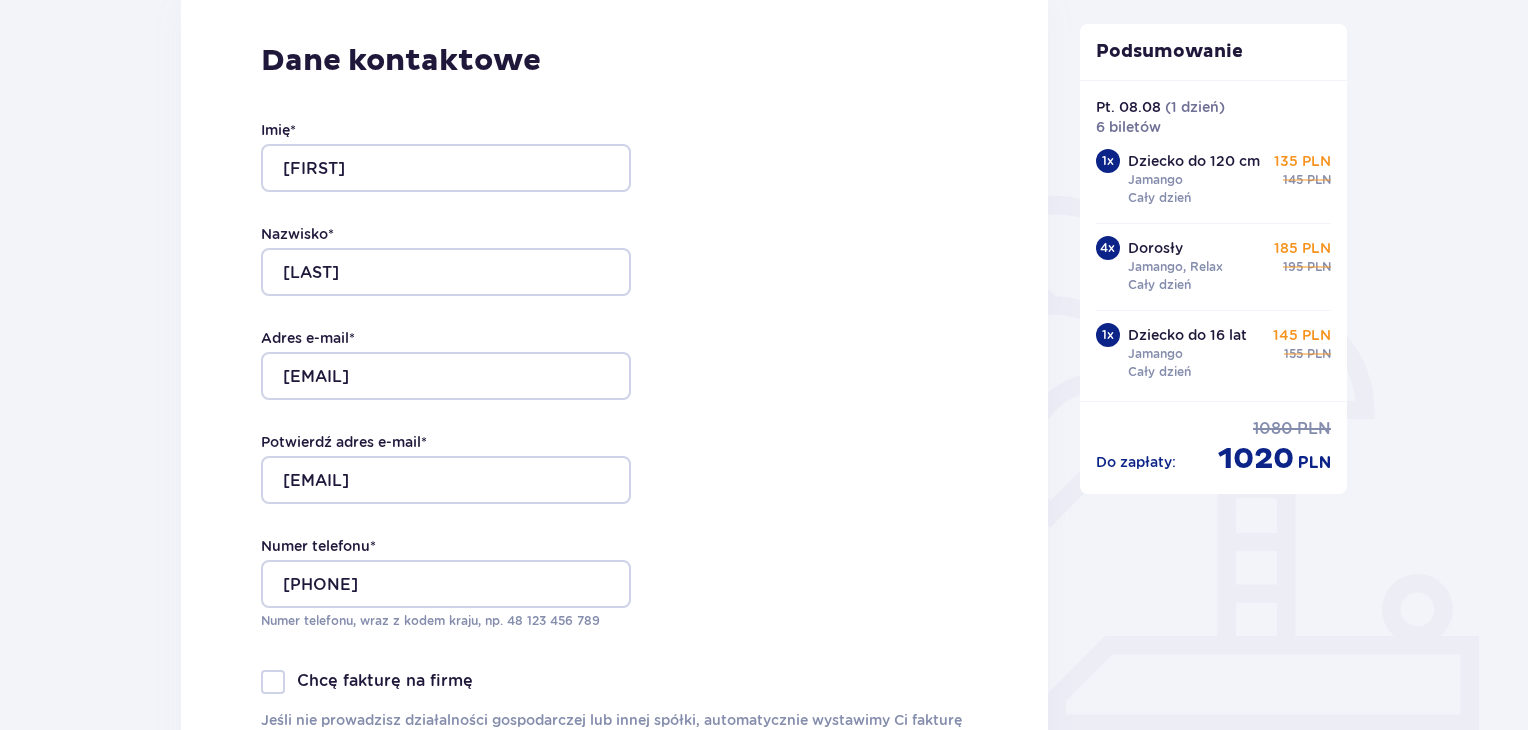 click on "Chcę fakturę na firmę Jeśli nie prowadzisz działalności gospodarczej lub innej spółki, automatycznie wystawimy Ci fakturę imienną. Dodaj adres do faktury imiennej" at bounding box center (614, 720) 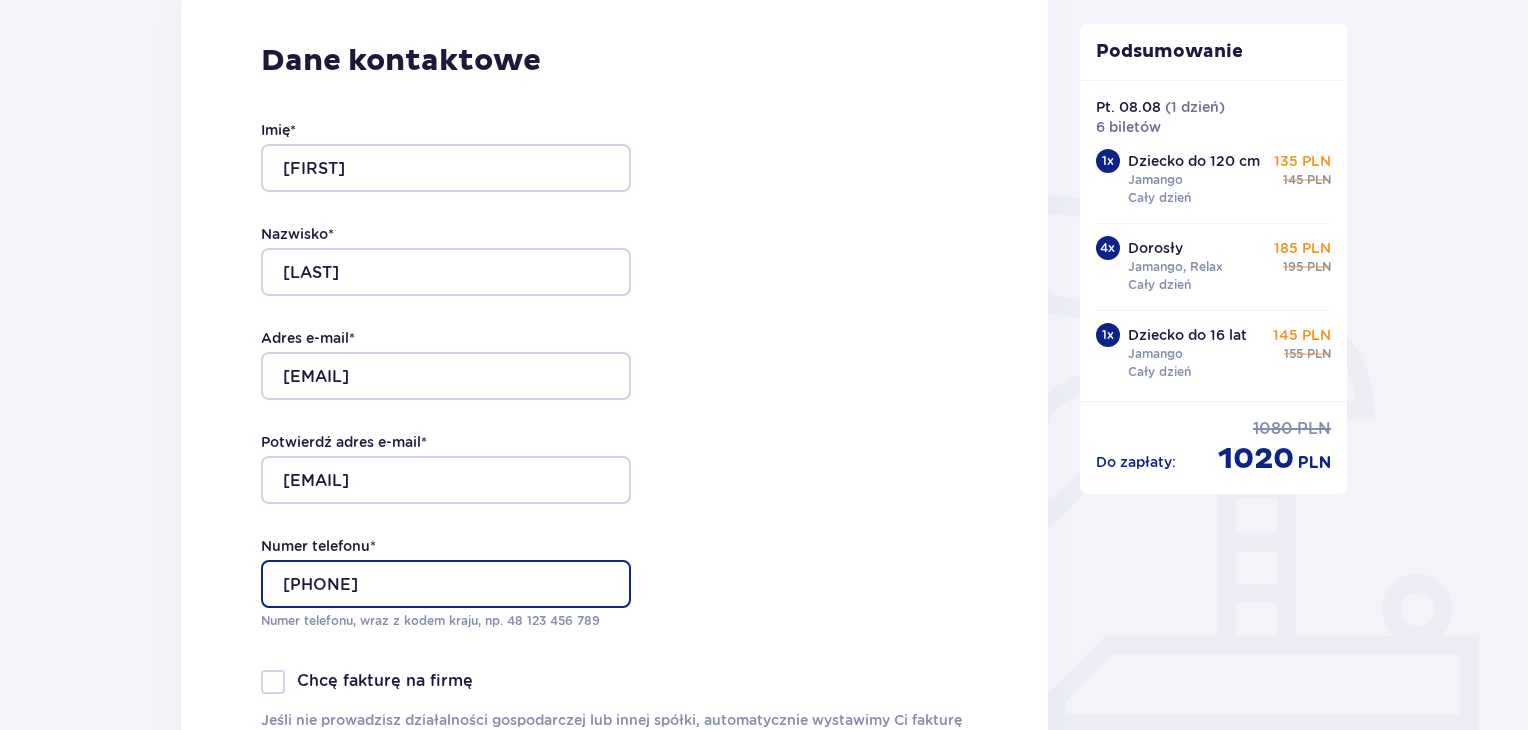 click on "[PHONE]" at bounding box center [446, 584] 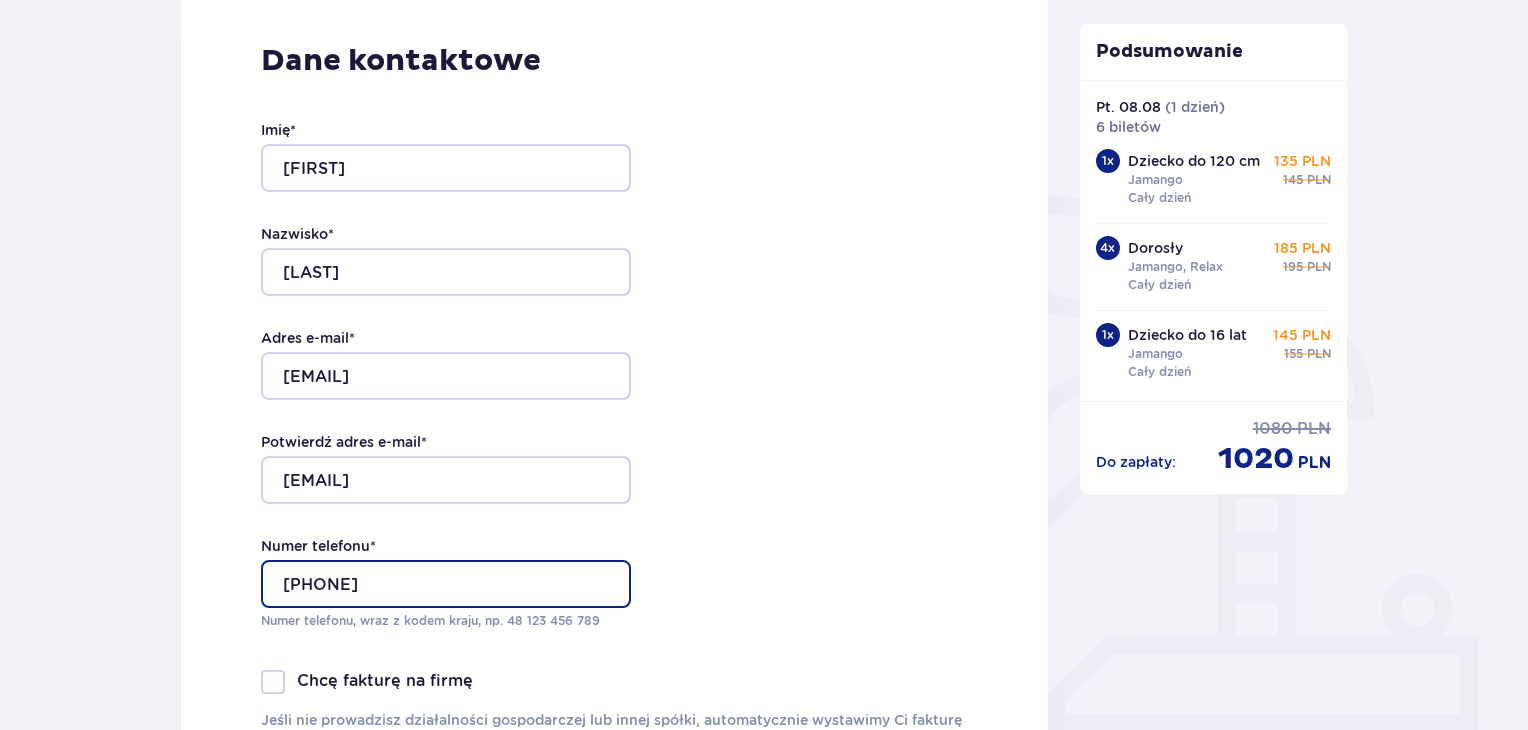 type on "[PHONE]" 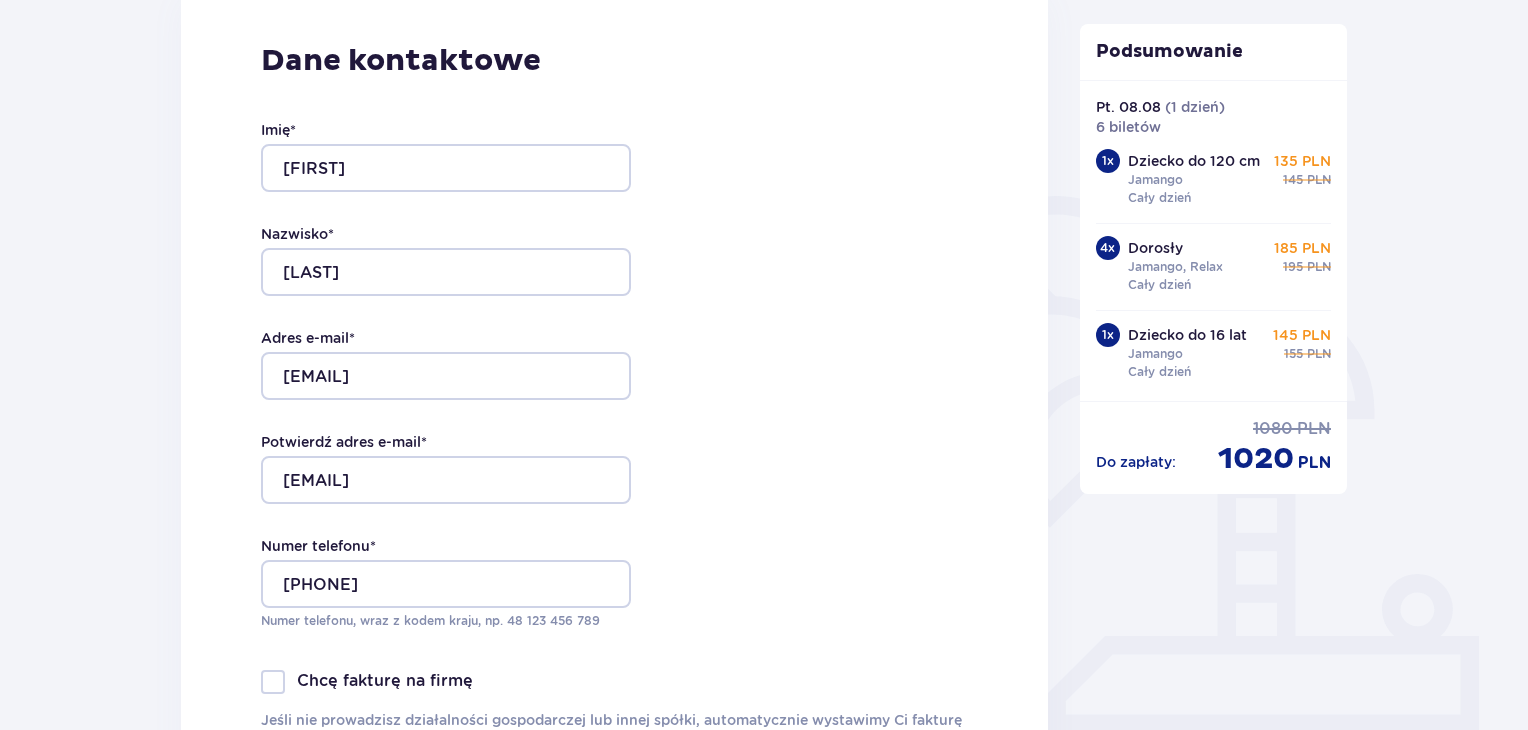 click on "Dane kontaktowe Imię * [FIRST] Nazwisko * [LAST] Adres e-mail * [EMAIL] Potwierdź adres e-mail * [EMAIL] Numer telefonu * [PHONE] Numer telefonu, wraz z kodem kraju, np. [PHONE] Chcę fakturę na firmę Jeśli nie prowadzisz działalności gospodarczej lub innej spółki, automatycznie wystawimy Ci fakturę imienną. Dodaj adres do faktury imiennej" at bounding box center (614, 406) 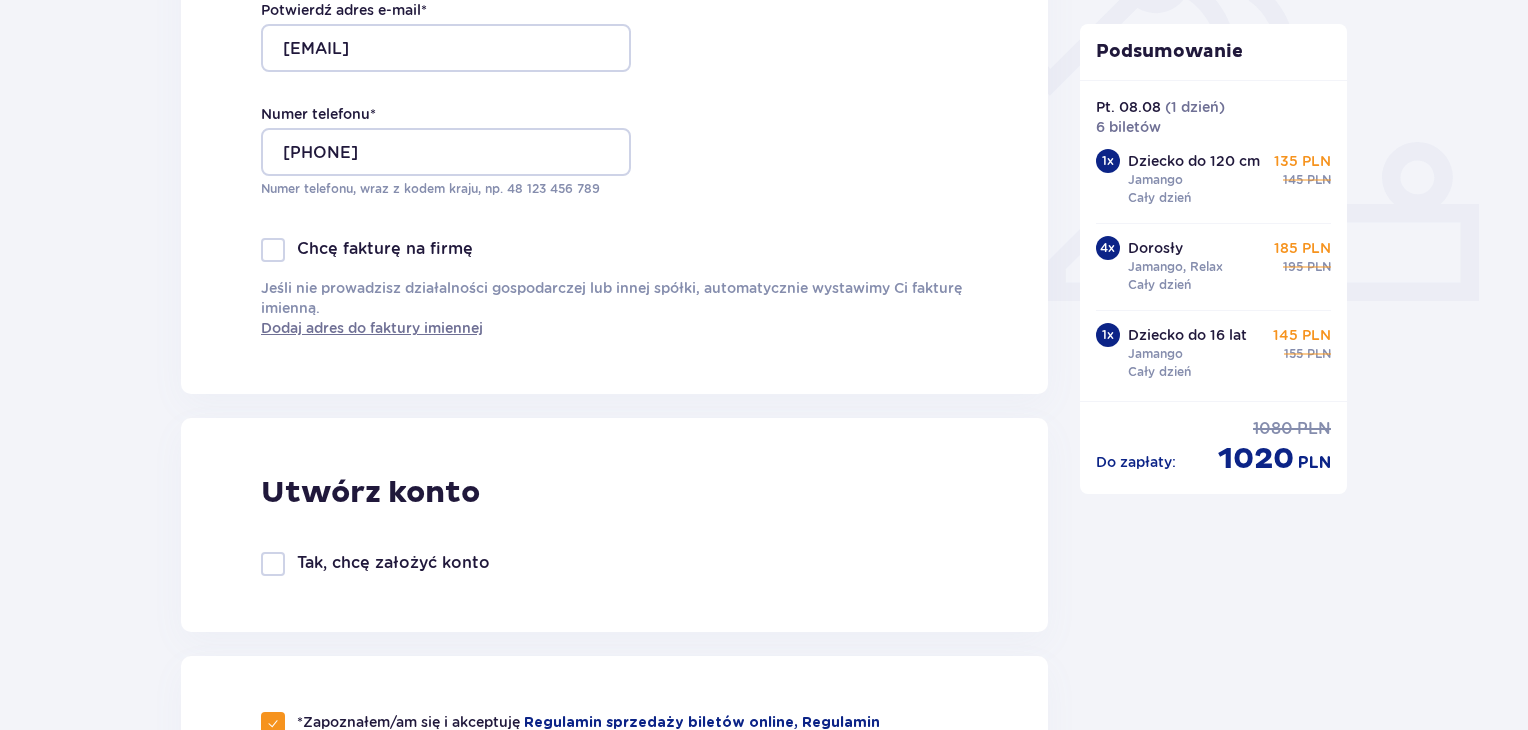 scroll, scrollTop: 900, scrollLeft: 0, axis: vertical 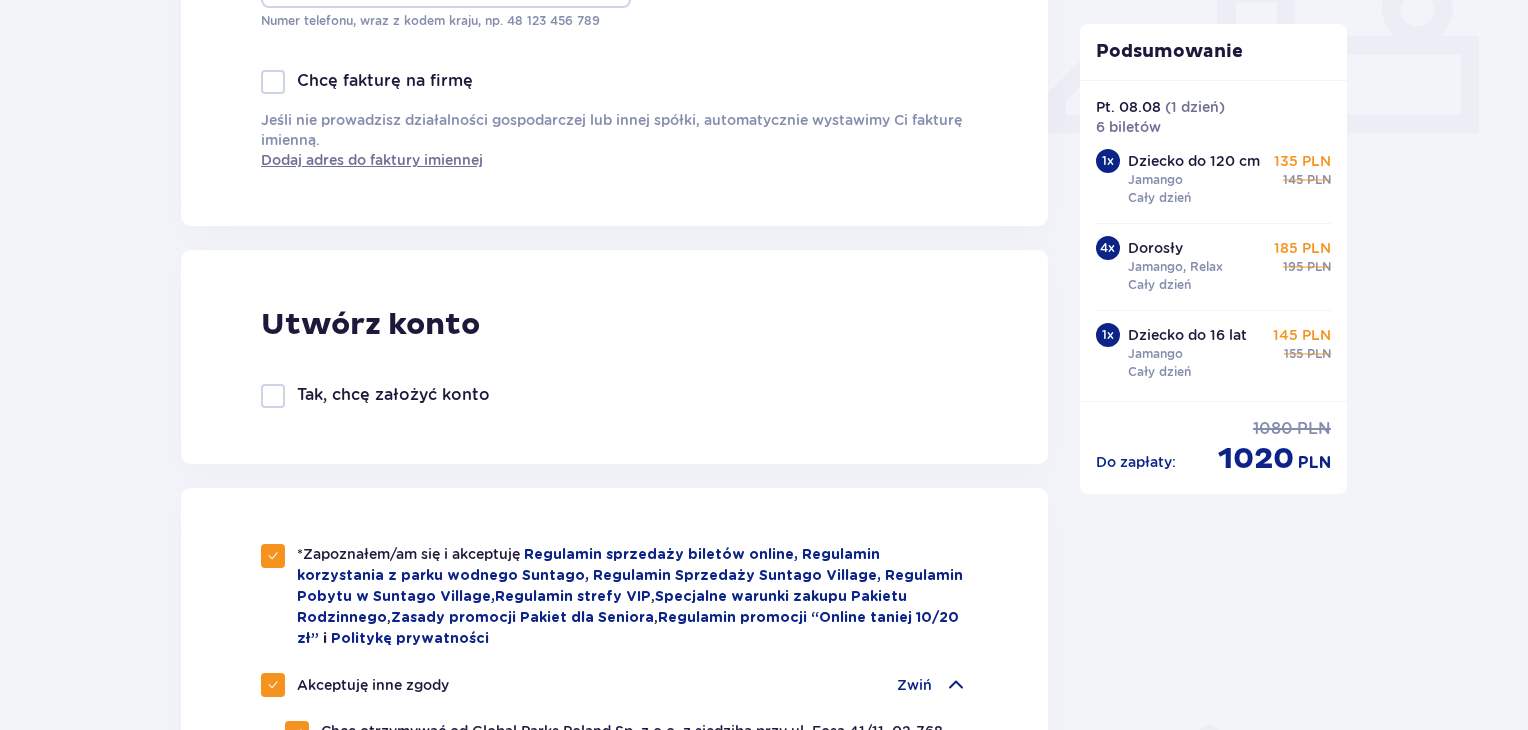 click at bounding box center (273, 396) 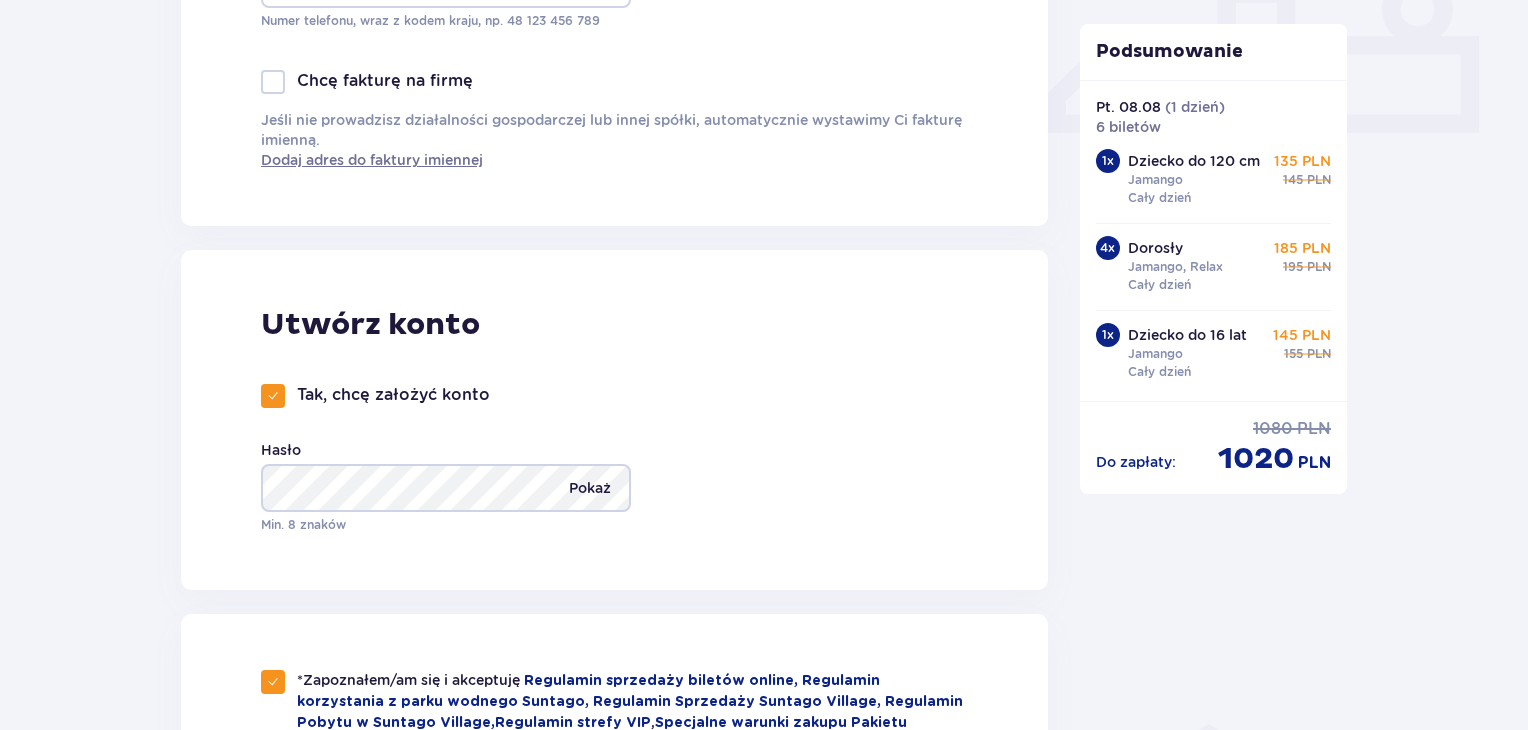 click on "Pokaż" at bounding box center (590, 488) 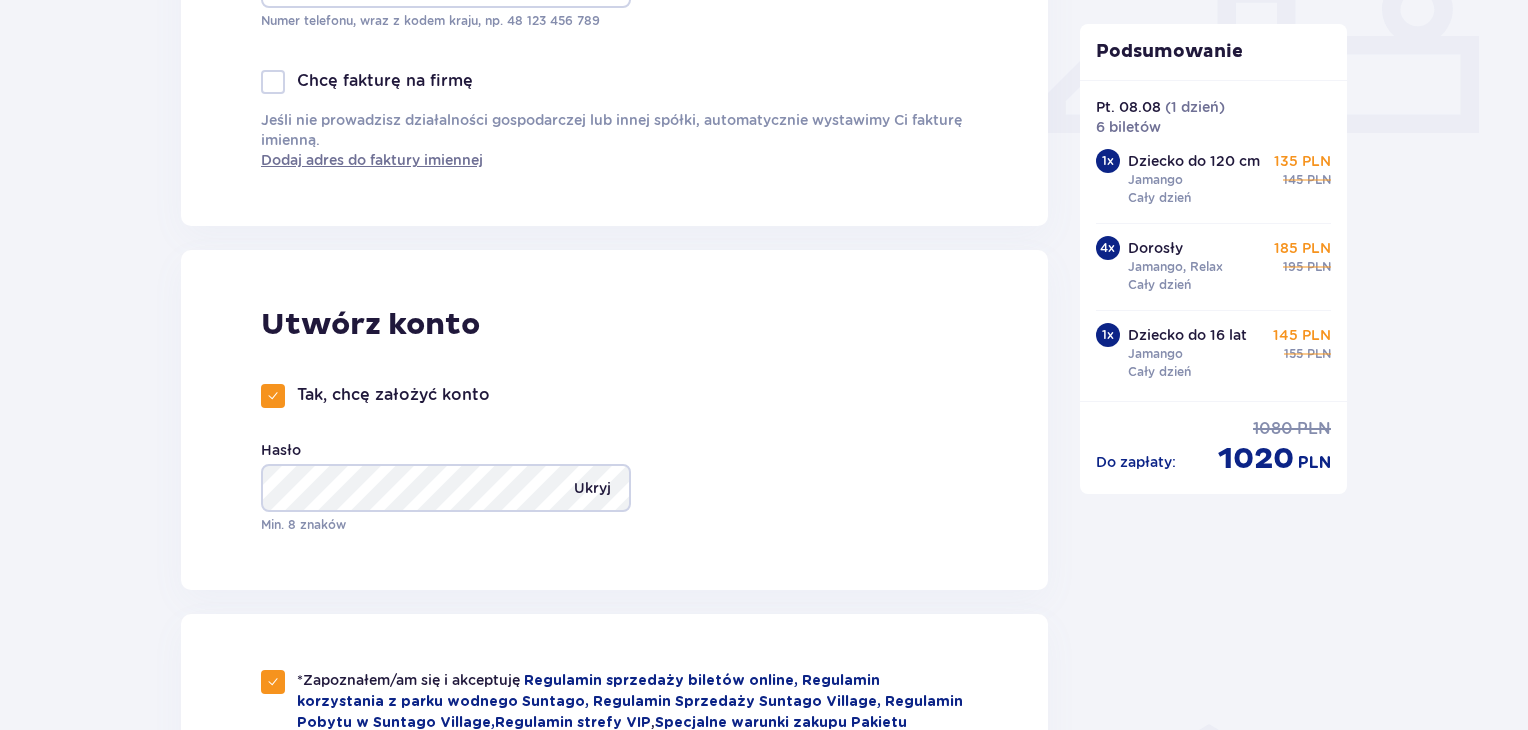 click on "Ukryj" at bounding box center [592, 488] 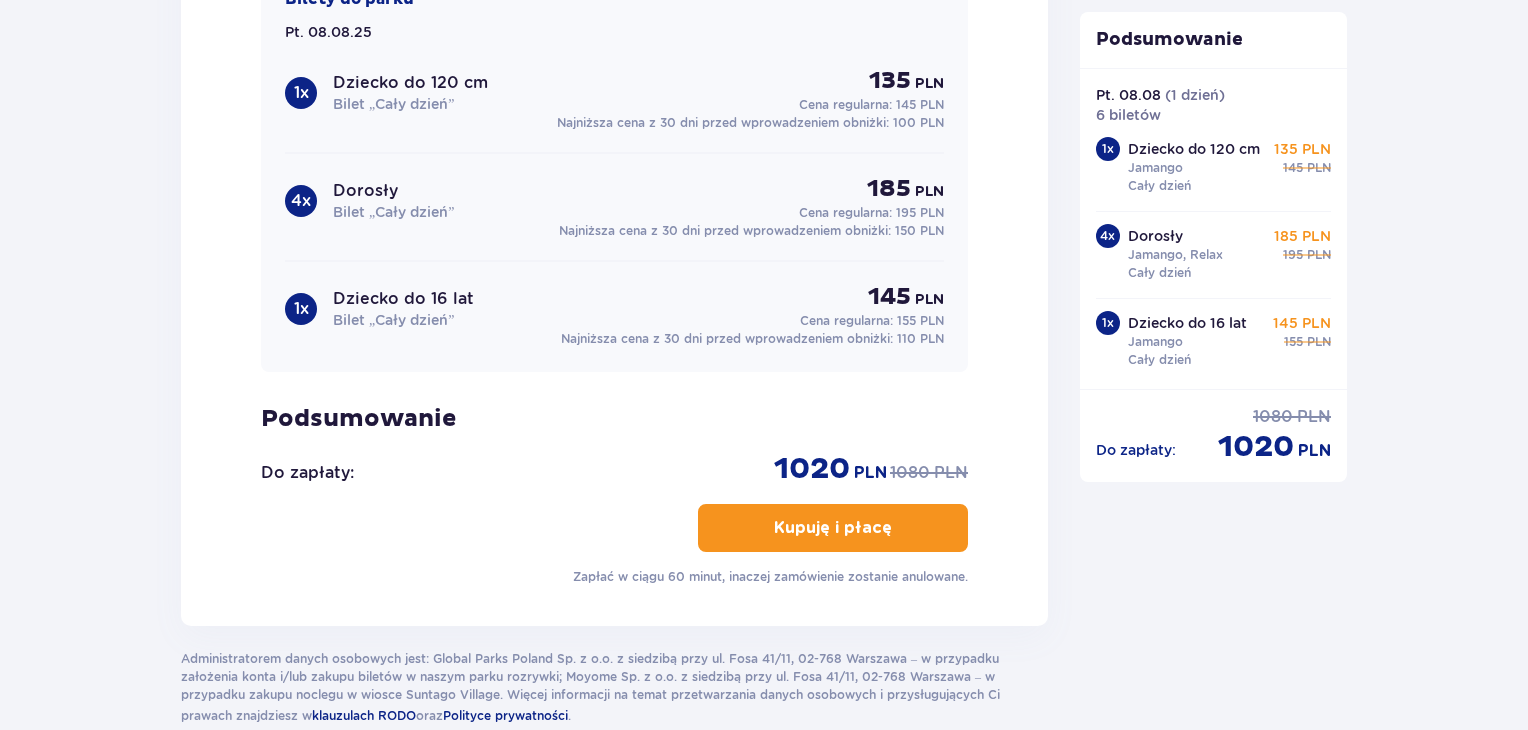 scroll, scrollTop: 2700, scrollLeft: 0, axis: vertical 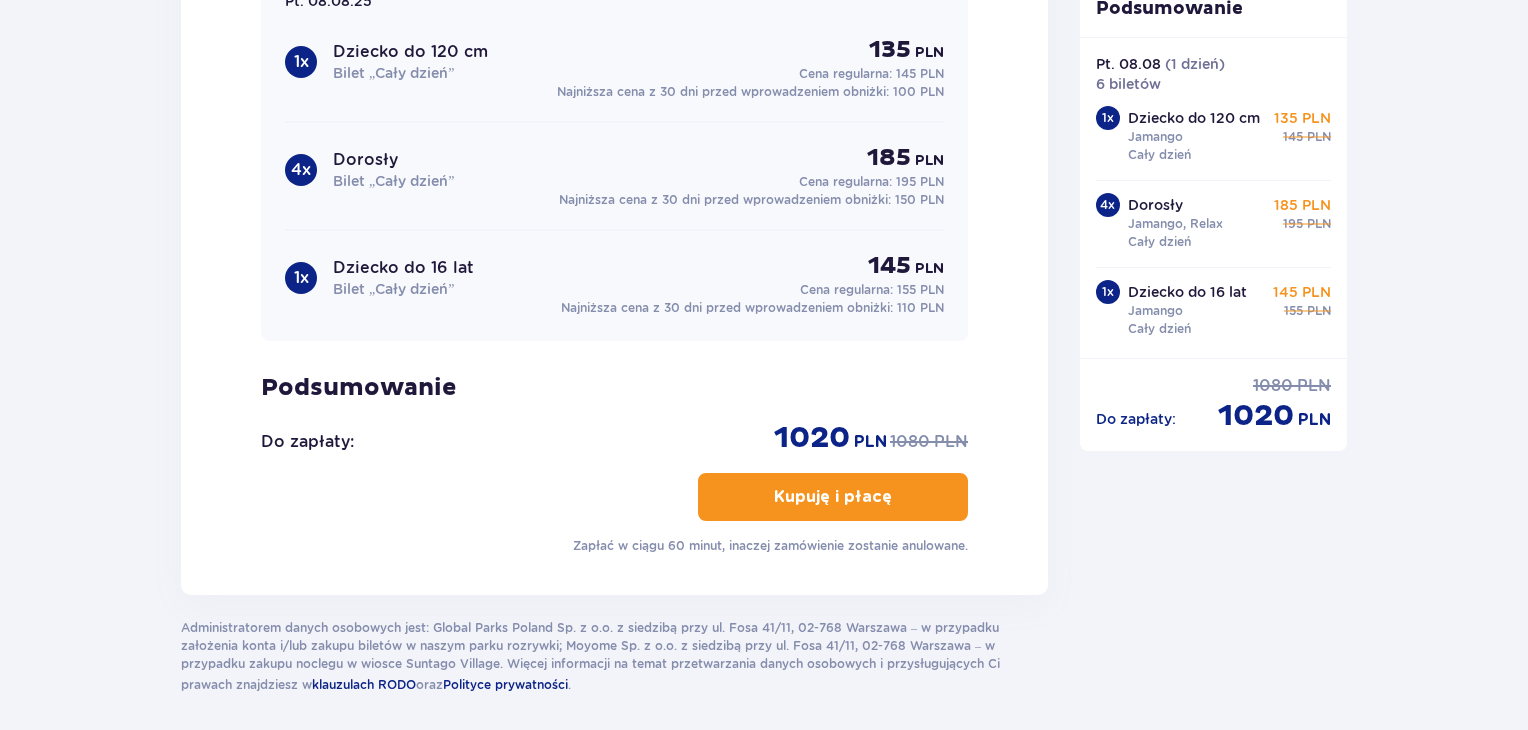 click on "Kupuję i płacę" at bounding box center (833, 497) 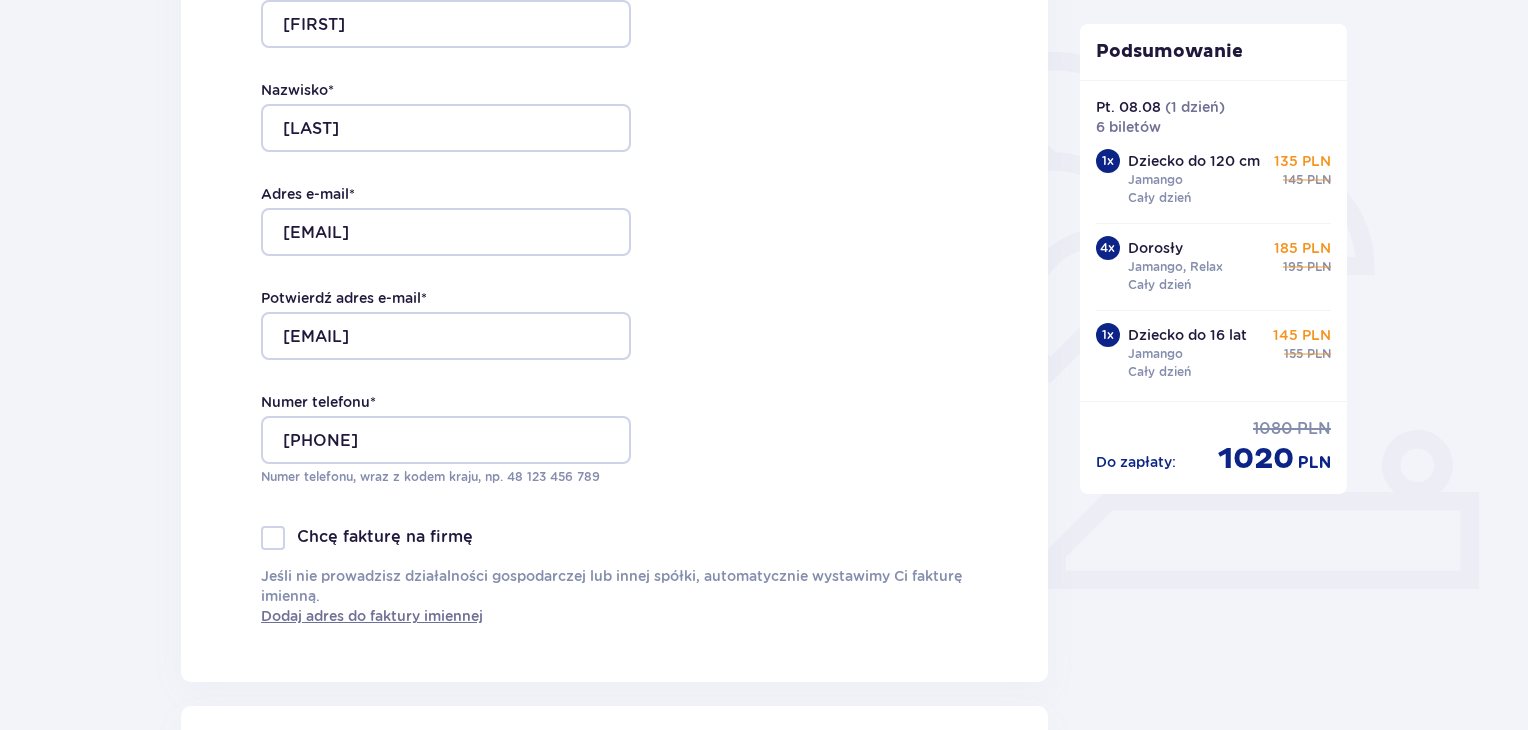 scroll, scrollTop: 0, scrollLeft: 0, axis: both 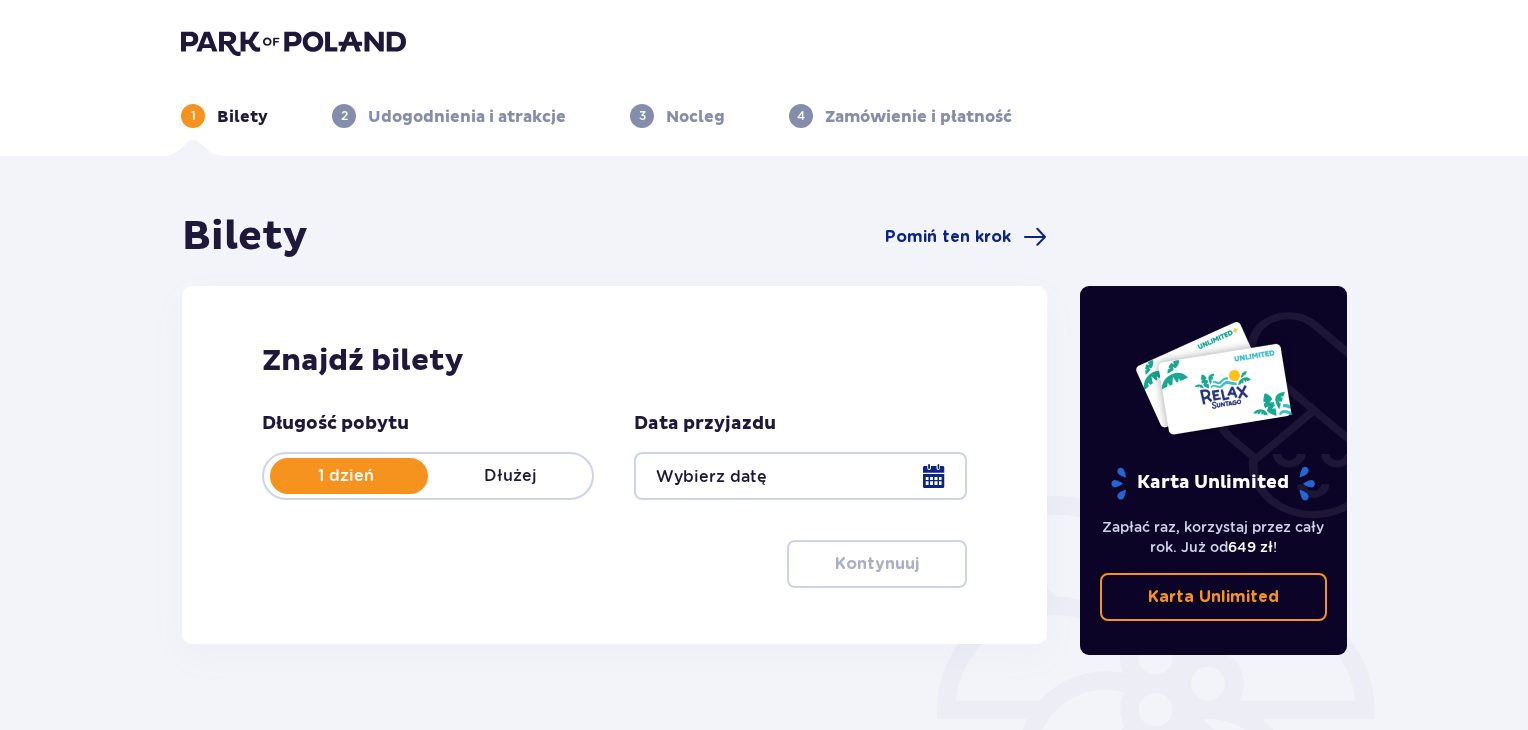 click at bounding box center (800, 476) 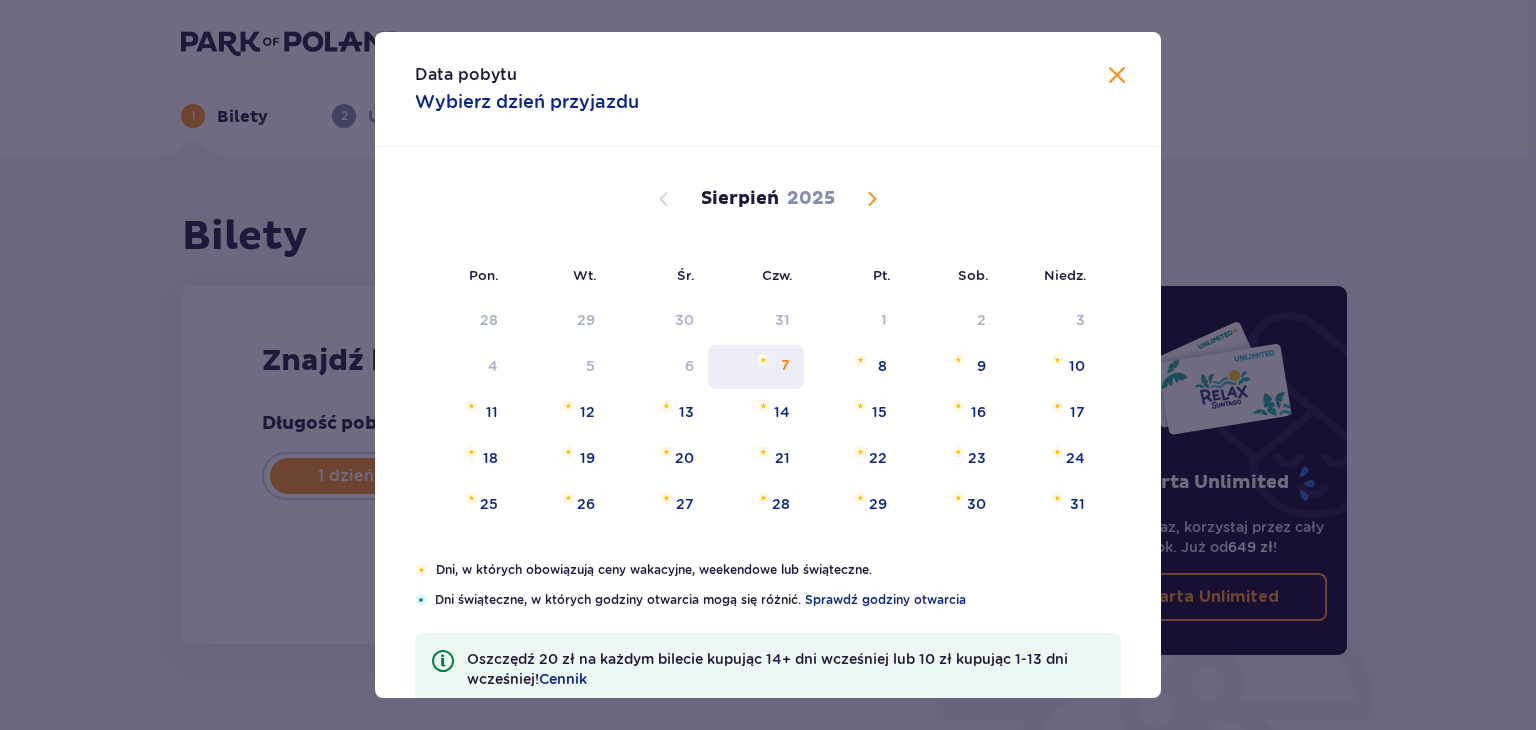 click on "7" at bounding box center [756, 367] 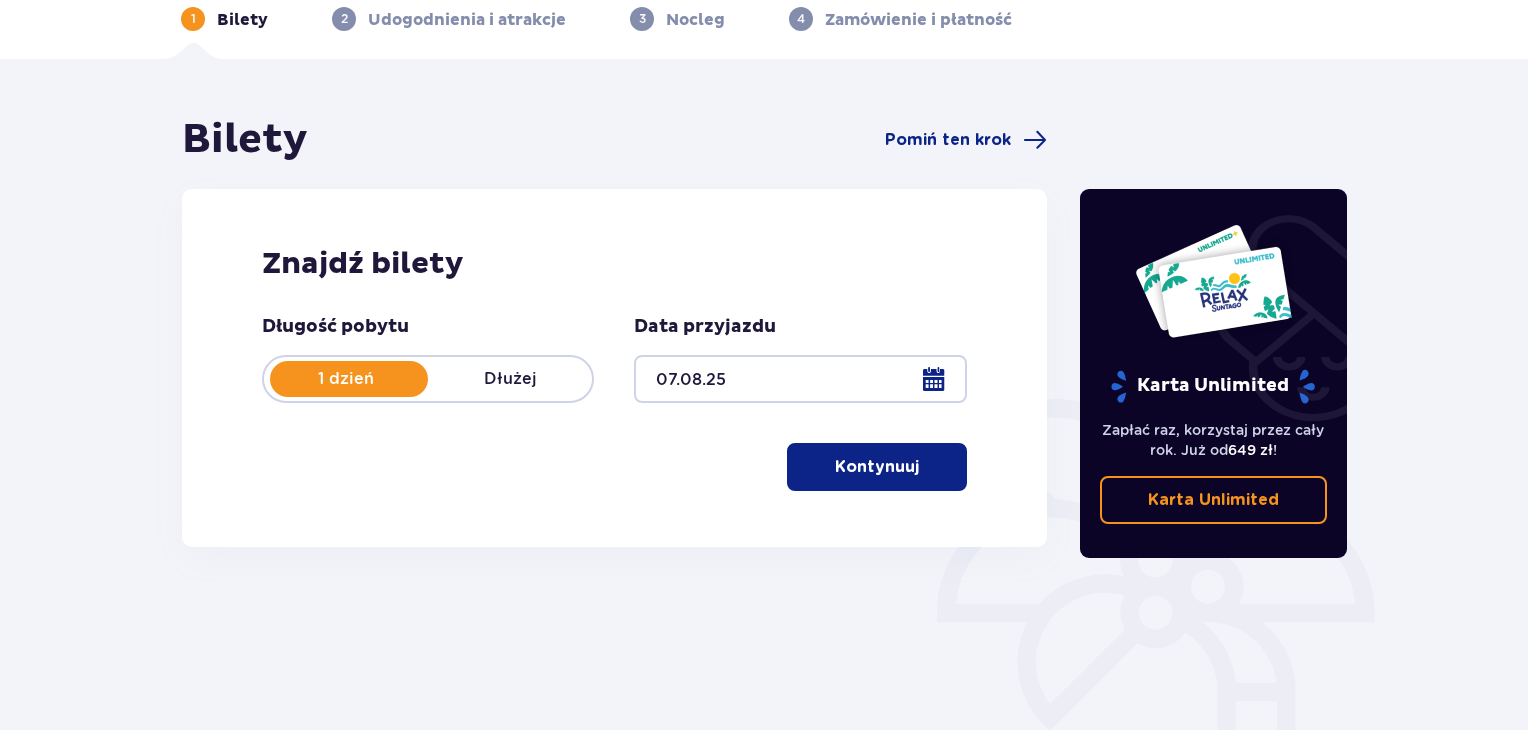 scroll, scrollTop: 289, scrollLeft: 0, axis: vertical 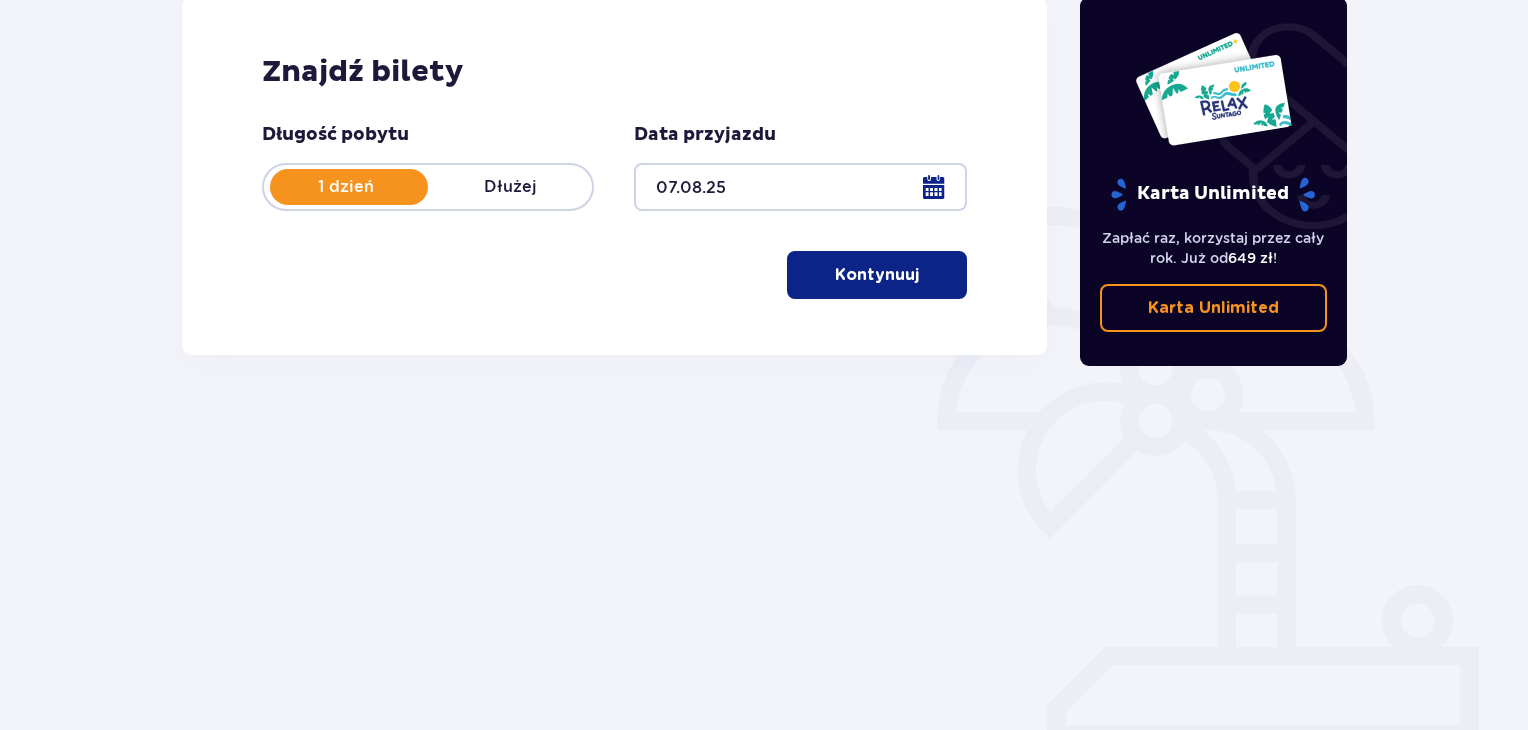 click at bounding box center (800, 187) 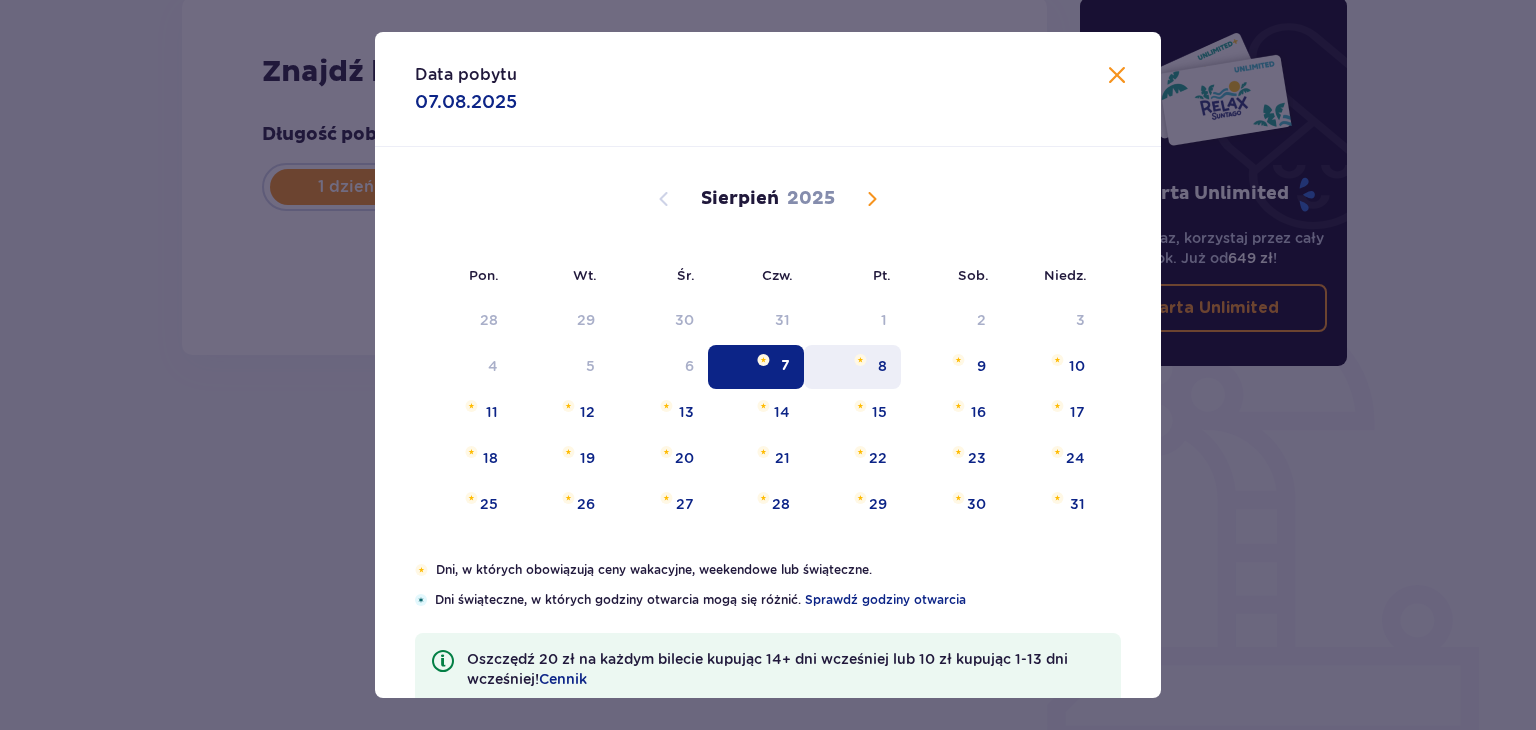 click at bounding box center (860, 360) 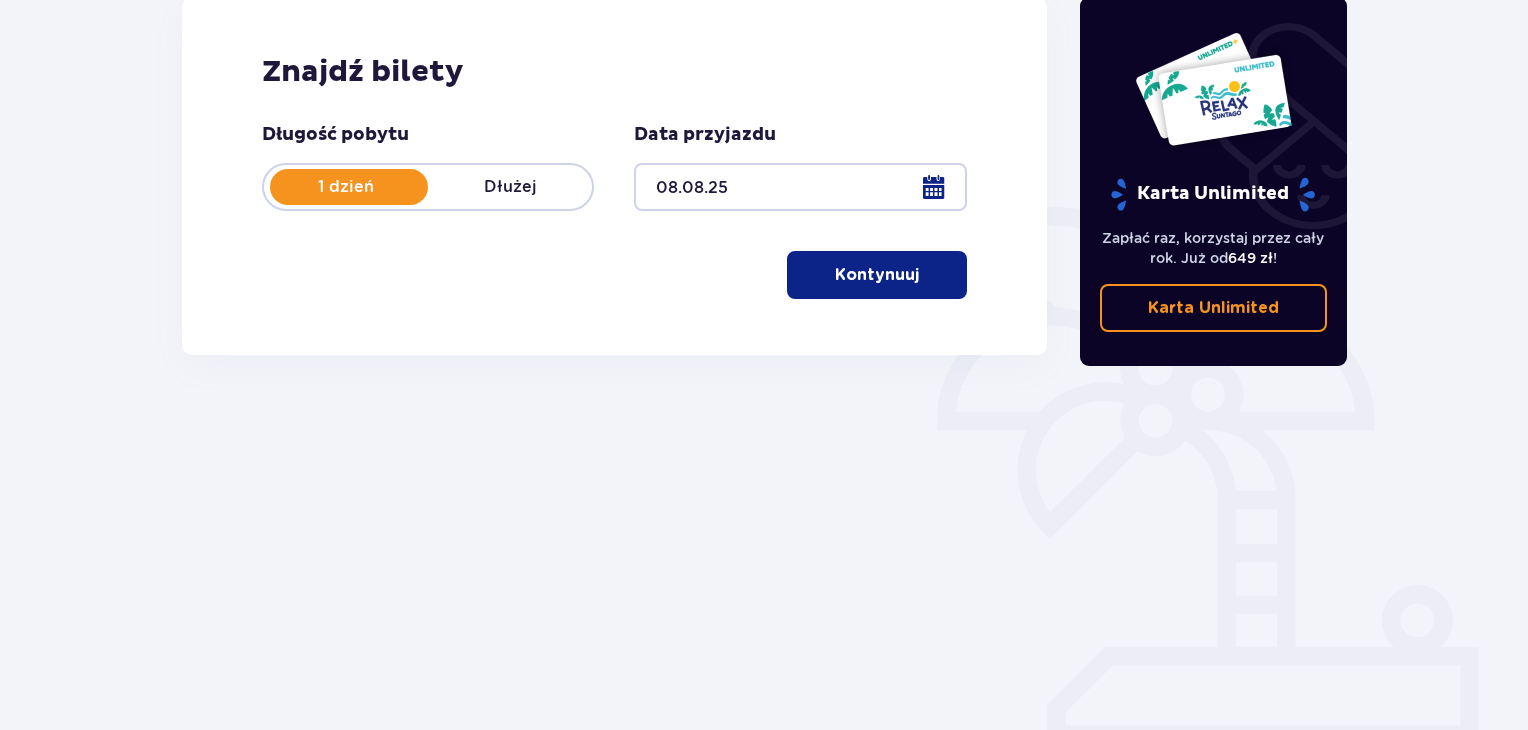 click on "Kontynuuj" at bounding box center (877, 275) 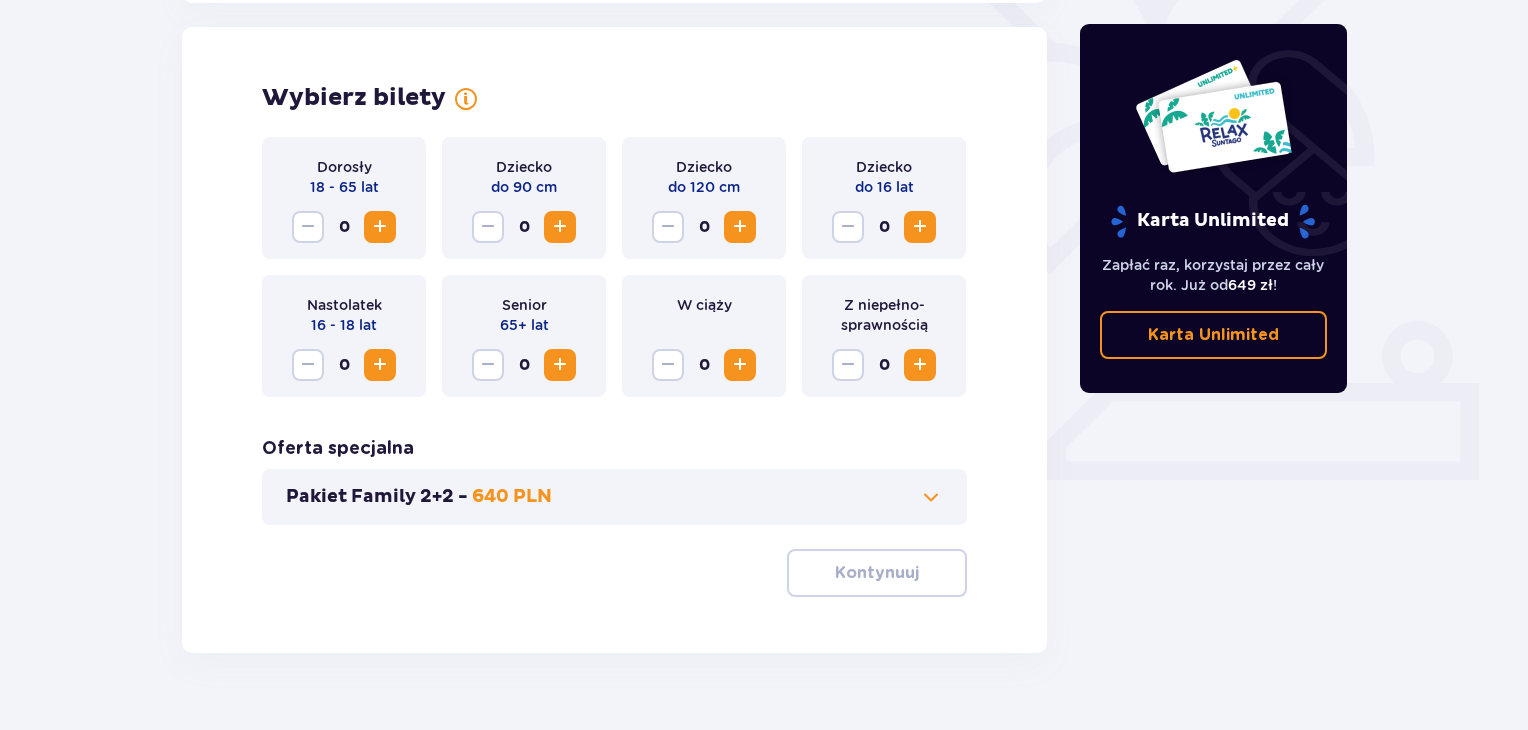 scroll, scrollTop: 556, scrollLeft: 0, axis: vertical 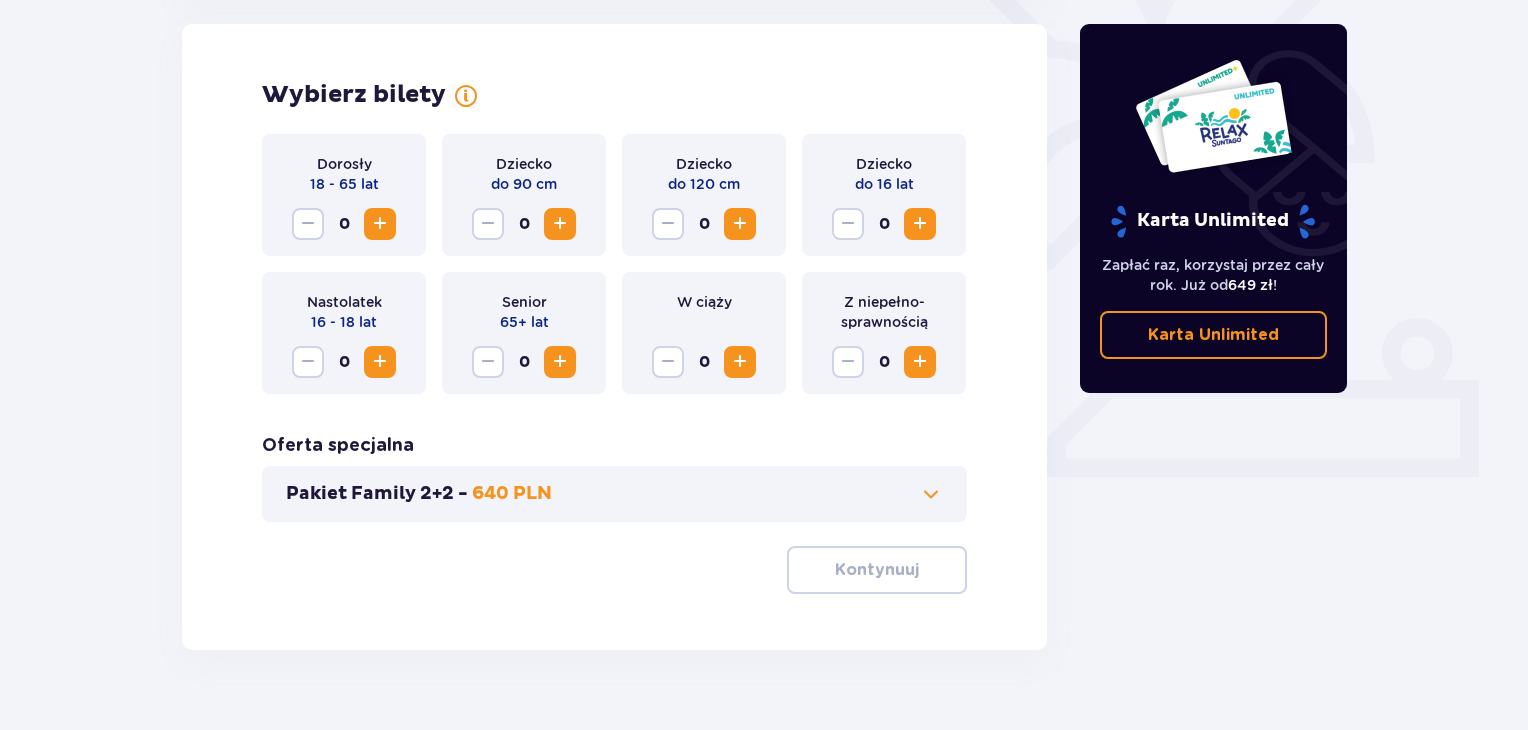 click at bounding box center (740, 224) 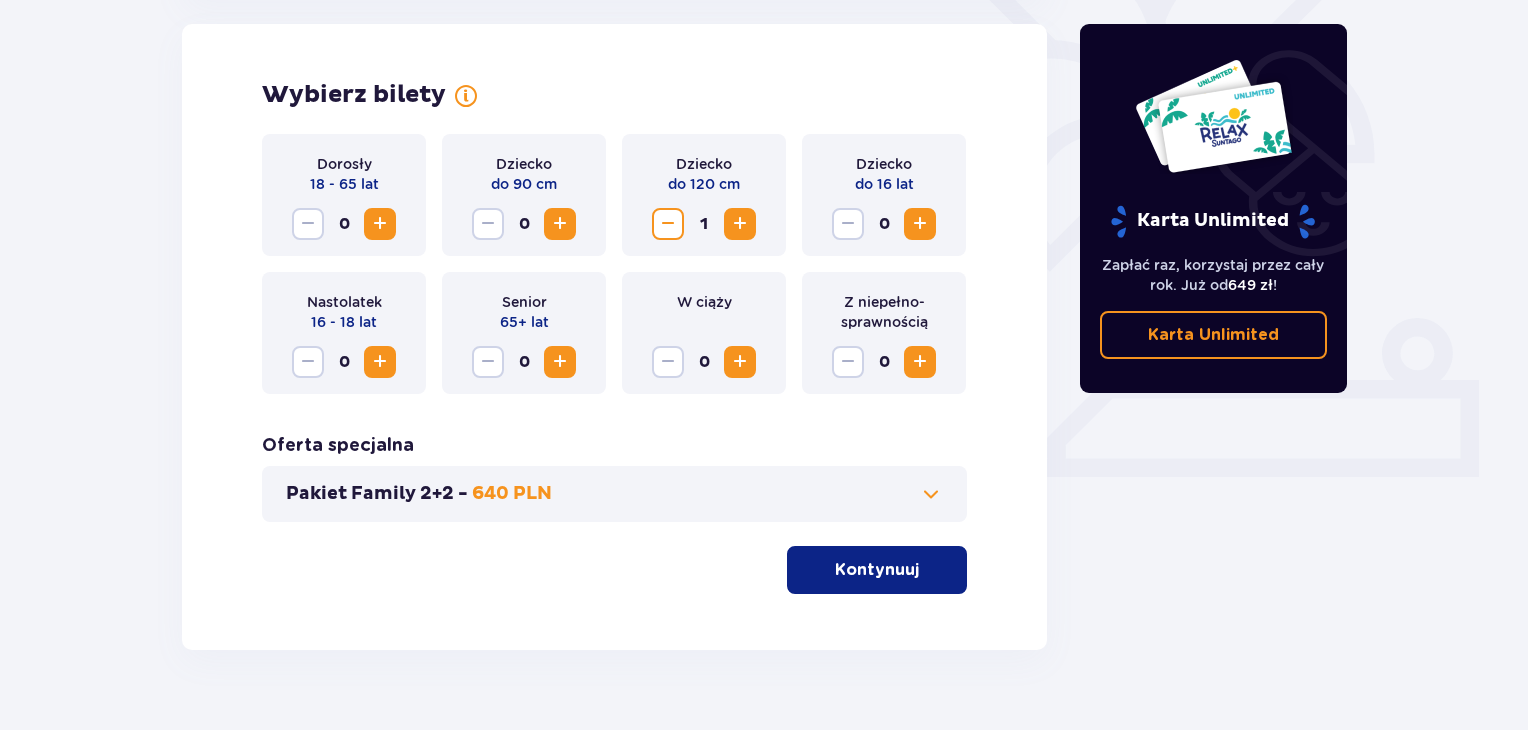 click at bounding box center (920, 224) 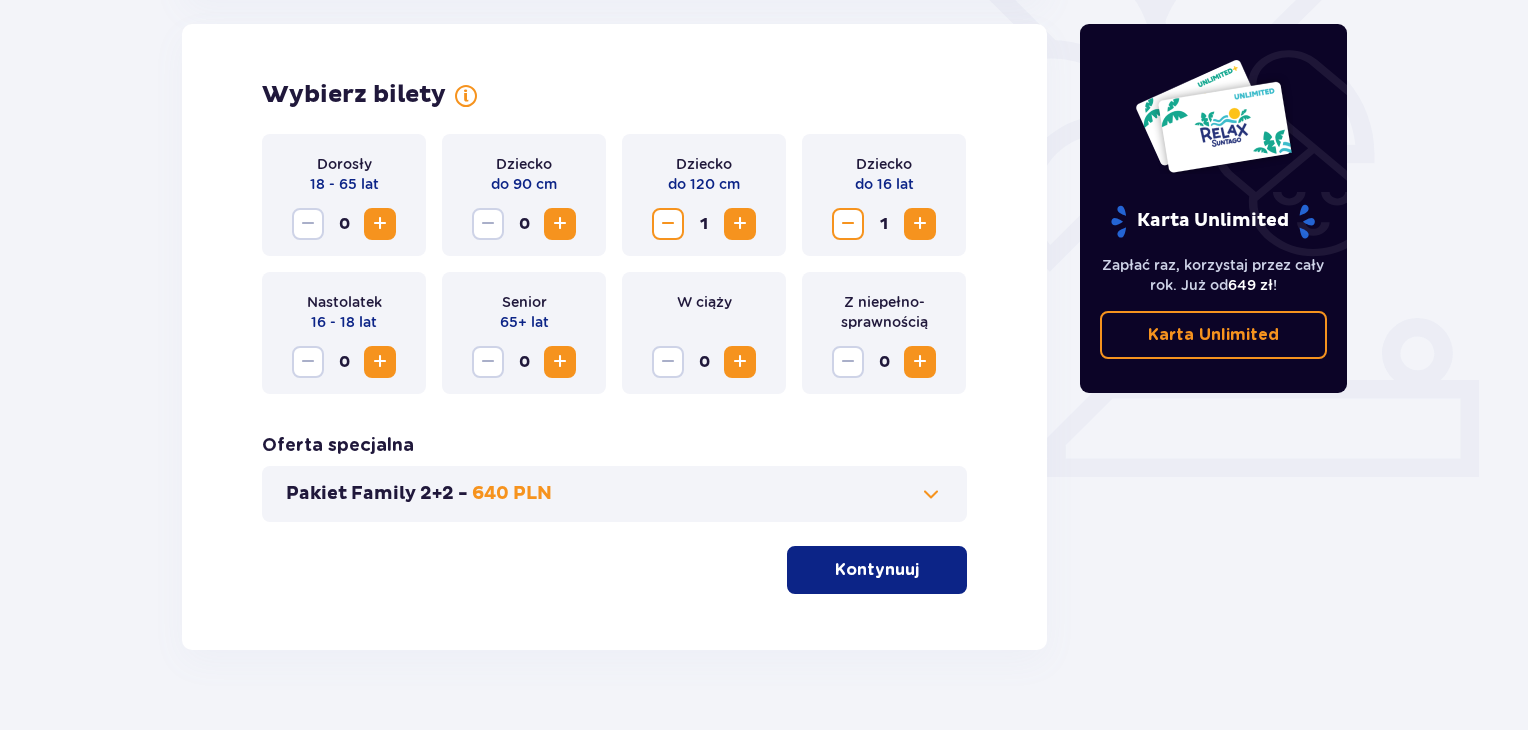 click at bounding box center (380, 224) 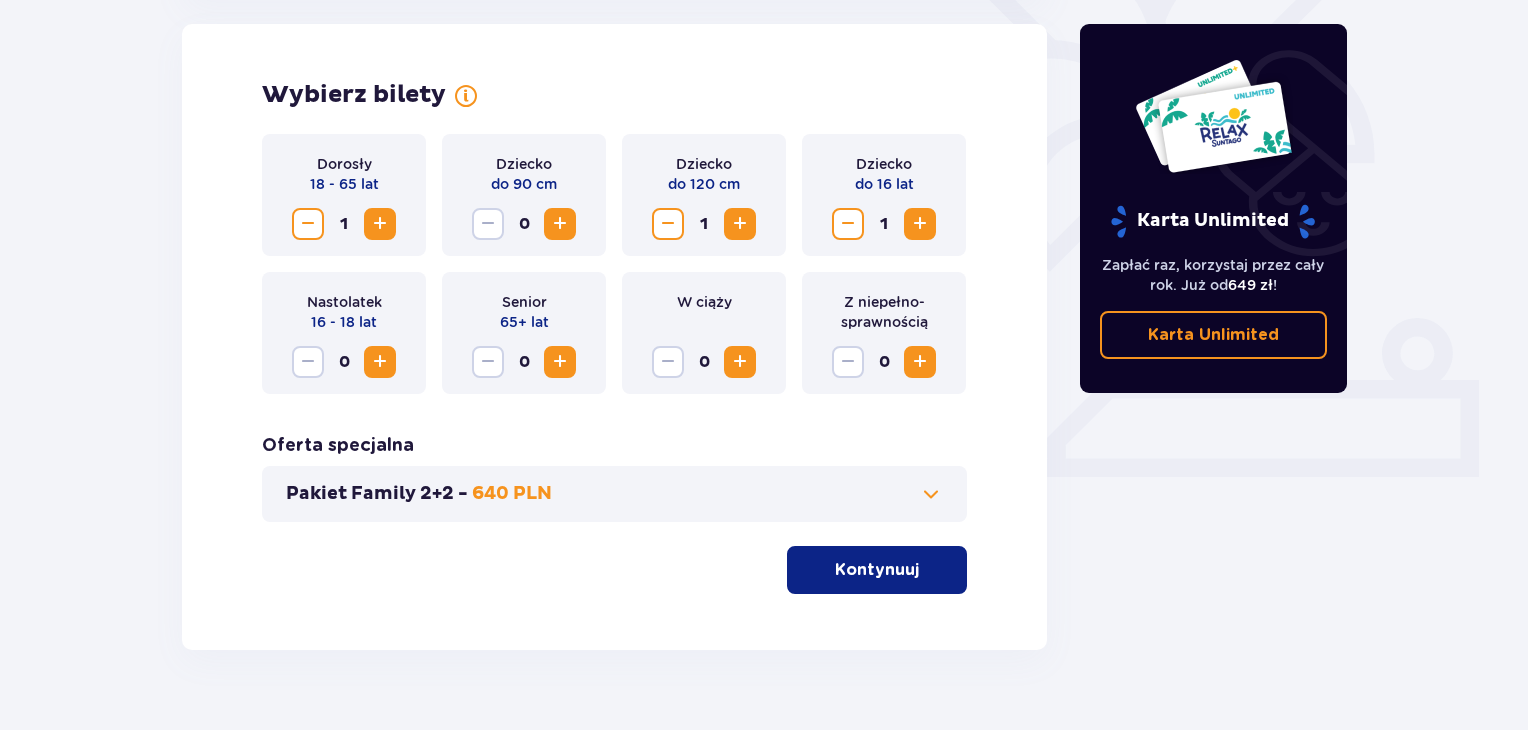 click at bounding box center (380, 224) 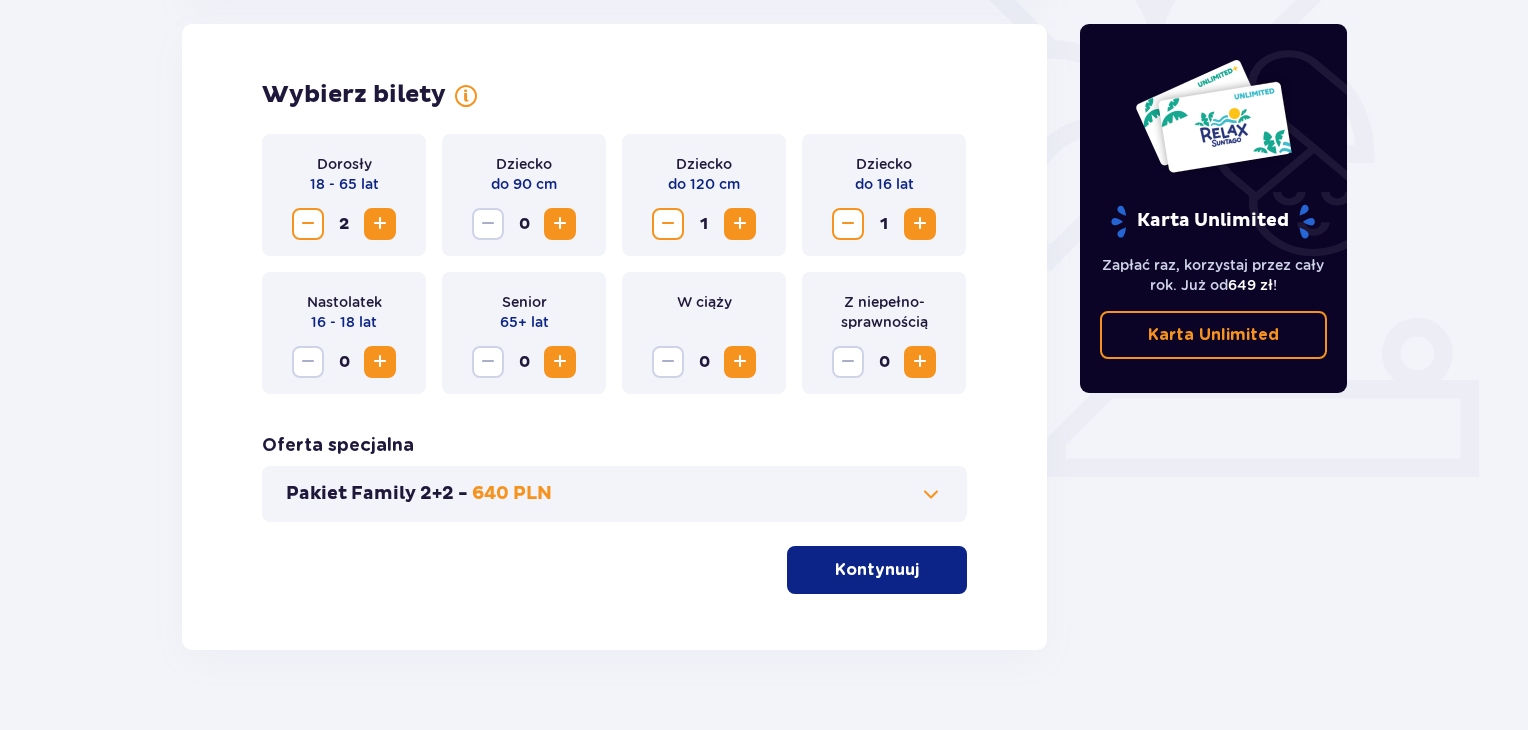 click at bounding box center (380, 224) 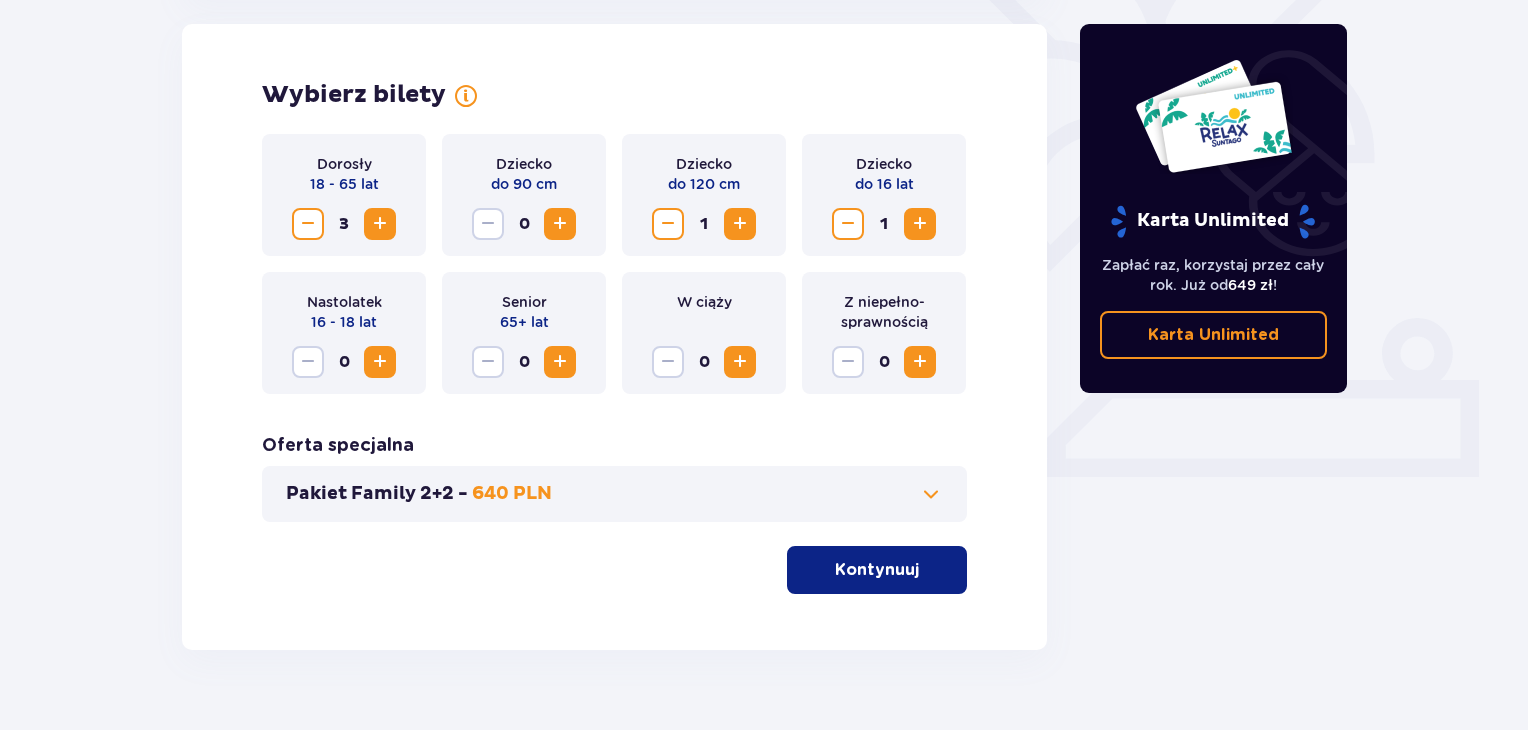 click at bounding box center [380, 224] 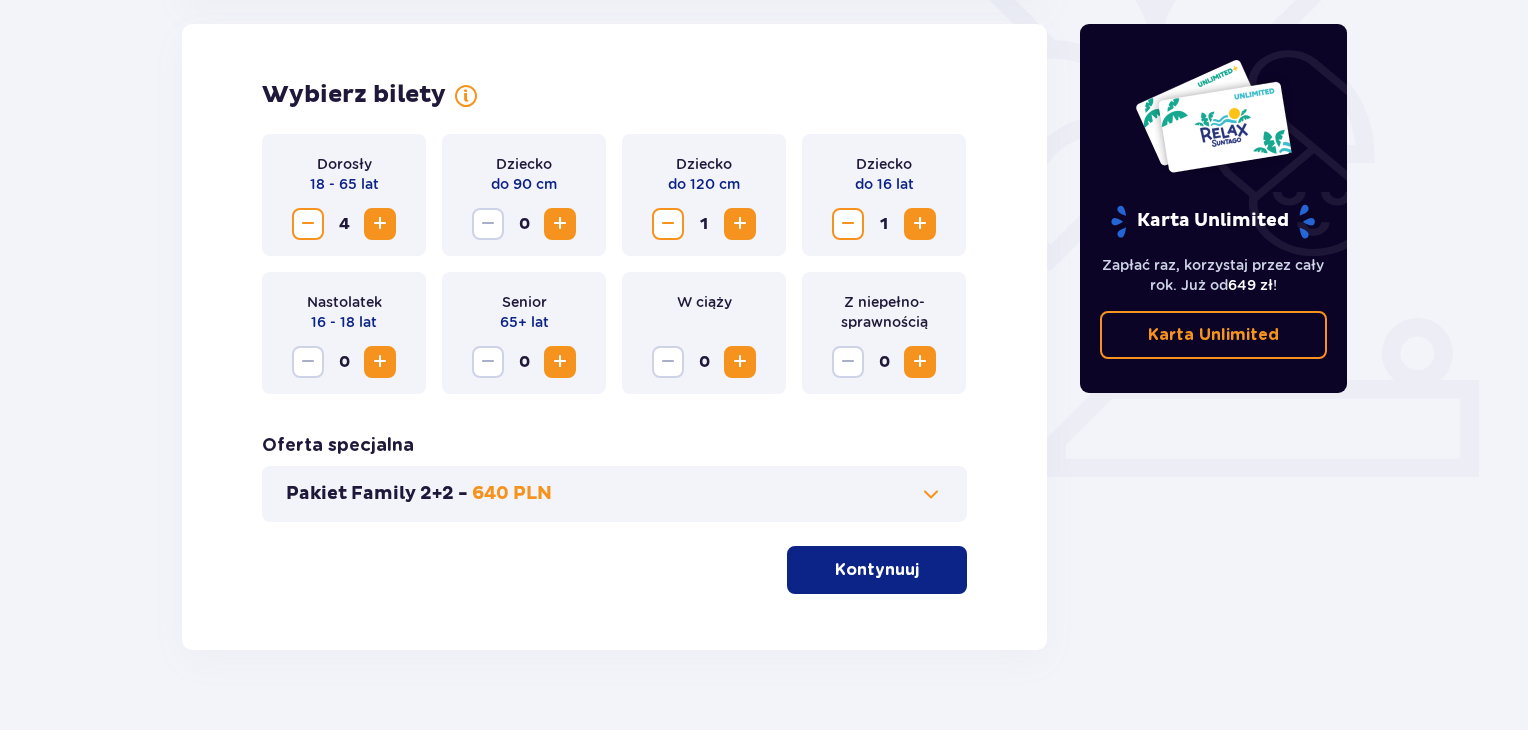 click on "Kontynuuj" at bounding box center (877, 570) 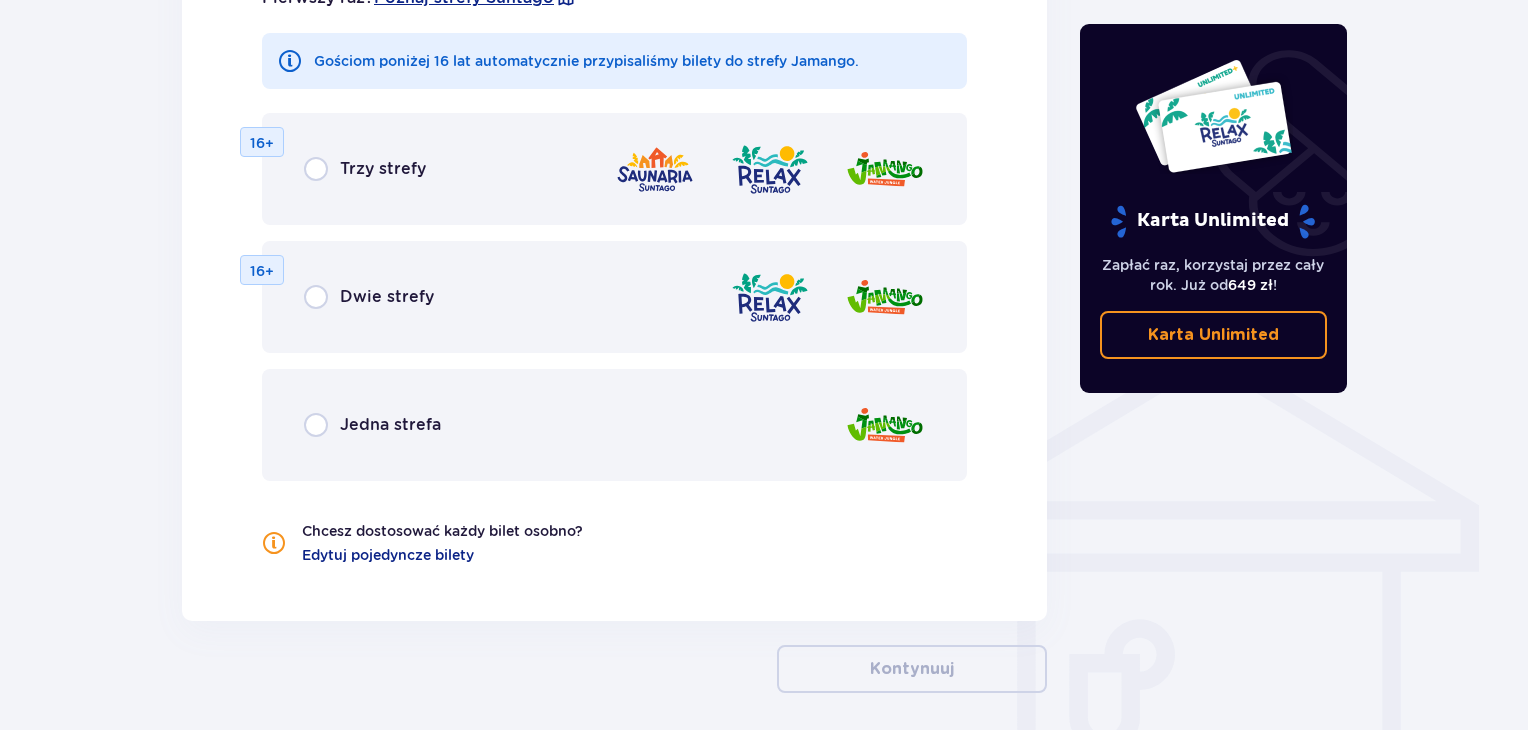 scroll, scrollTop: 1310, scrollLeft: 0, axis: vertical 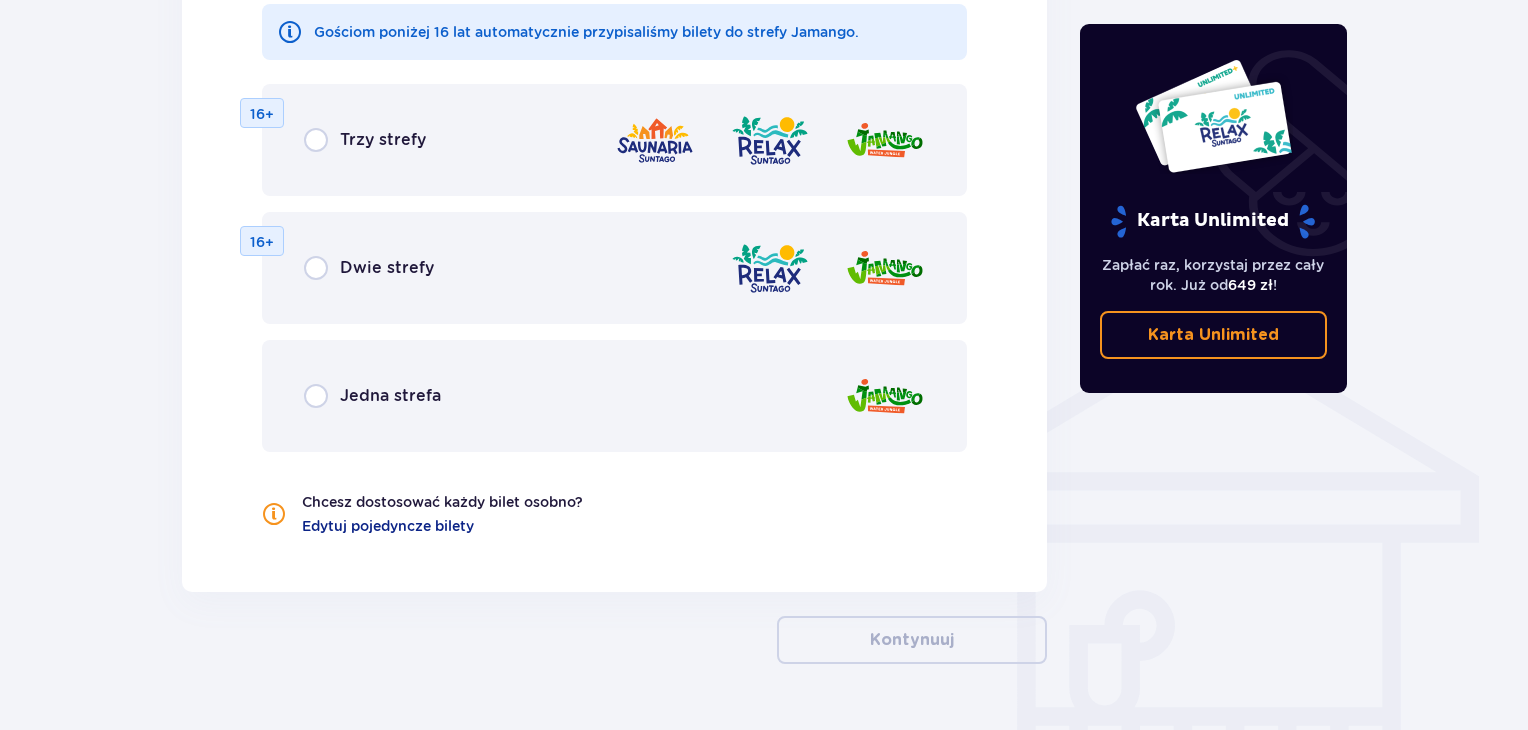 click on "Dwie strefy" at bounding box center (387, 268) 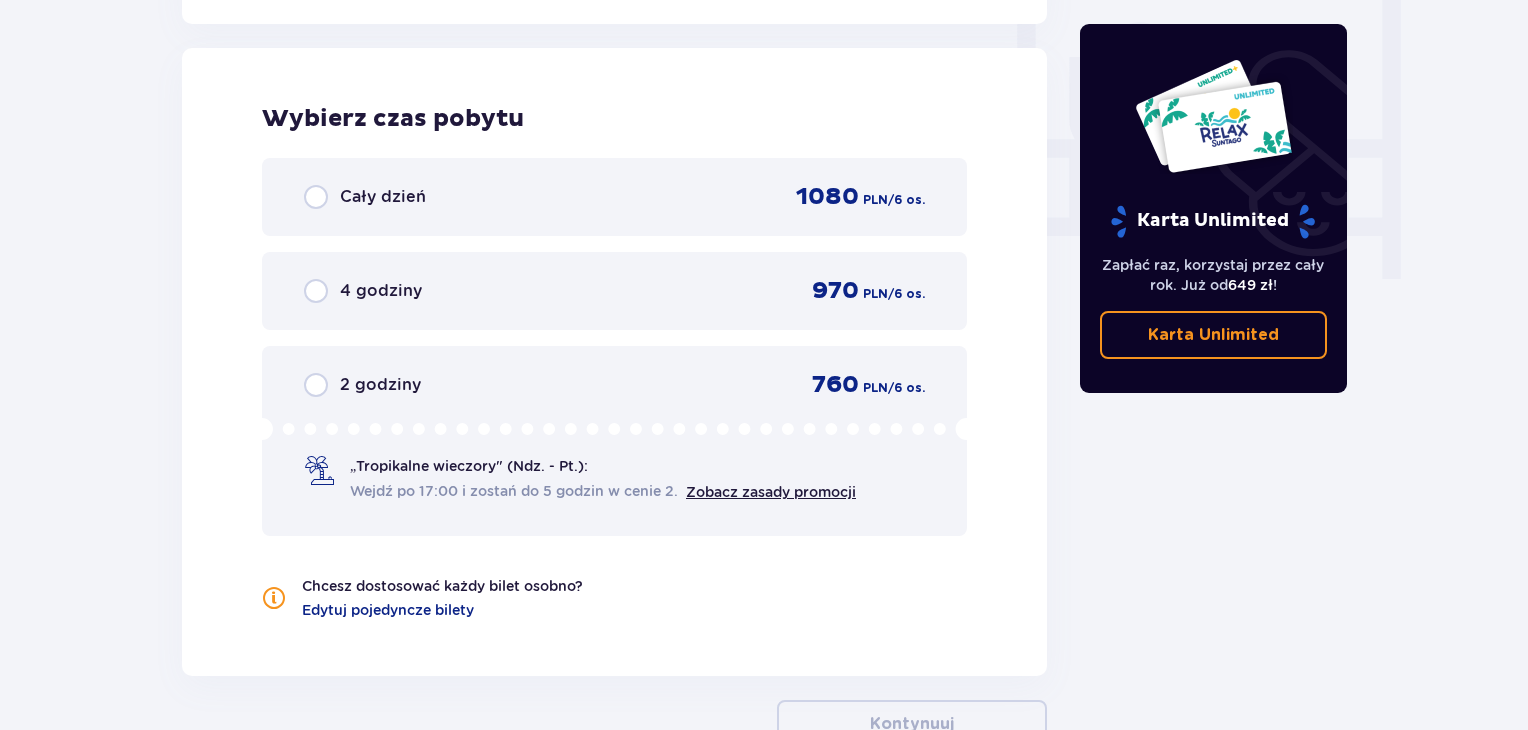 scroll, scrollTop: 1879, scrollLeft: 0, axis: vertical 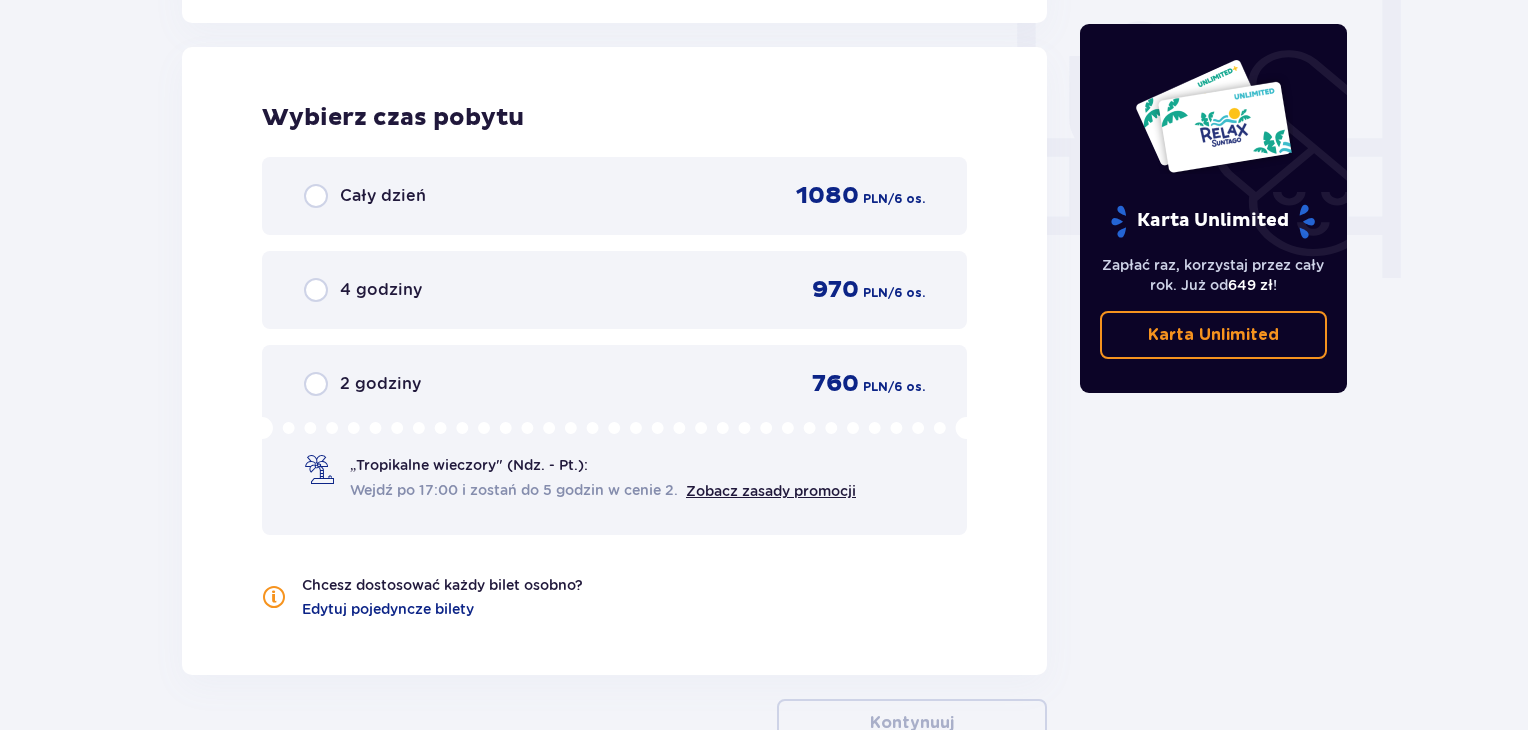 click on "Cały dzień" at bounding box center (365, 196) 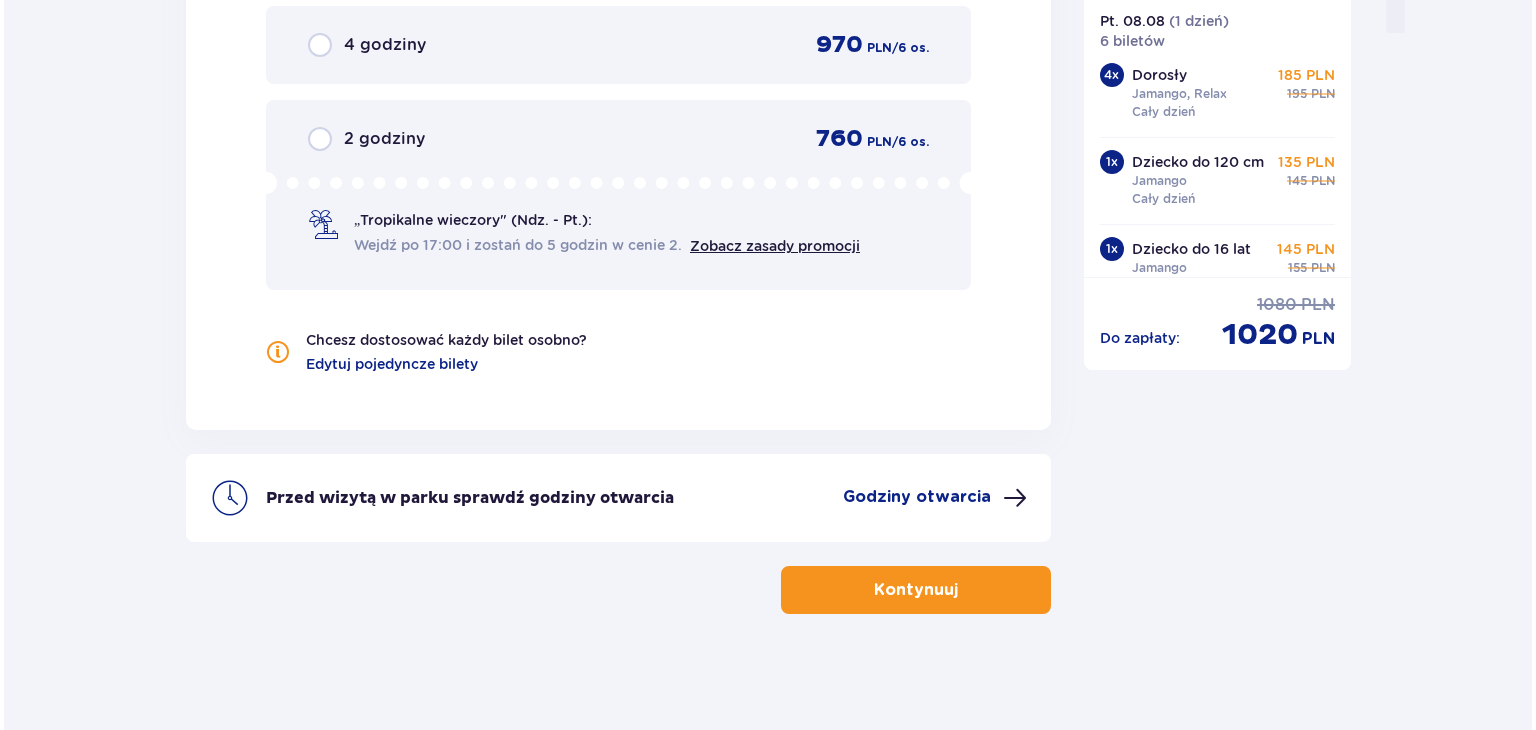 scroll, scrollTop: 2126, scrollLeft: 0, axis: vertical 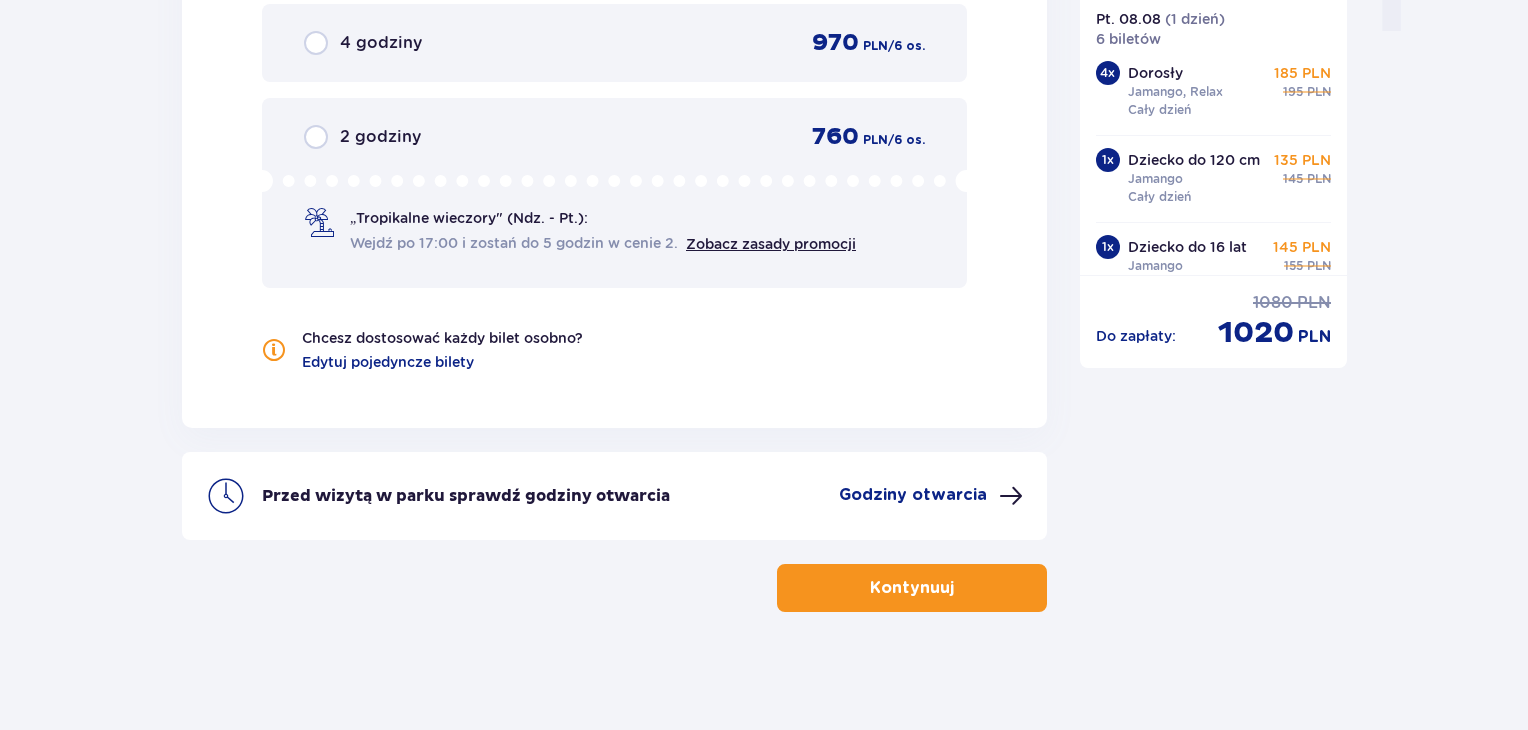 click on "Godziny otwarcia" at bounding box center (913, 495) 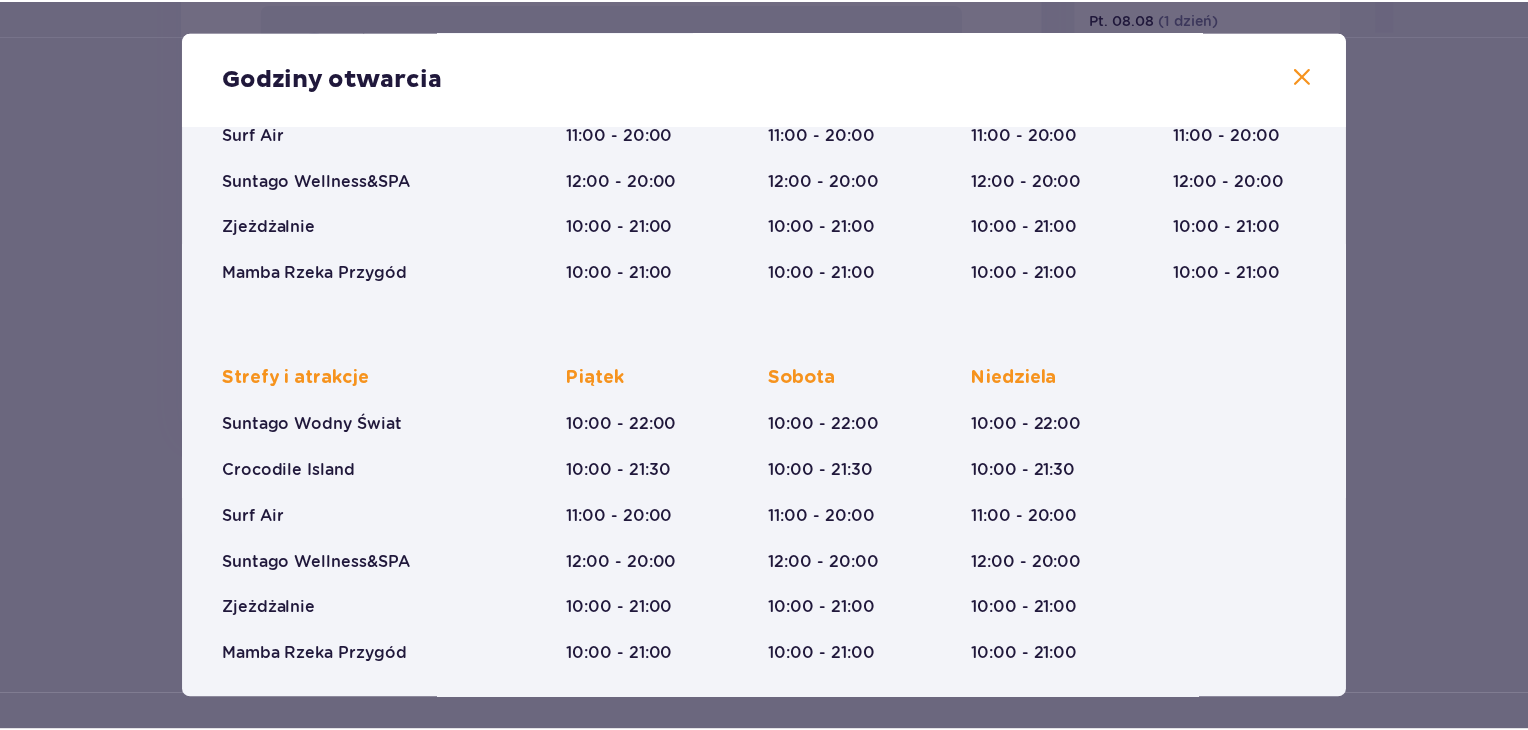 scroll, scrollTop: 308, scrollLeft: 0, axis: vertical 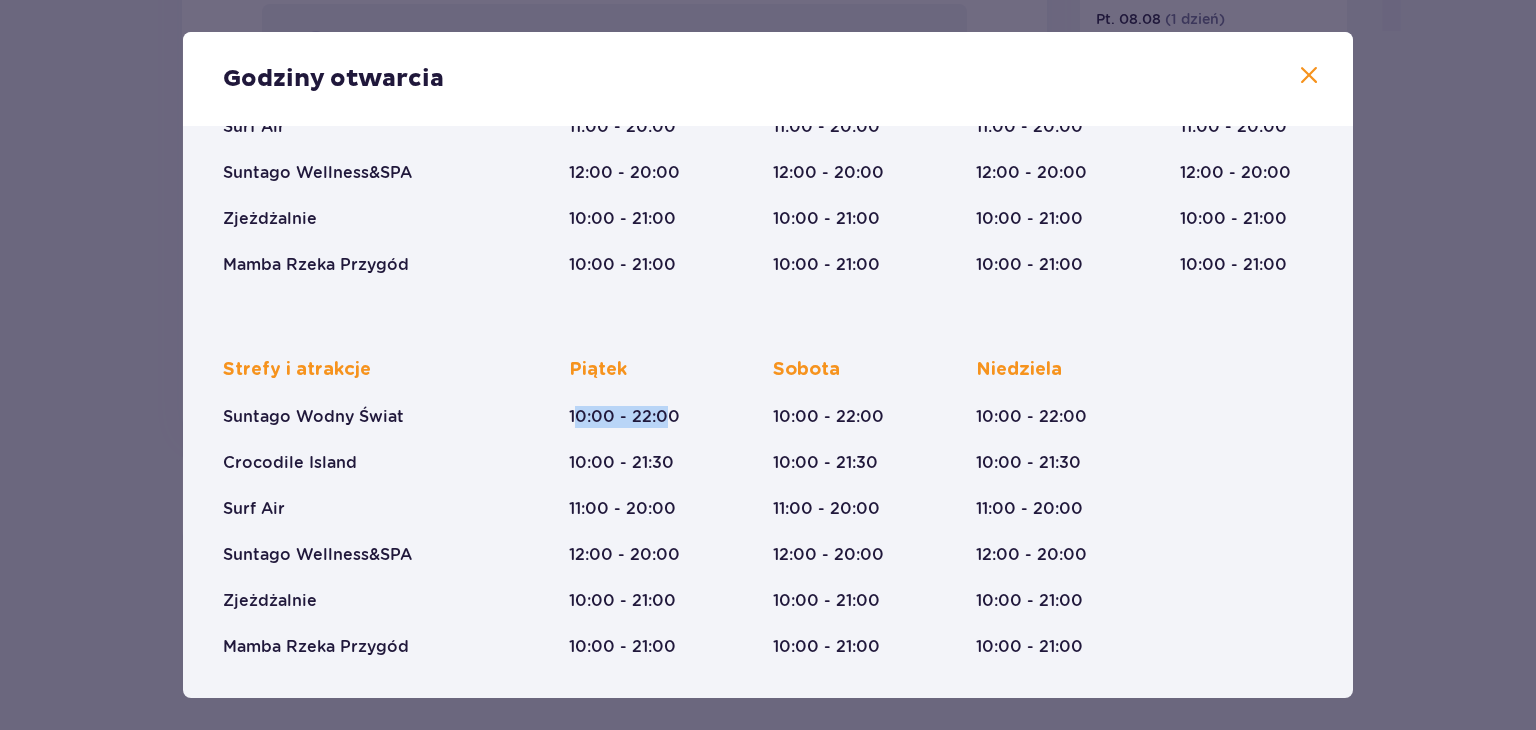 drag, startPoint x: 572, startPoint y: 417, endPoint x: 664, endPoint y: 417, distance: 92 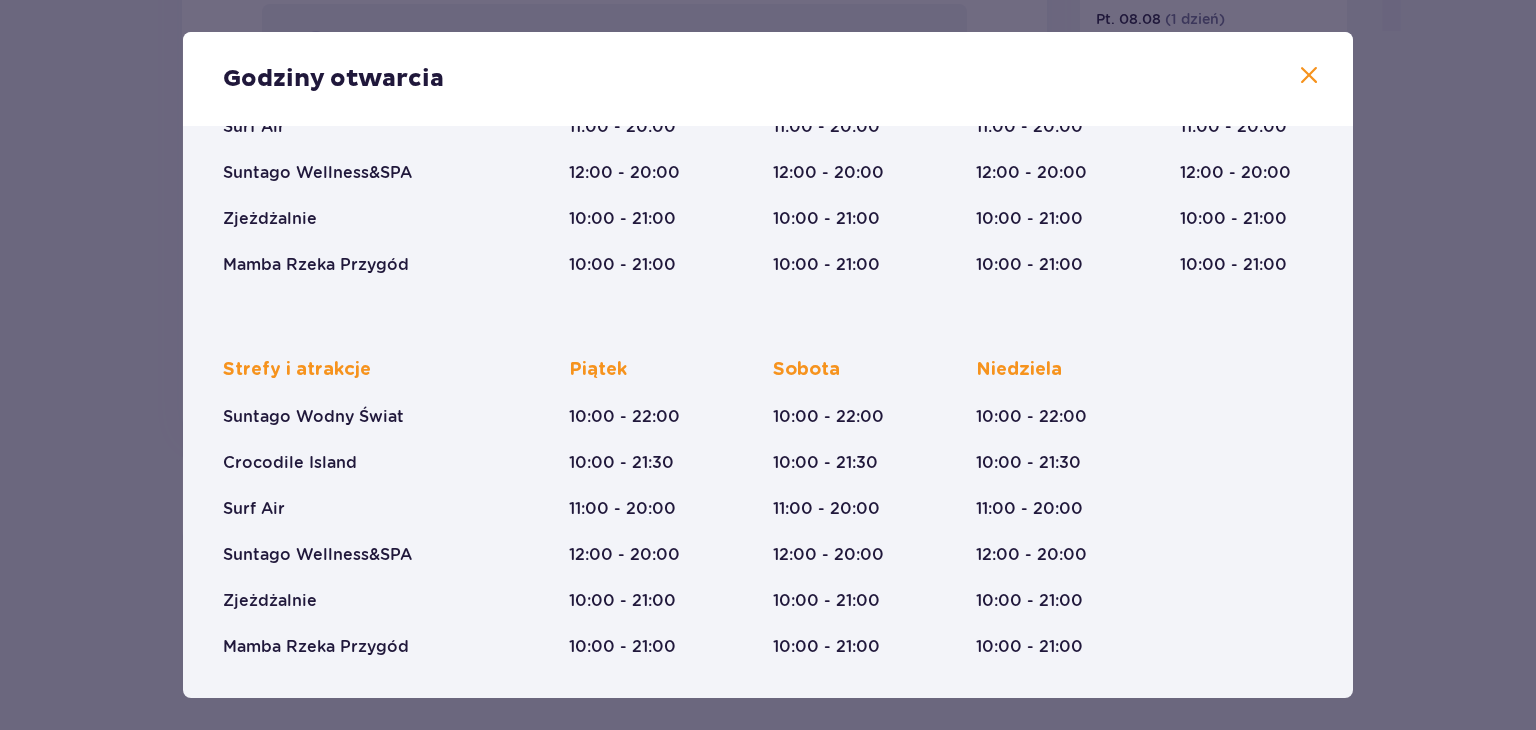 click on "Strefy i atrakcje Suntago Wodny Świat Crocodile Island Surf Air Suntago Wellness&SPA Zjeżdżalnie Mamba Rzeka Przygód Piątek 10:00 - 22:00 10:00 - 21:30 11:00 - 20:00 12:00 - 20:00 10:00 - 21:00 10:00 - 21:00 Sobota 10:00 - 22:00 10:00 - 21:30 11:00 - 20:00 12:00 - 20:00 10:00 - 21:00 10:00 - 21:00 Niedziela 10:00 - 22:00 10:00 - 21:30 11:00 - 20:00 12:00 - 20:00 10:00 - 21:00 10:00 - 21:00" at bounding box center (768, 492) 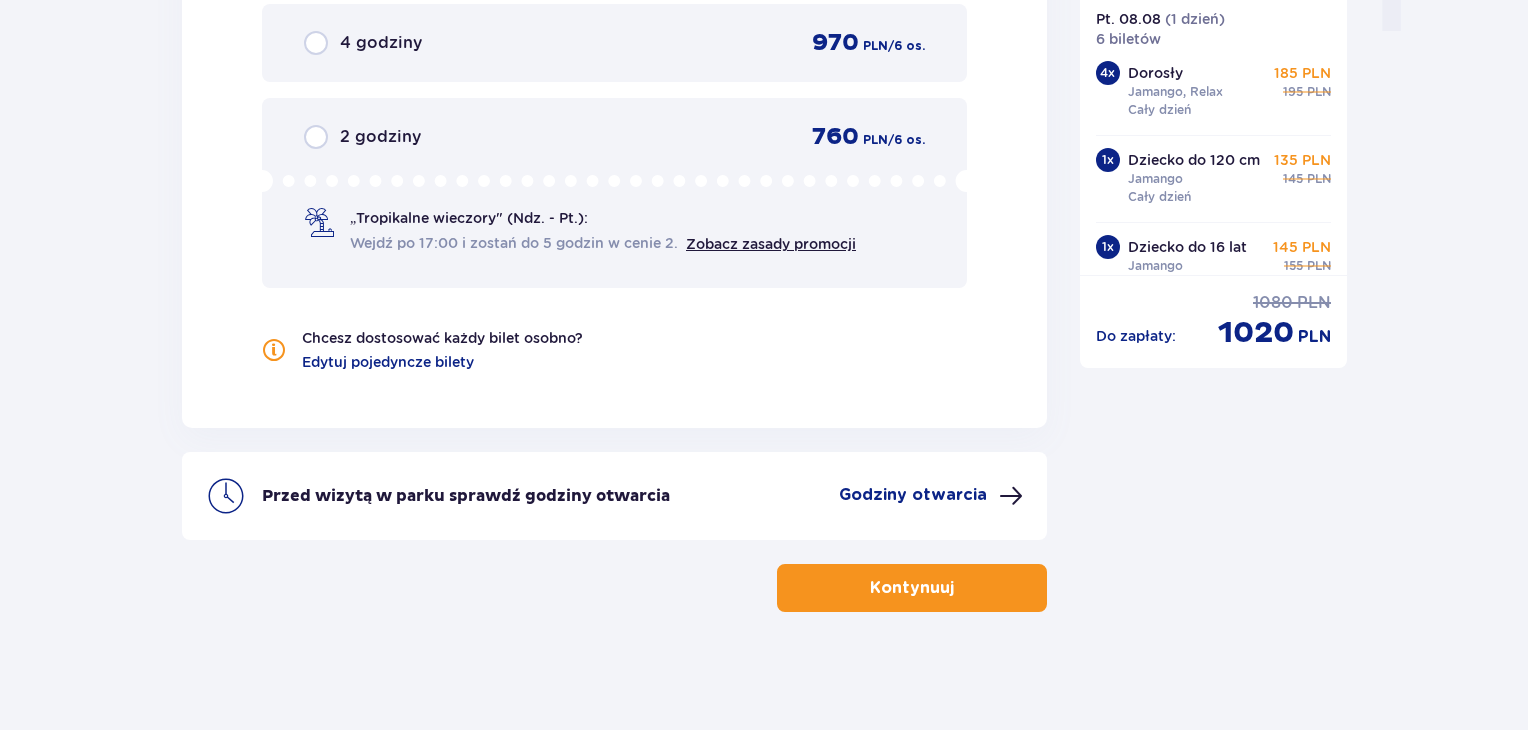 click on "Kontynuuj" at bounding box center (912, 588) 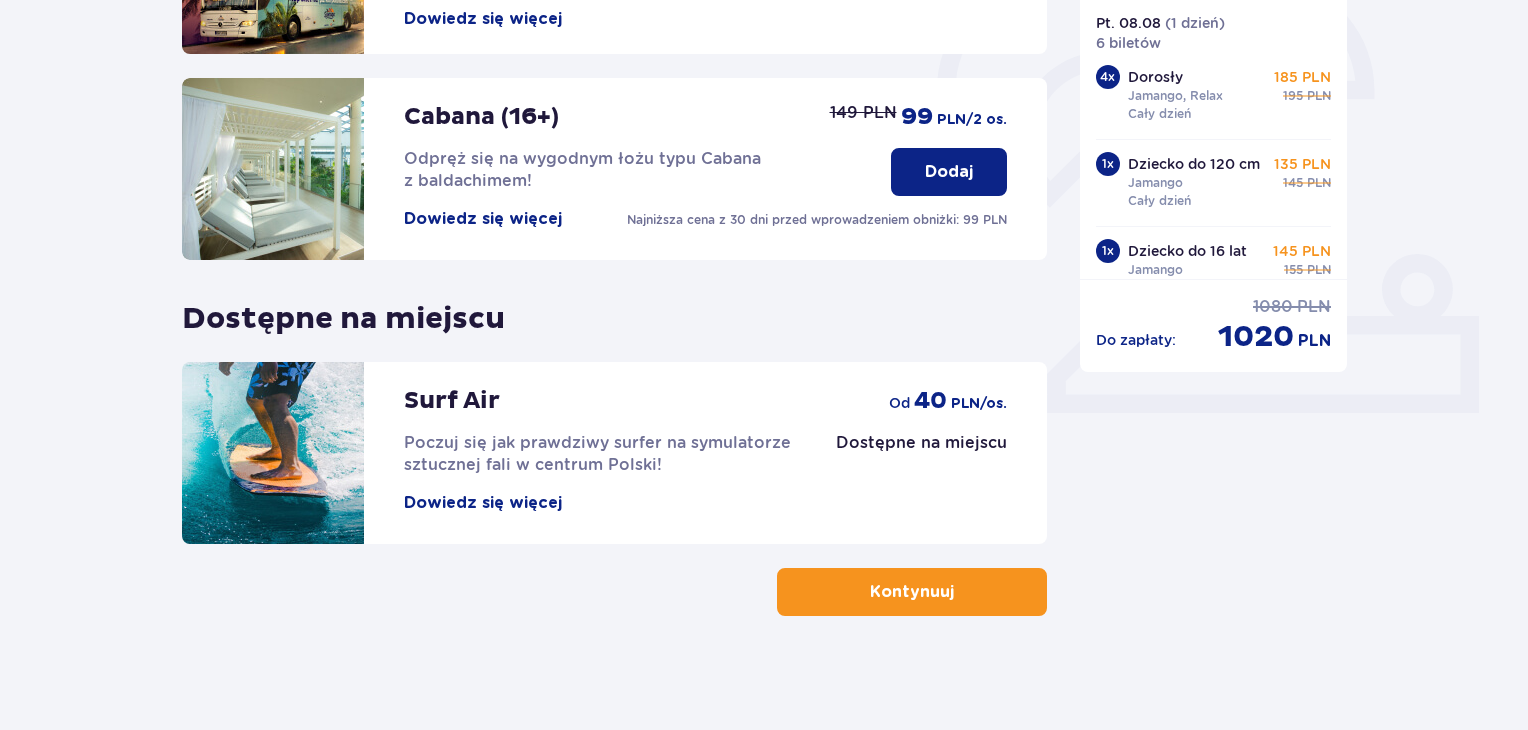 scroll, scrollTop: 626, scrollLeft: 0, axis: vertical 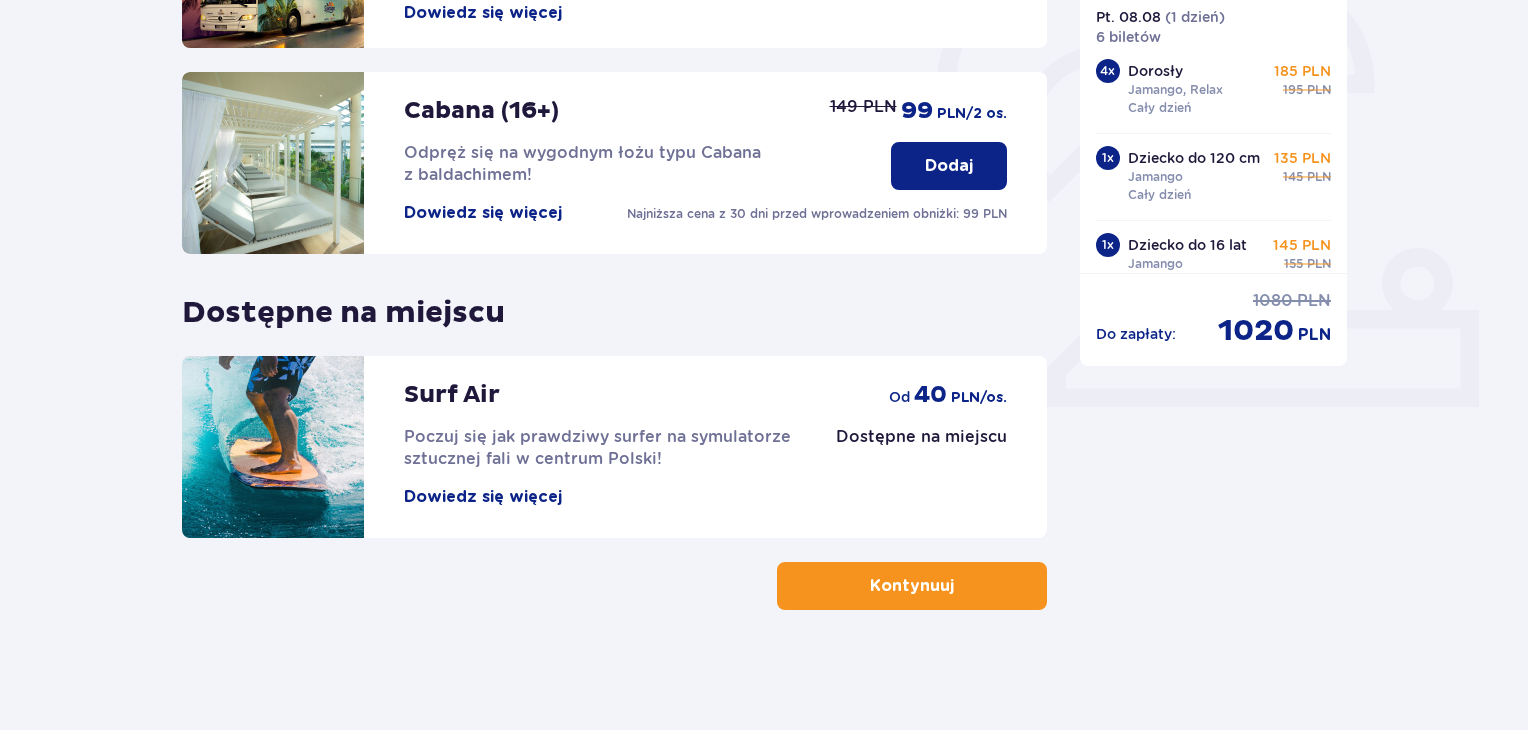 click on "Kontynuuj" at bounding box center (912, 586) 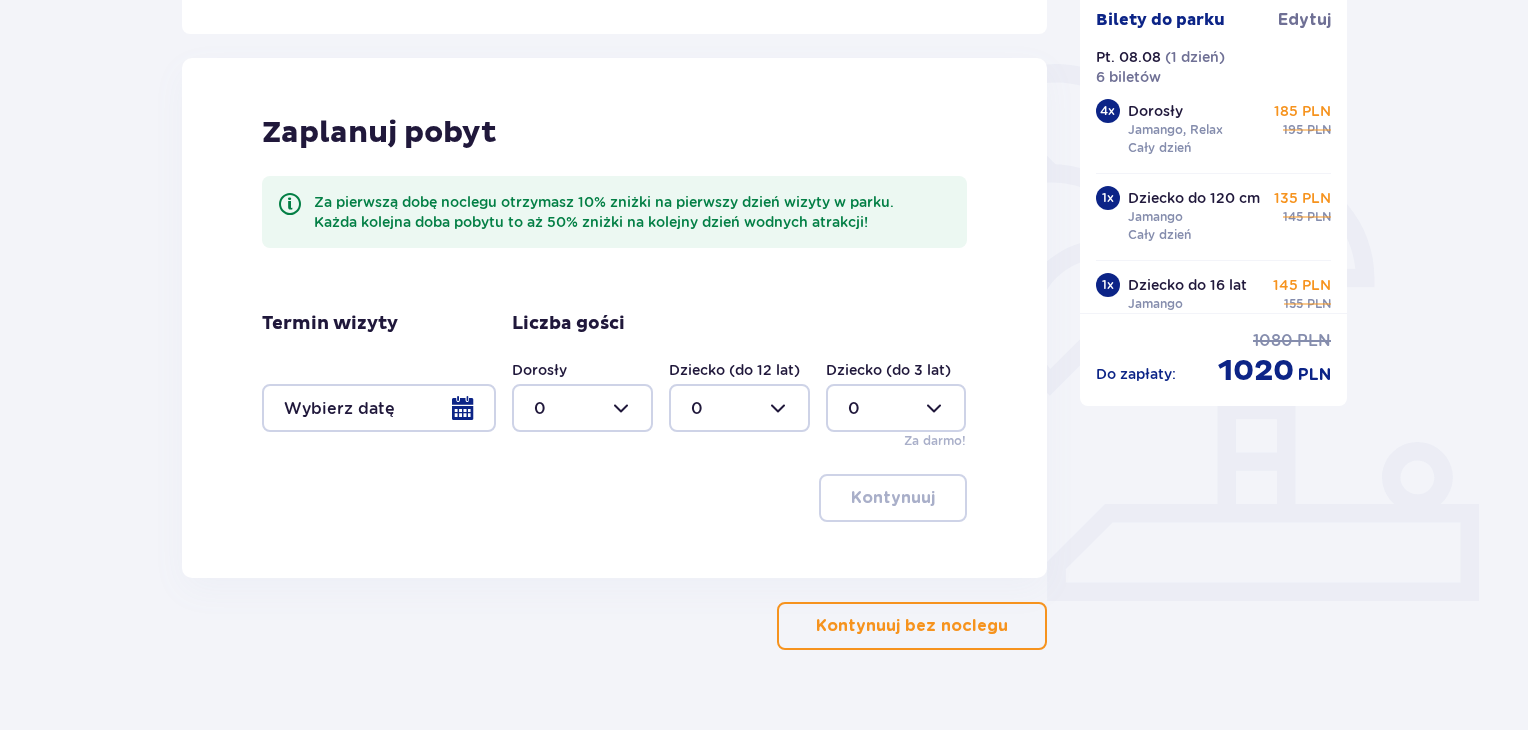 scroll, scrollTop: 472, scrollLeft: 0, axis: vertical 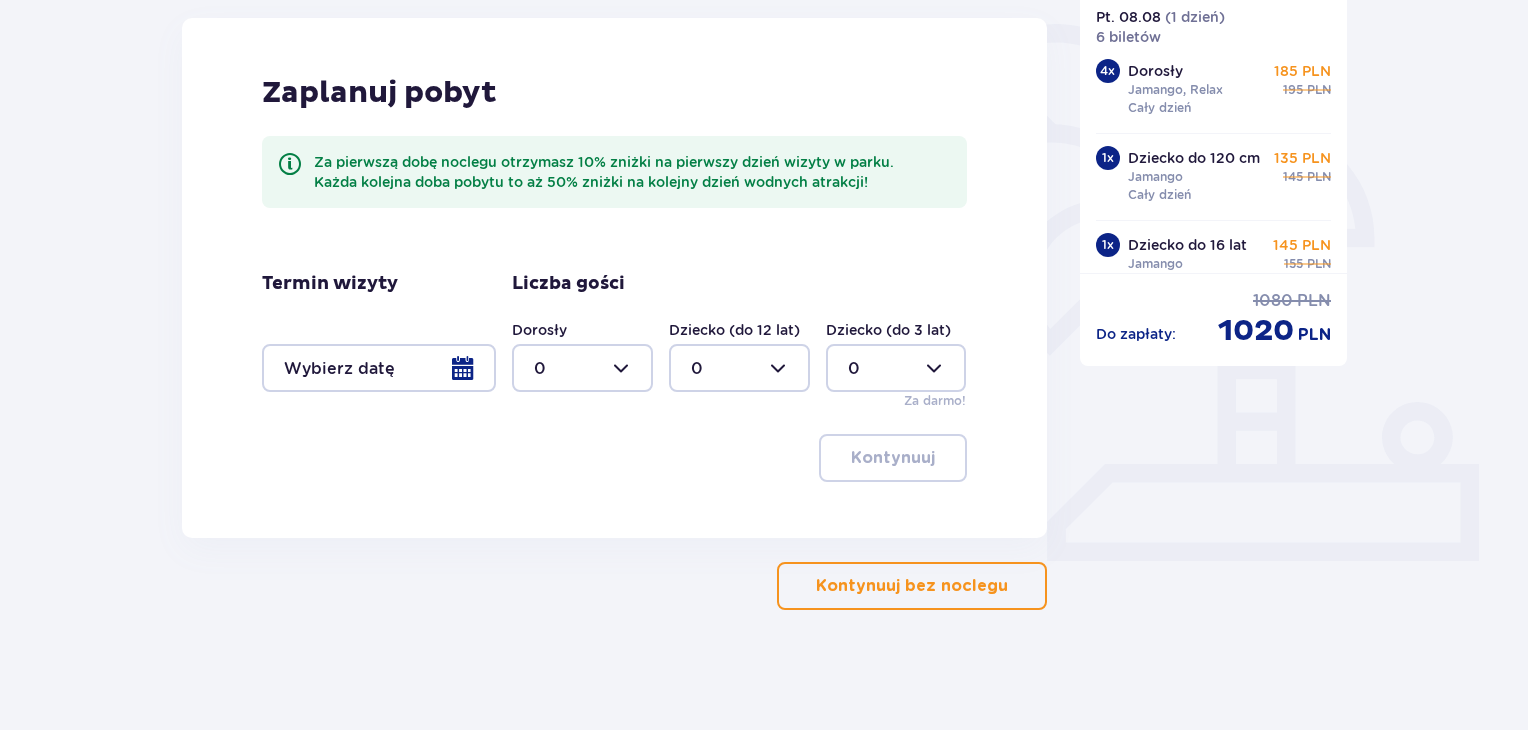 click on "Kontynuuj bez noclegu" at bounding box center [912, 586] 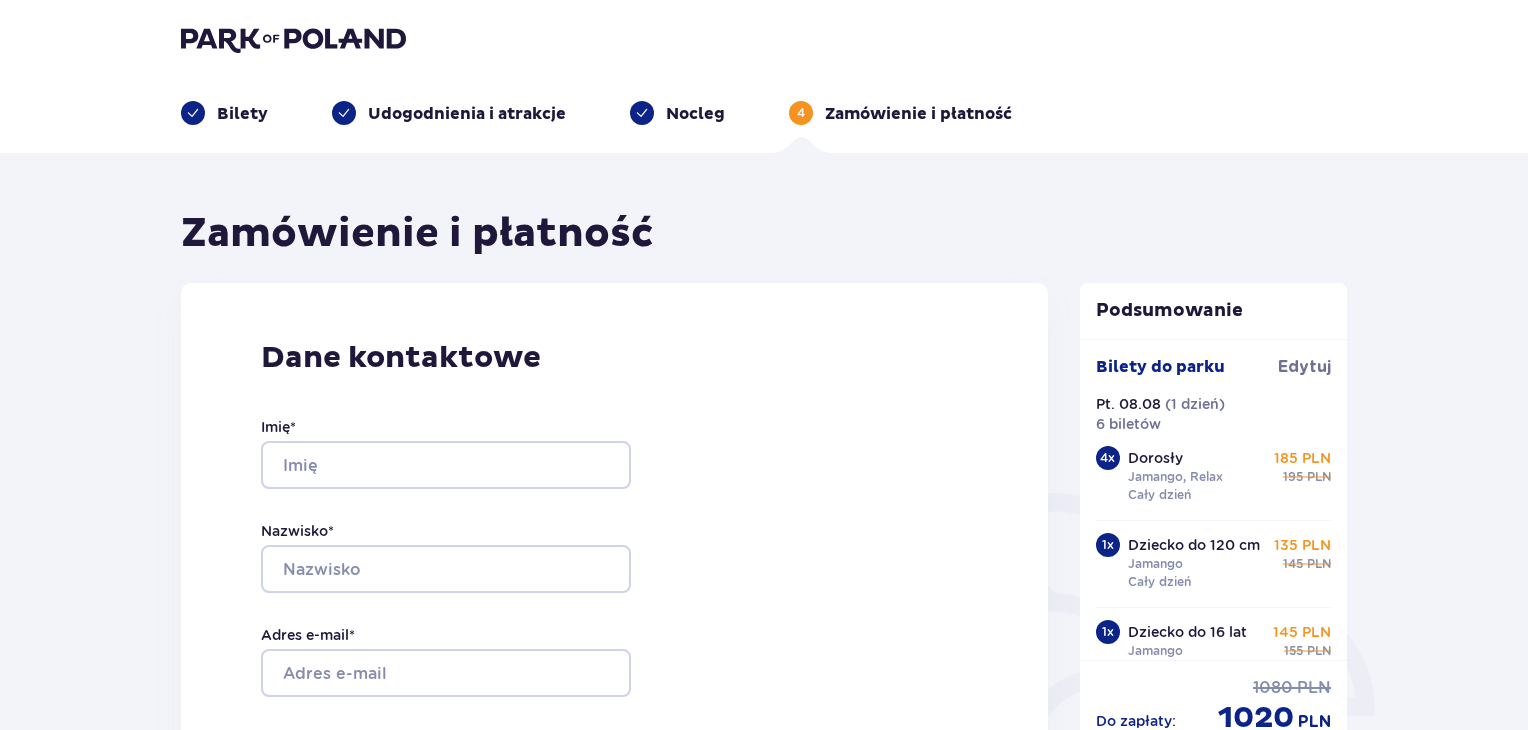scroll, scrollTop: 0, scrollLeft: 0, axis: both 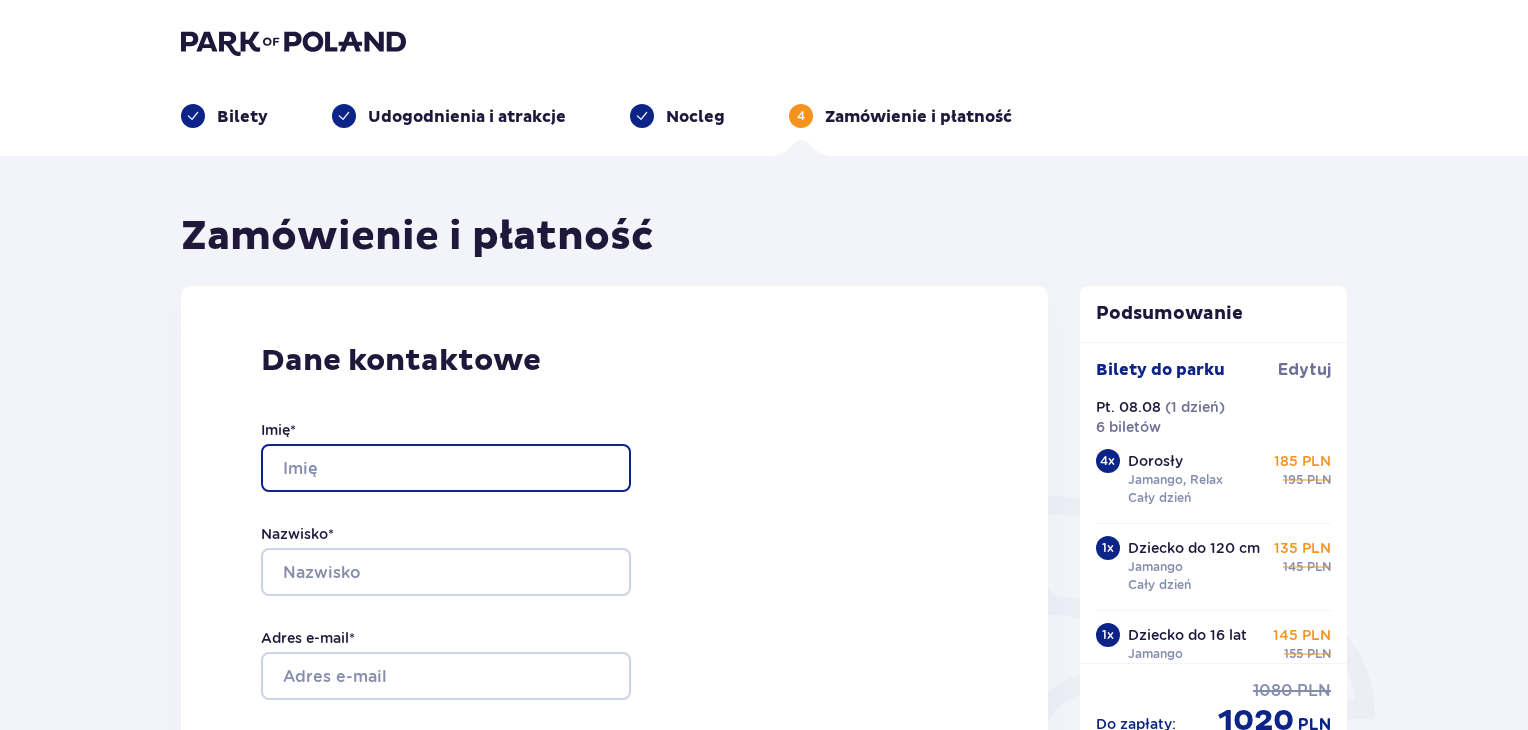 click on "Imię *" at bounding box center (446, 468) 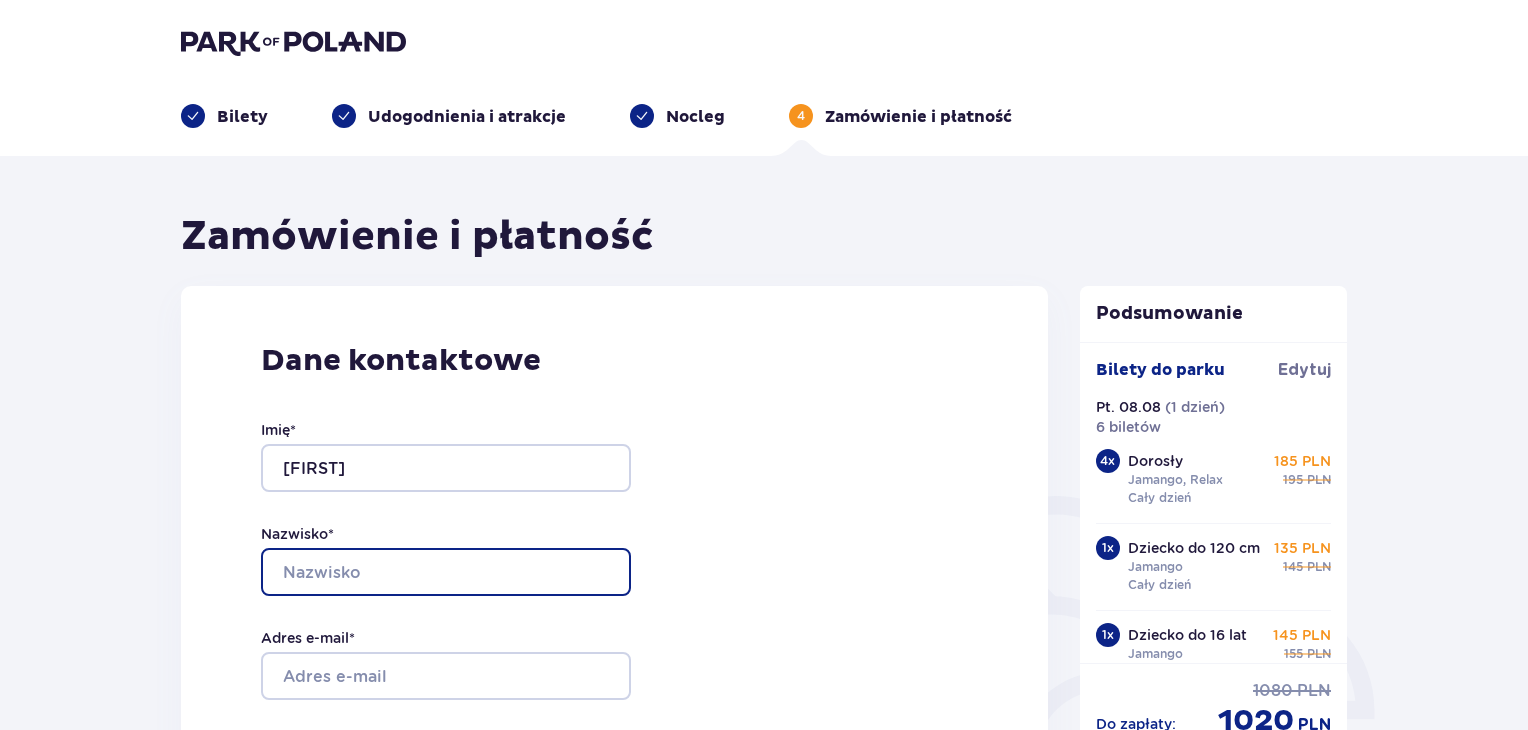 click on "Nazwisko *" at bounding box center [446, 572] 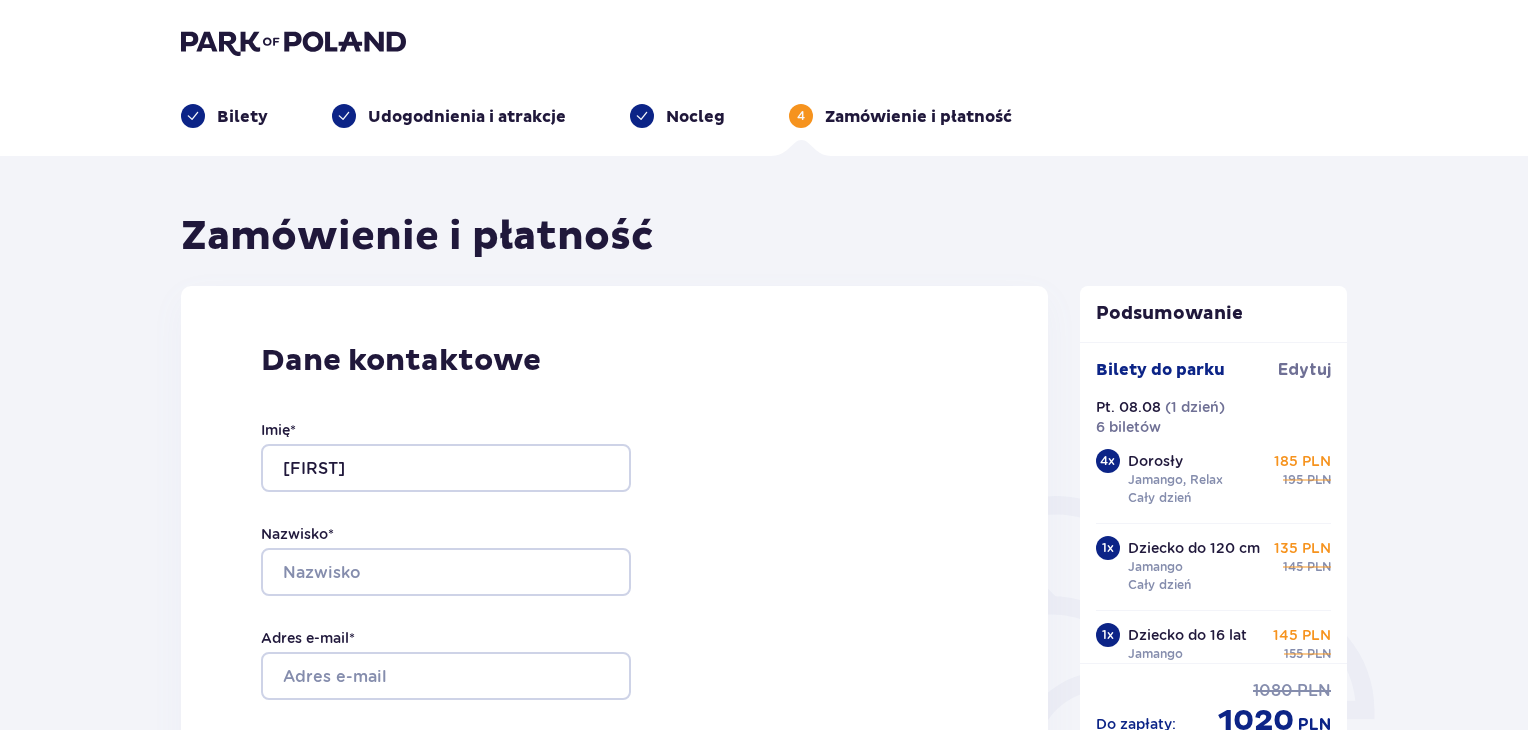 click on "Imię * Renata Nazwisko * Adres e-mail * Potwierdź adres e-mail * Numer telefonu * Numer telefonu, wraz z kodem kraju, np. 48 ​123 ​456 ​789" at bounding box center [446, 675] 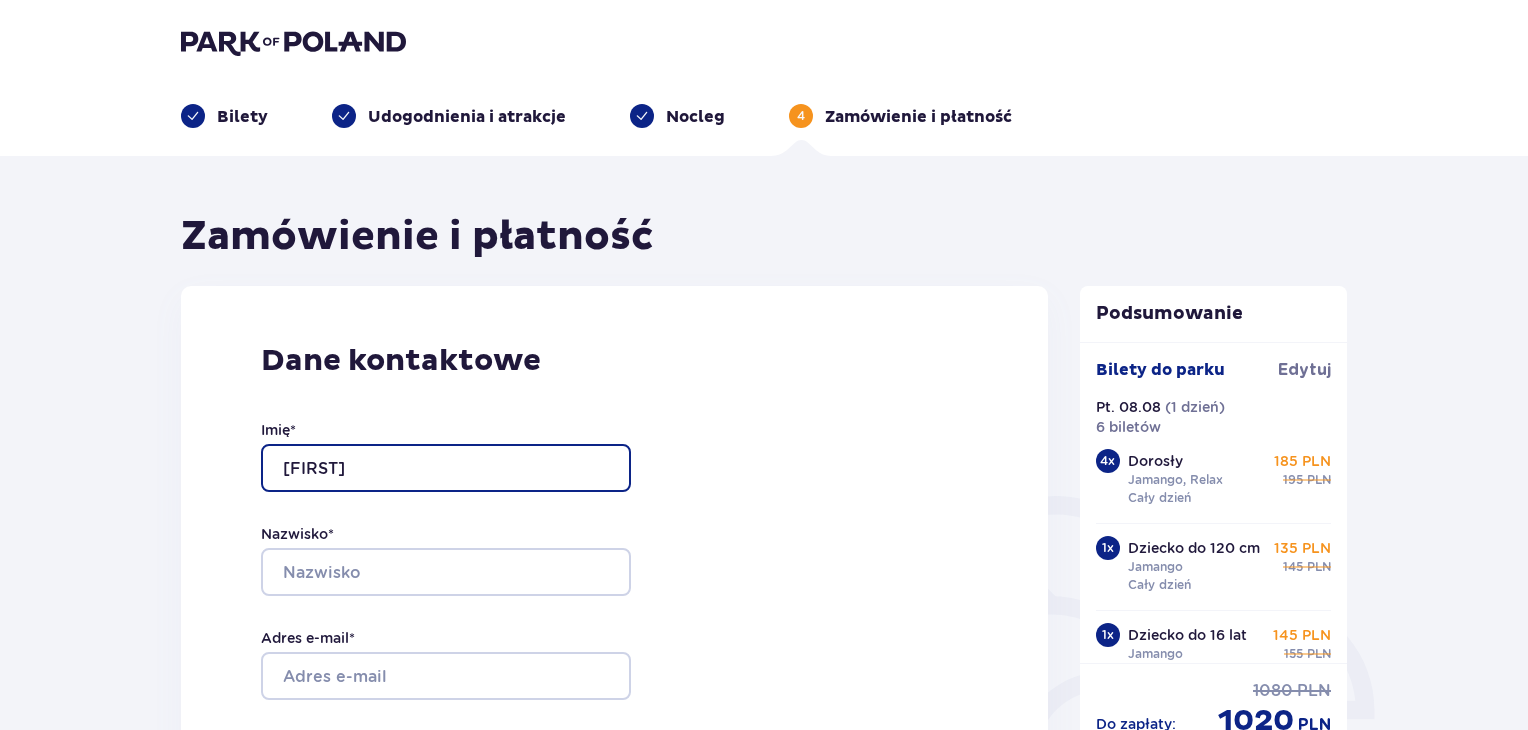 click on "[FIRST]" at bounding box center (446, 468) 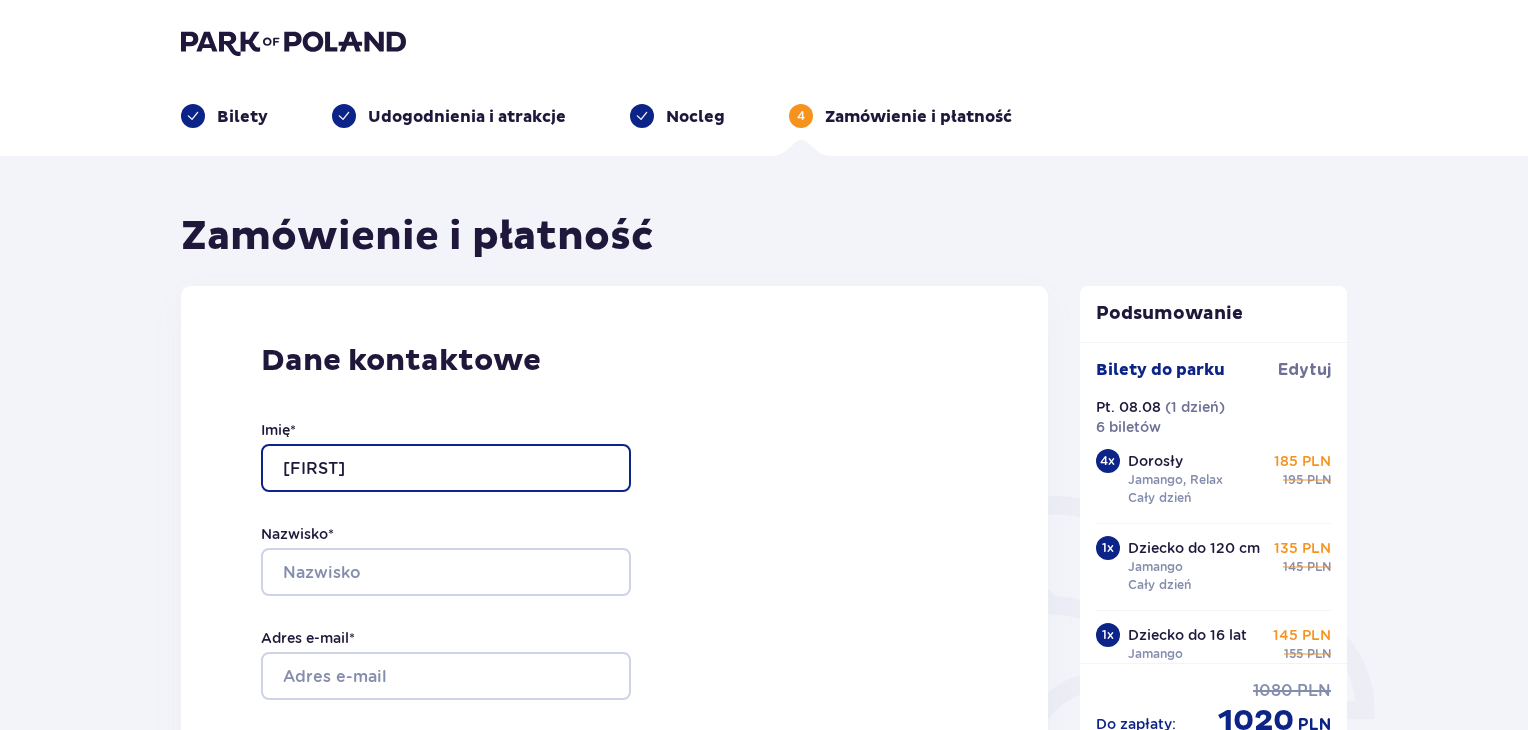 type on "[FIRST]" 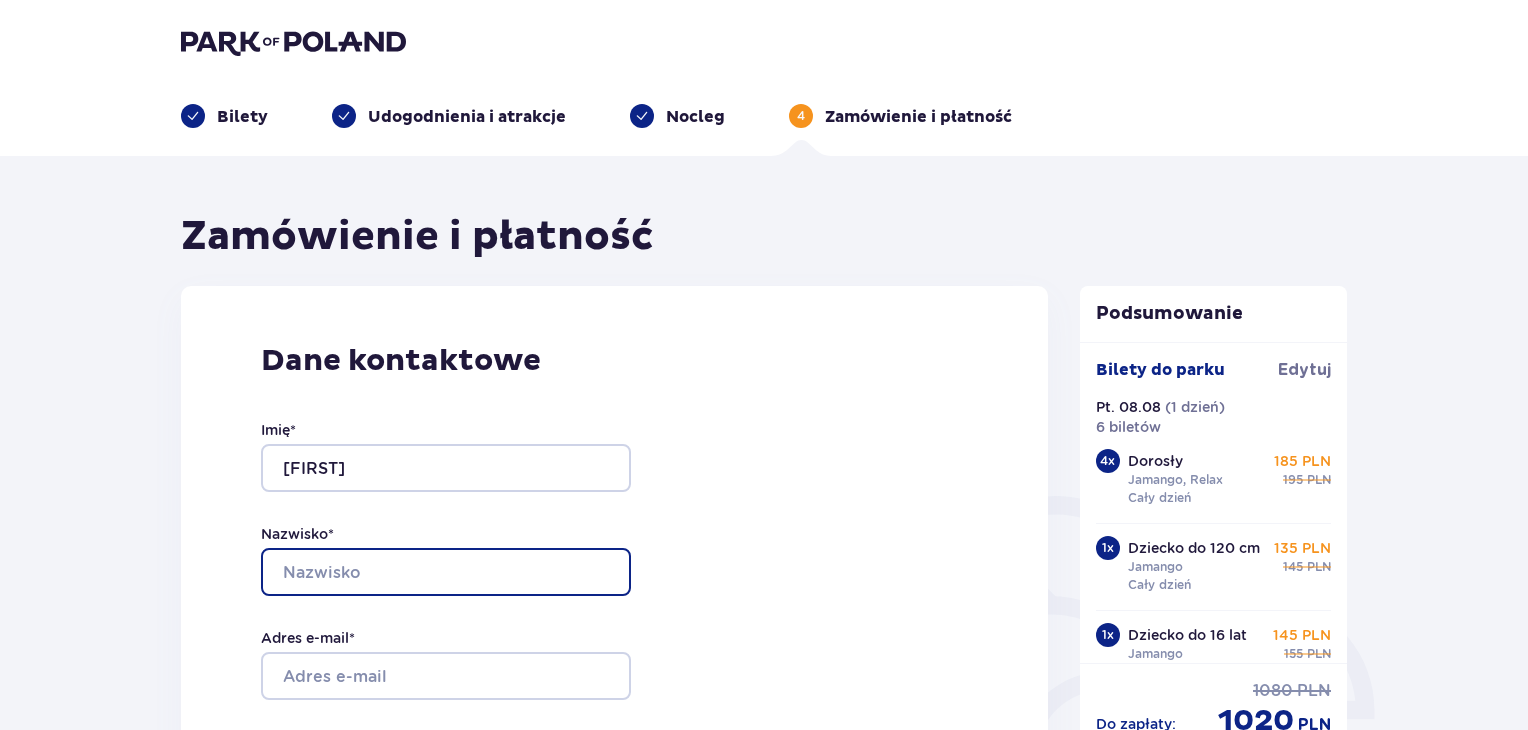 click on "Nazwisko *" at bounding box center [446, 572] 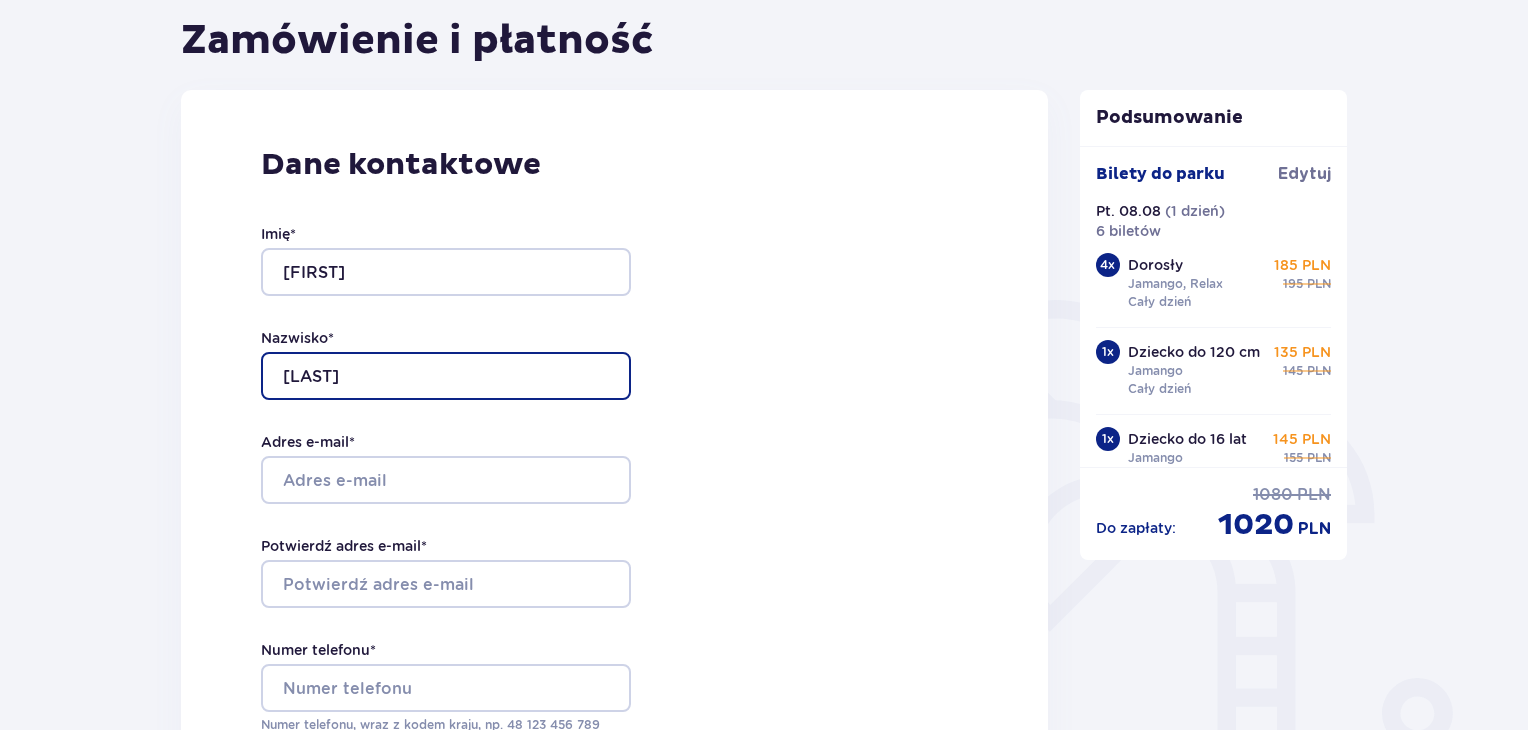 scroll, scrollTop: 200, scrollLeft: 0, axis: vertical 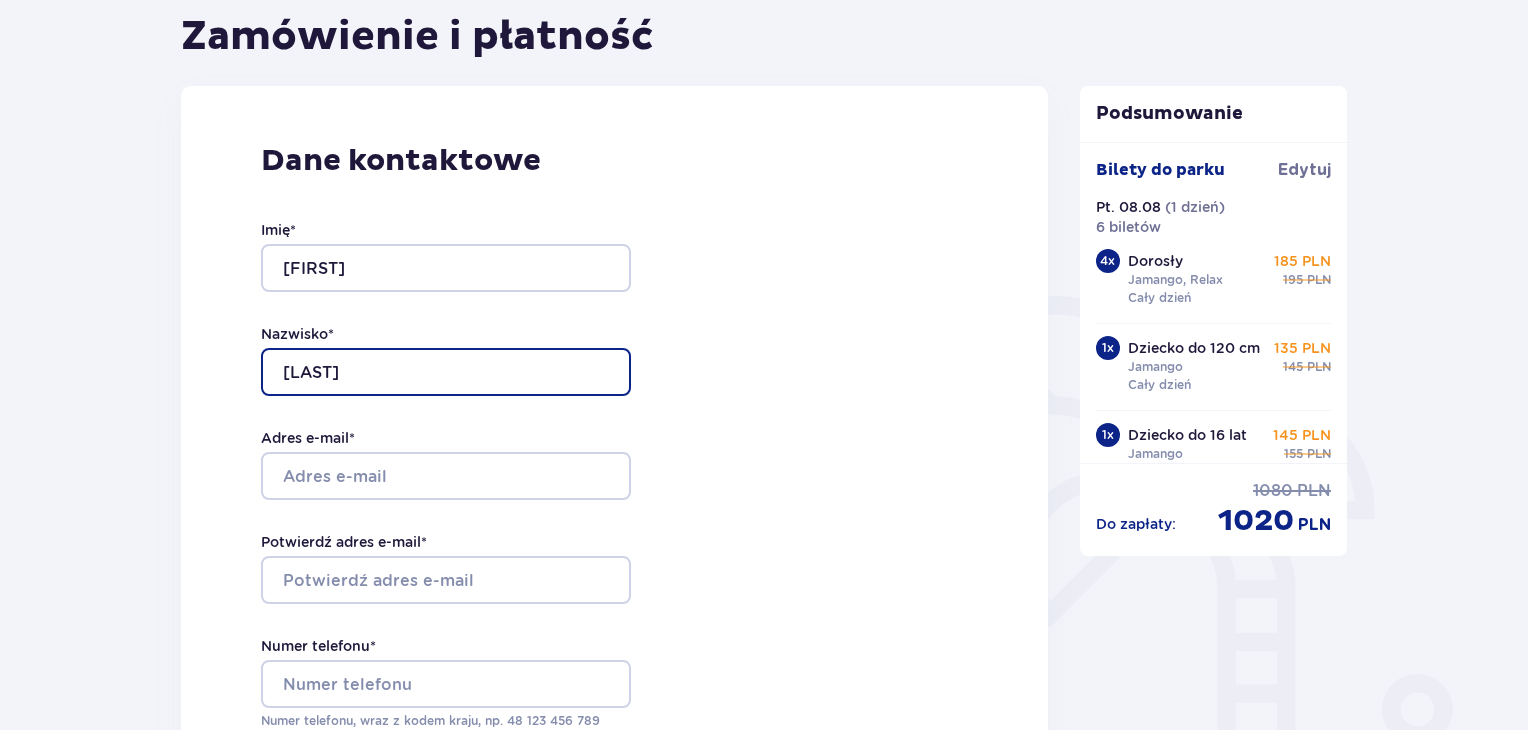 type on "[LAST]" 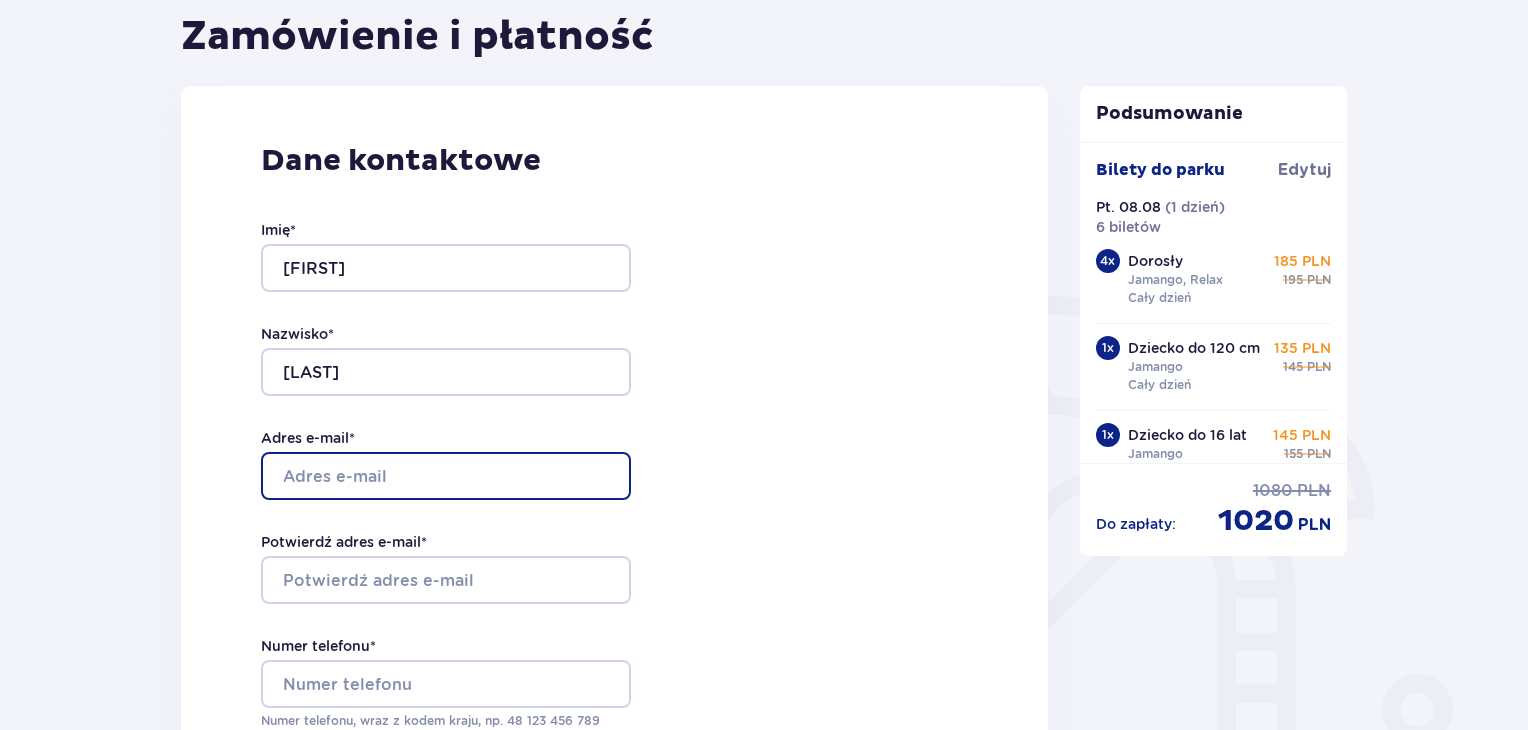 click on "Adres e-mail *" at bounding box center (446, 476) 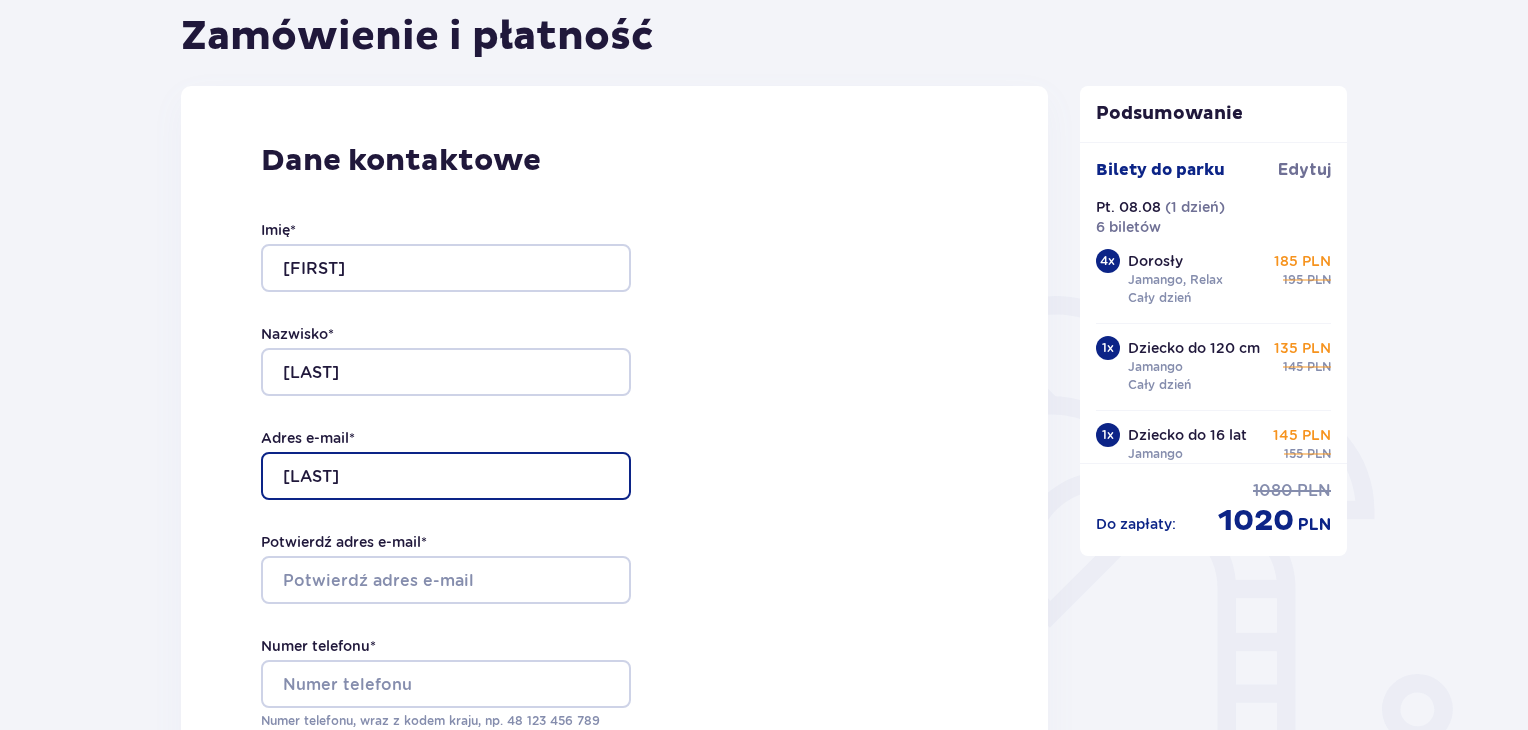 type on "jaworekmaciej424@gmail.com" 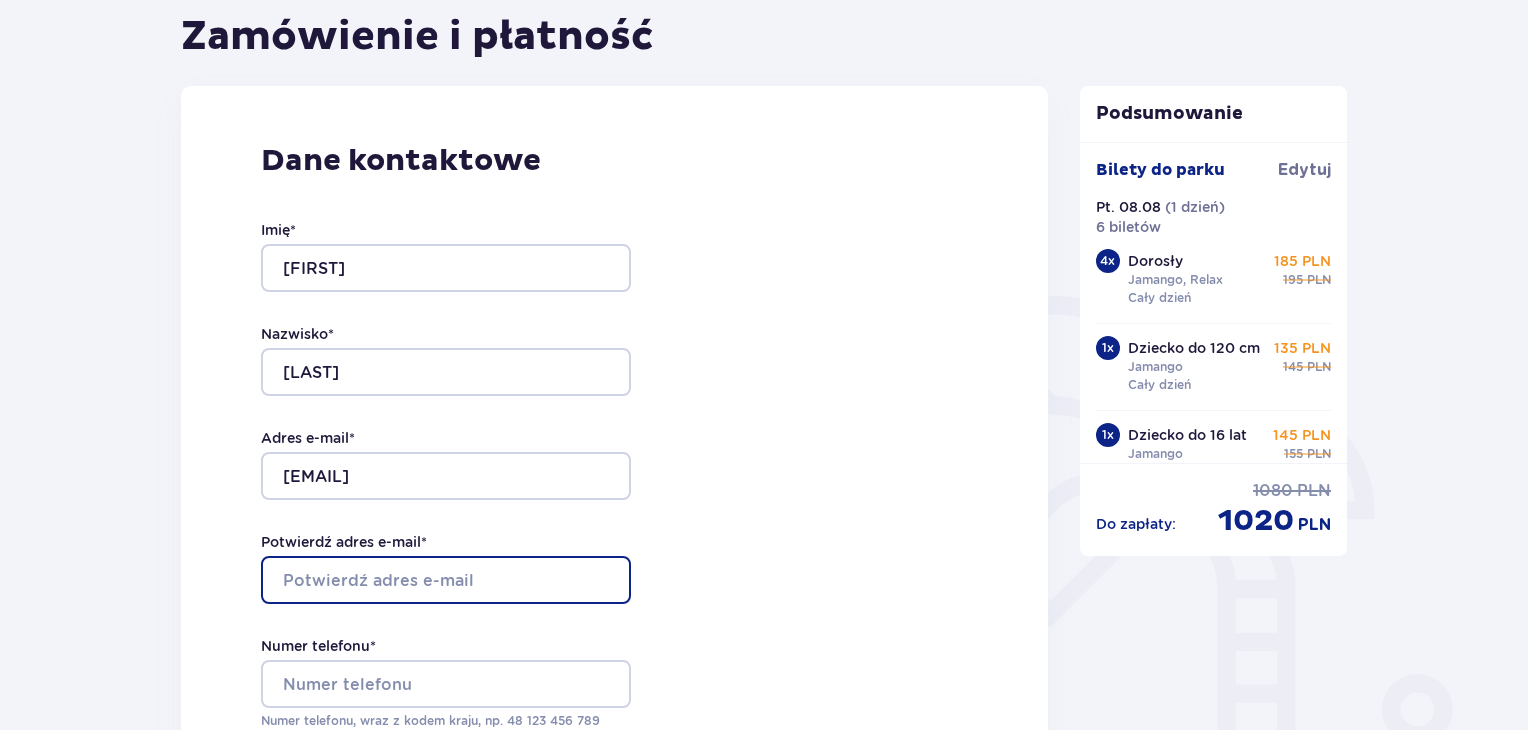 click on "Potwierdź adres e-mail *" at bounding box center [446, 580] 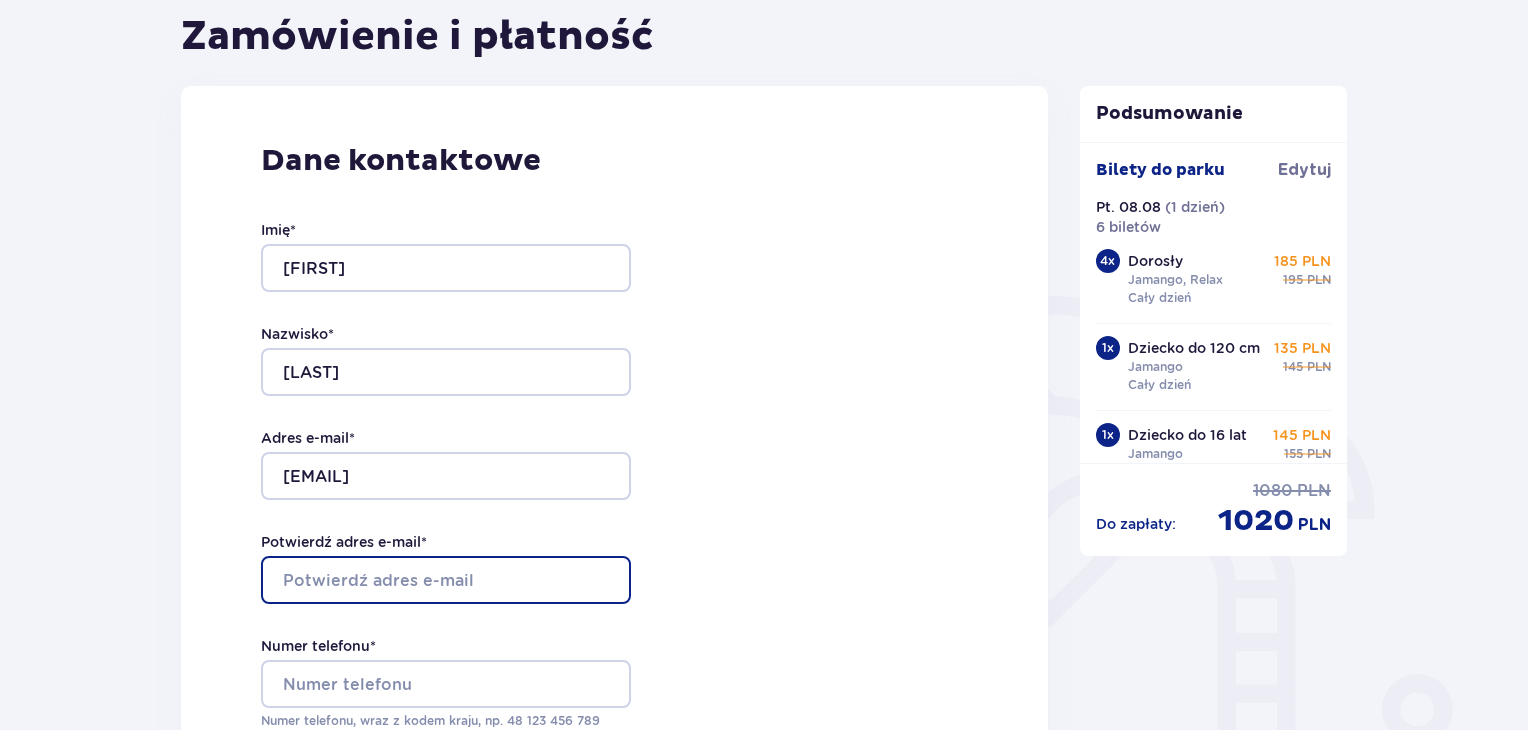 click on "Potwierdź adres e-mail *" at bounding box center (446, 580) 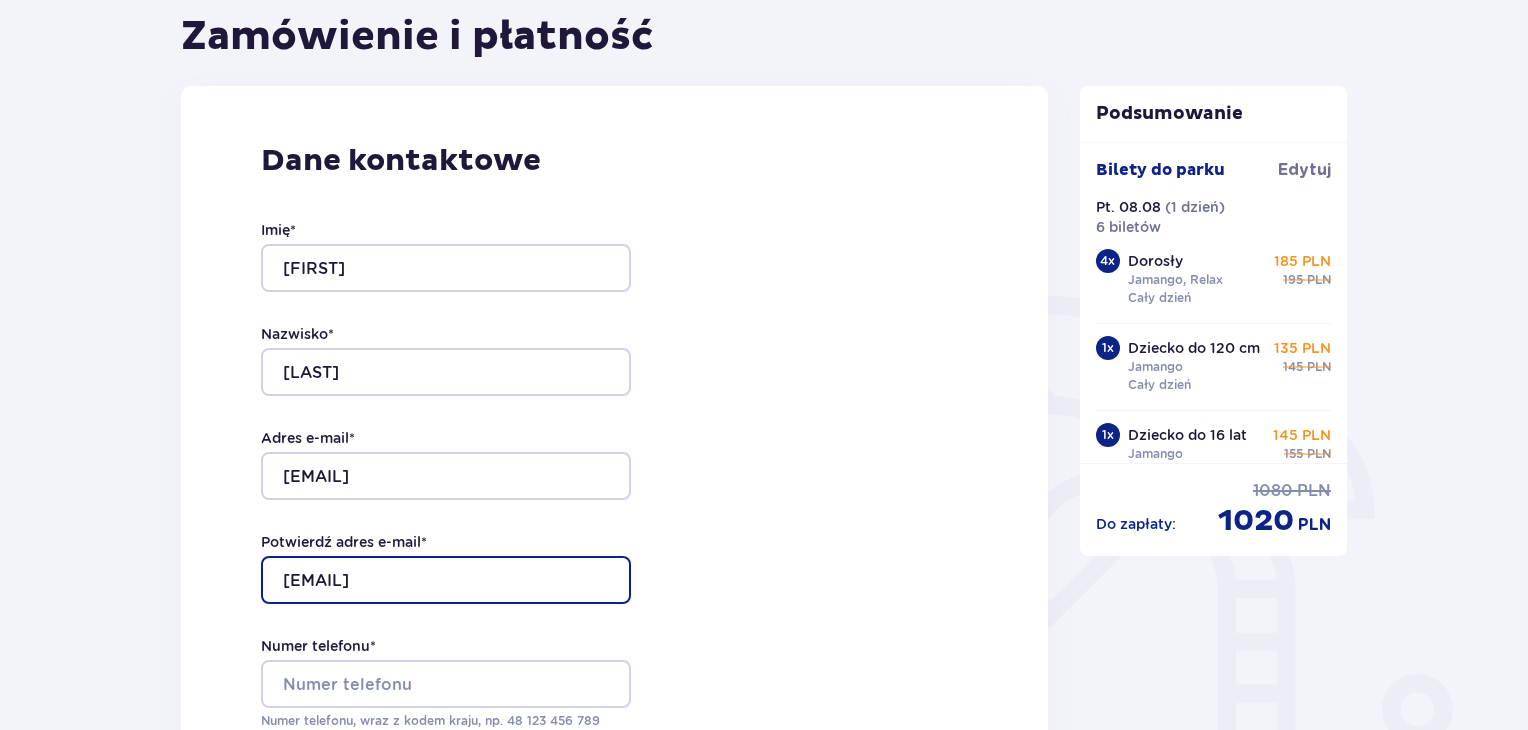 type on "jaworekmaciej424@gmail.com" 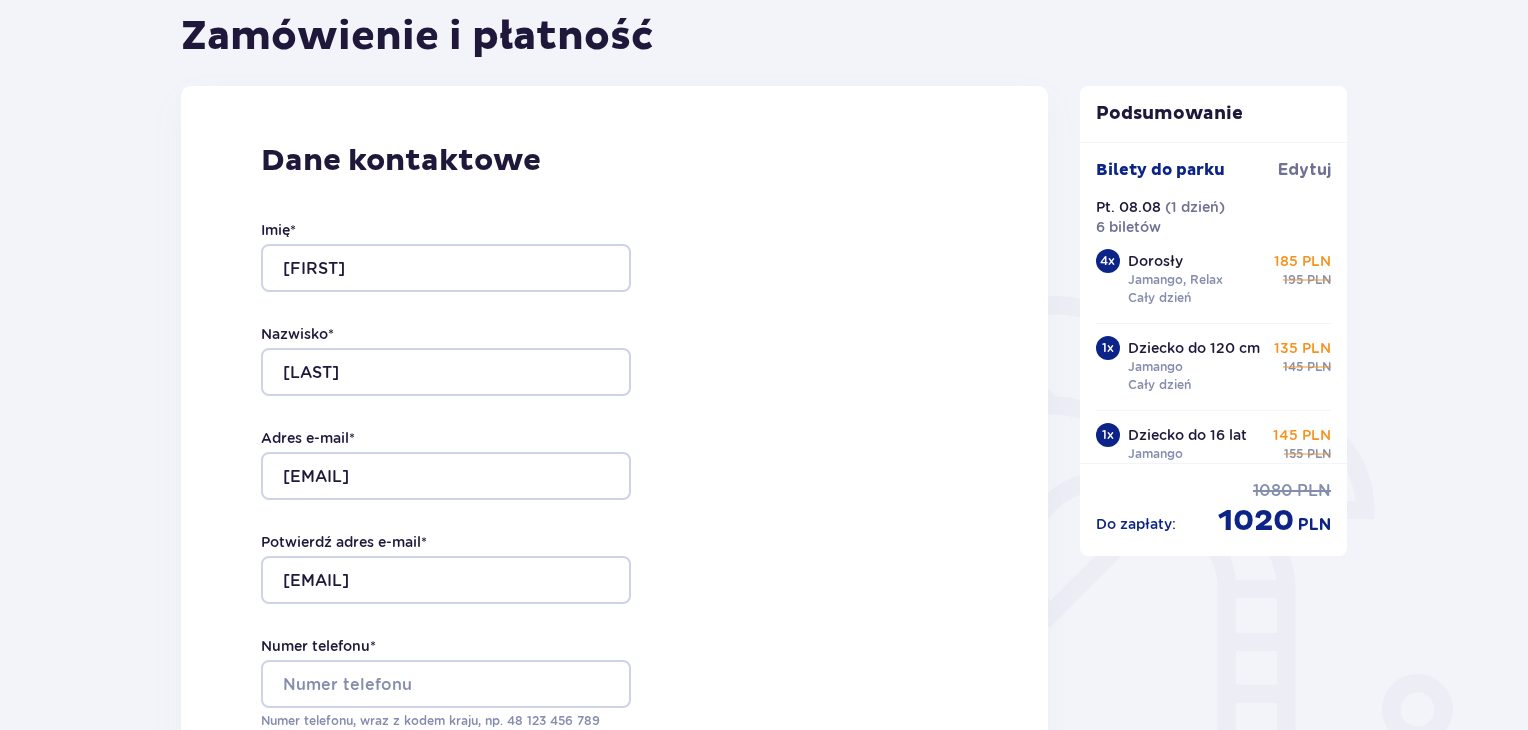 click on "Dane kontaktowe Imię * Renata Nazwisko * Jaworek Adres e-mail * jaworekmaciej424@gmail.com Potwierdź adres e-mail * jaworekmaciej424@gmail.com Numer telefonu * Numer telefonu, wraz z kodem kraju, np. 48 ​123 ​456 ​789 Chcę fakturę na firmę Jeśli nie prowadzisz działalności gospodarczej lub innej spółki, automatycznie wystawimy Ci fakturę imienną. Dodaj adres do faktury imiennej" at bounding box center [614, 506] 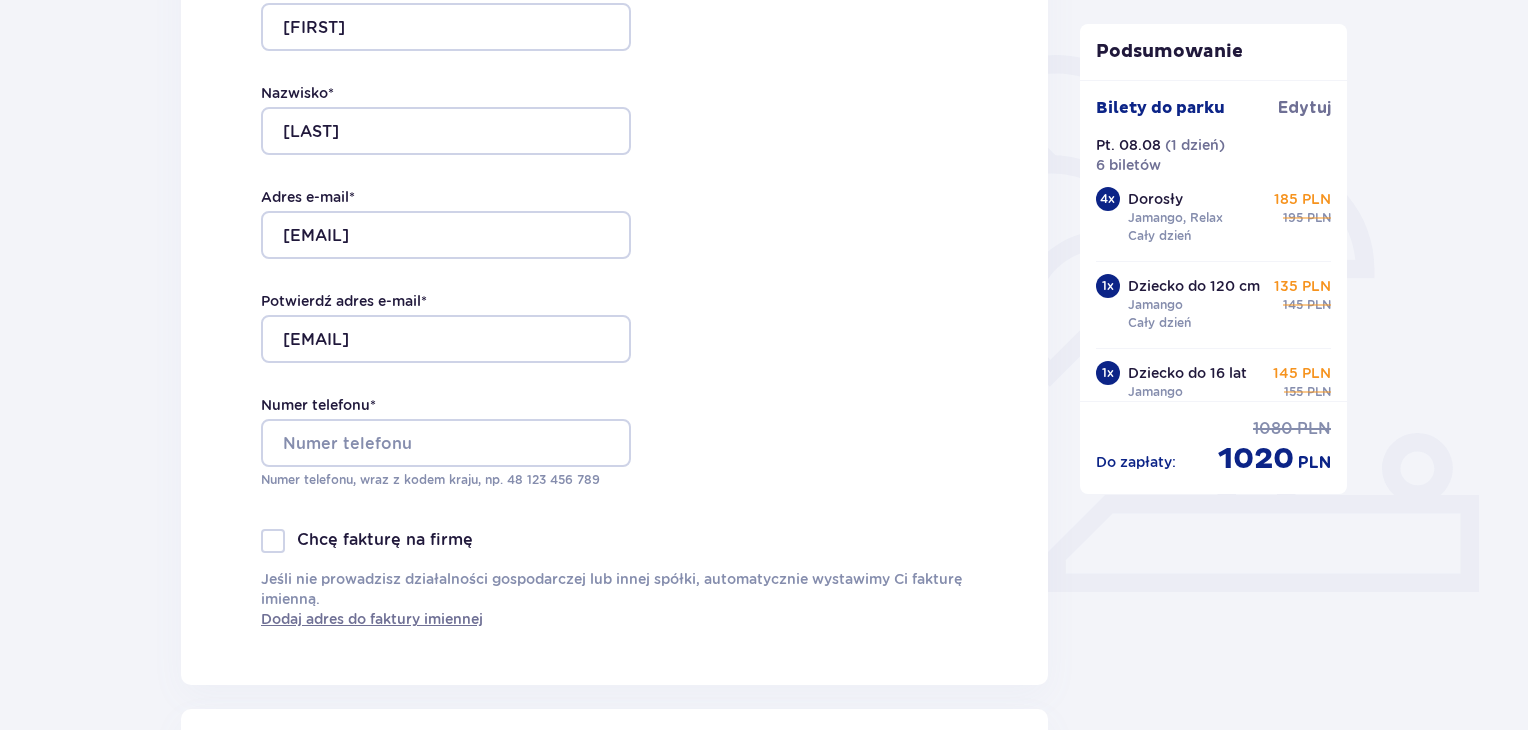 scroll, scrollTop: 500, scrollLeft: 0, axis: vertical 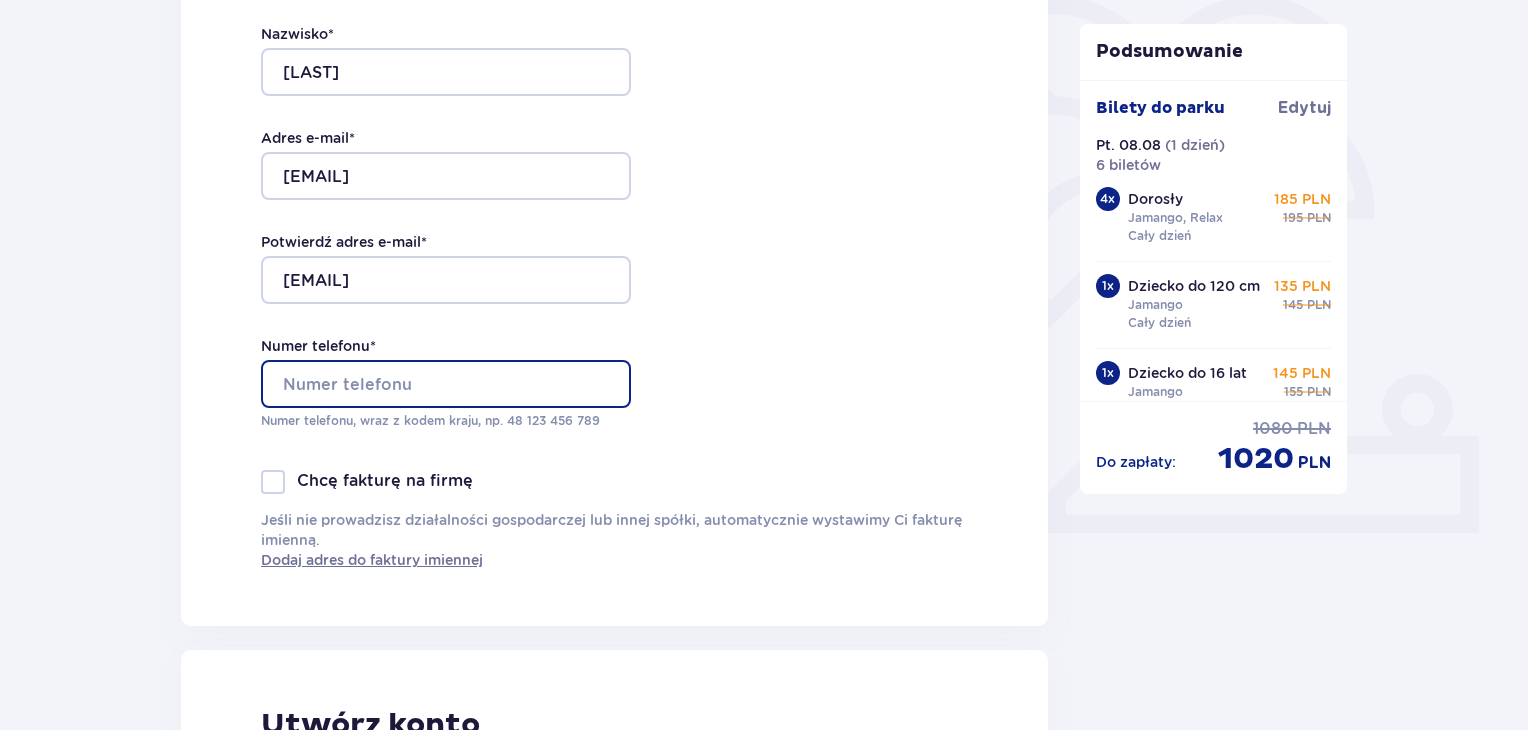 click on "Numer telefonu *" at bounding box center [446, 384] 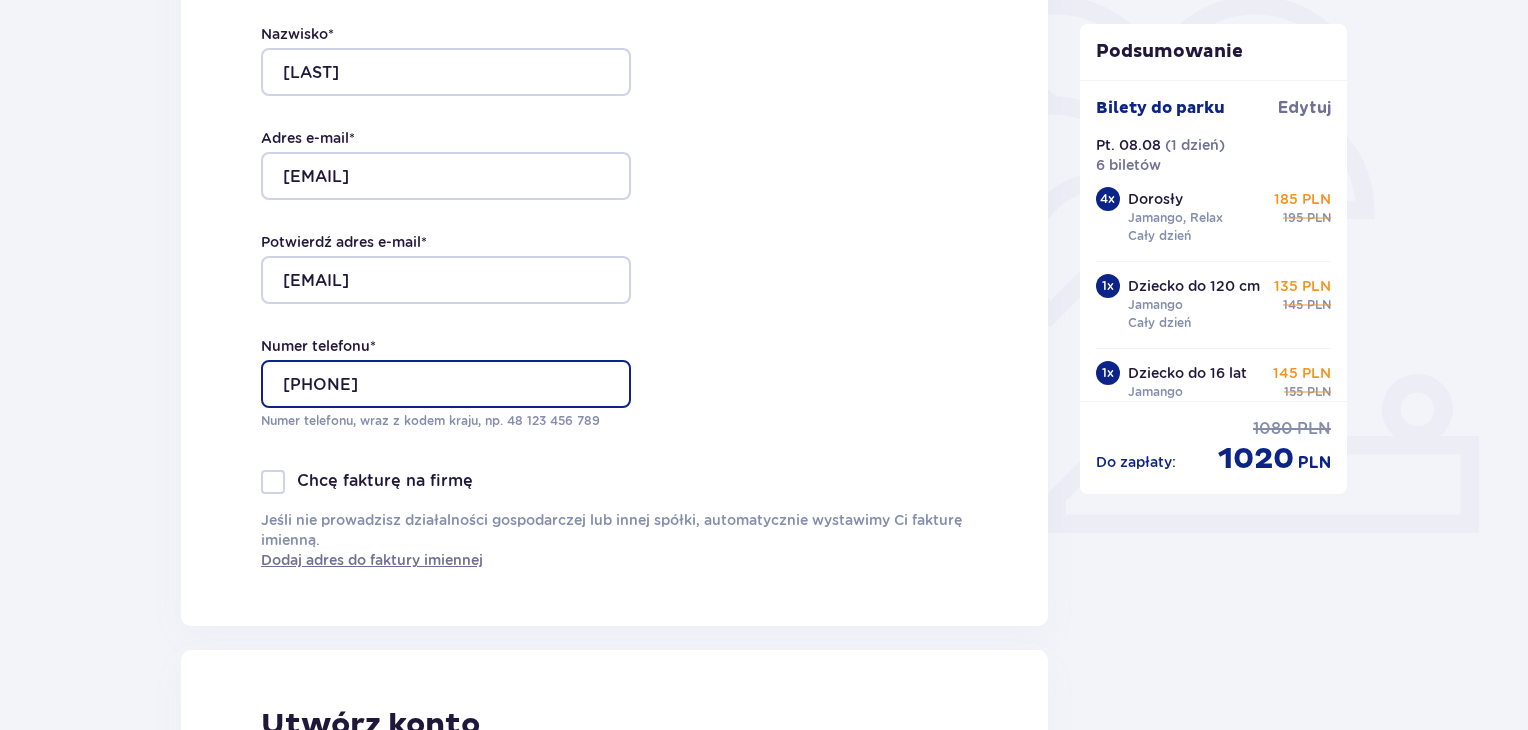 click on "666481697" at bounding box center [446, 384] 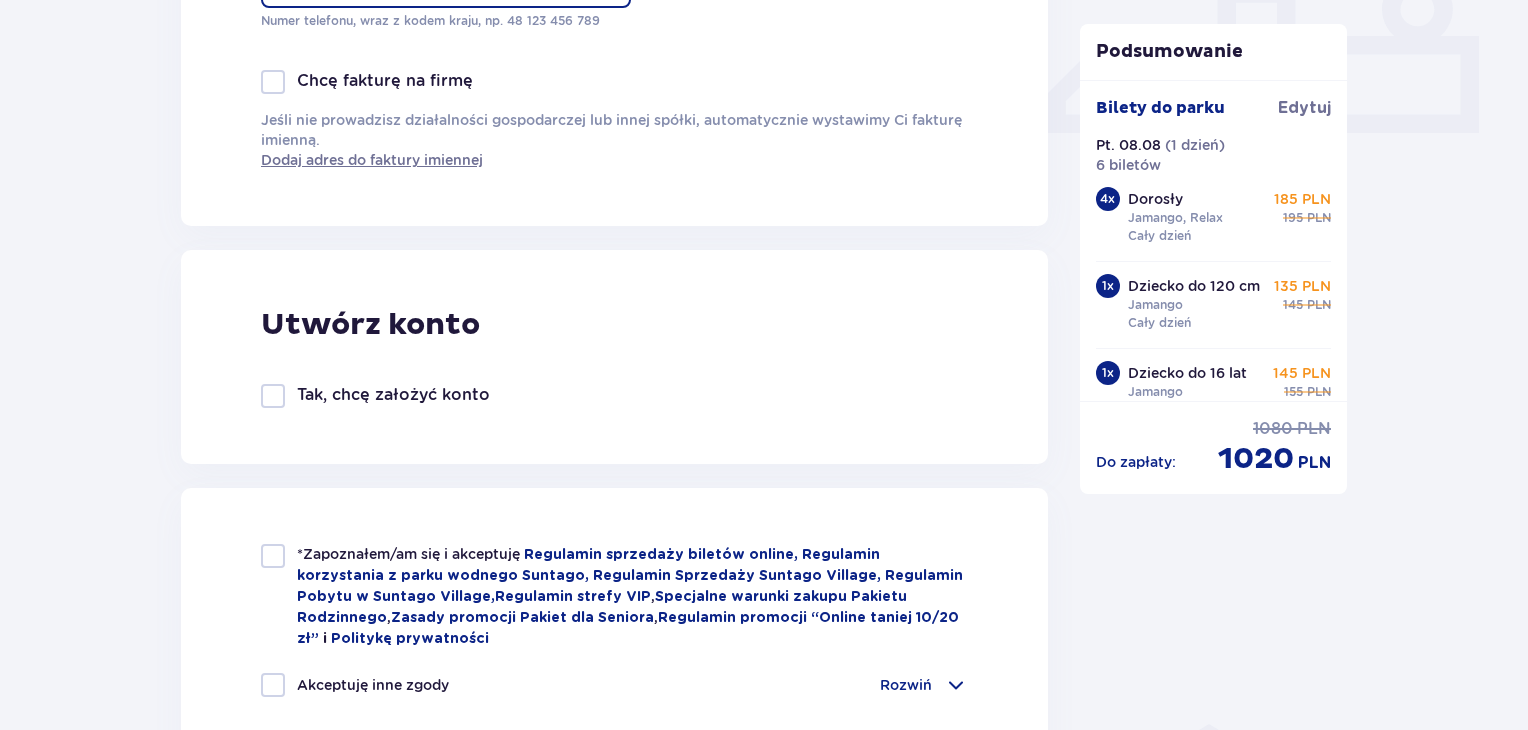 scroll, scrollTop: 1100, scrollLeft: 0, axis: vertical 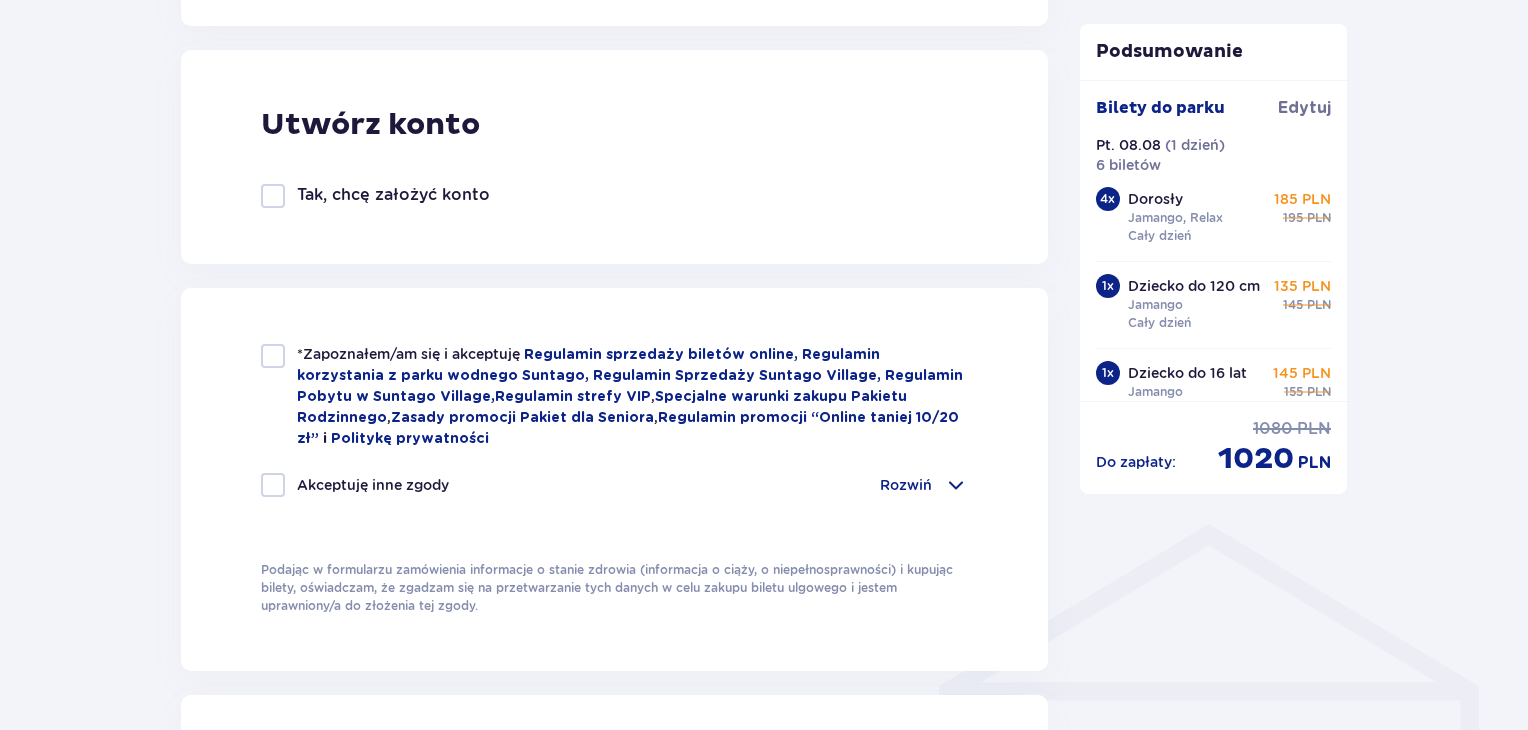 type on "[PHONE]" 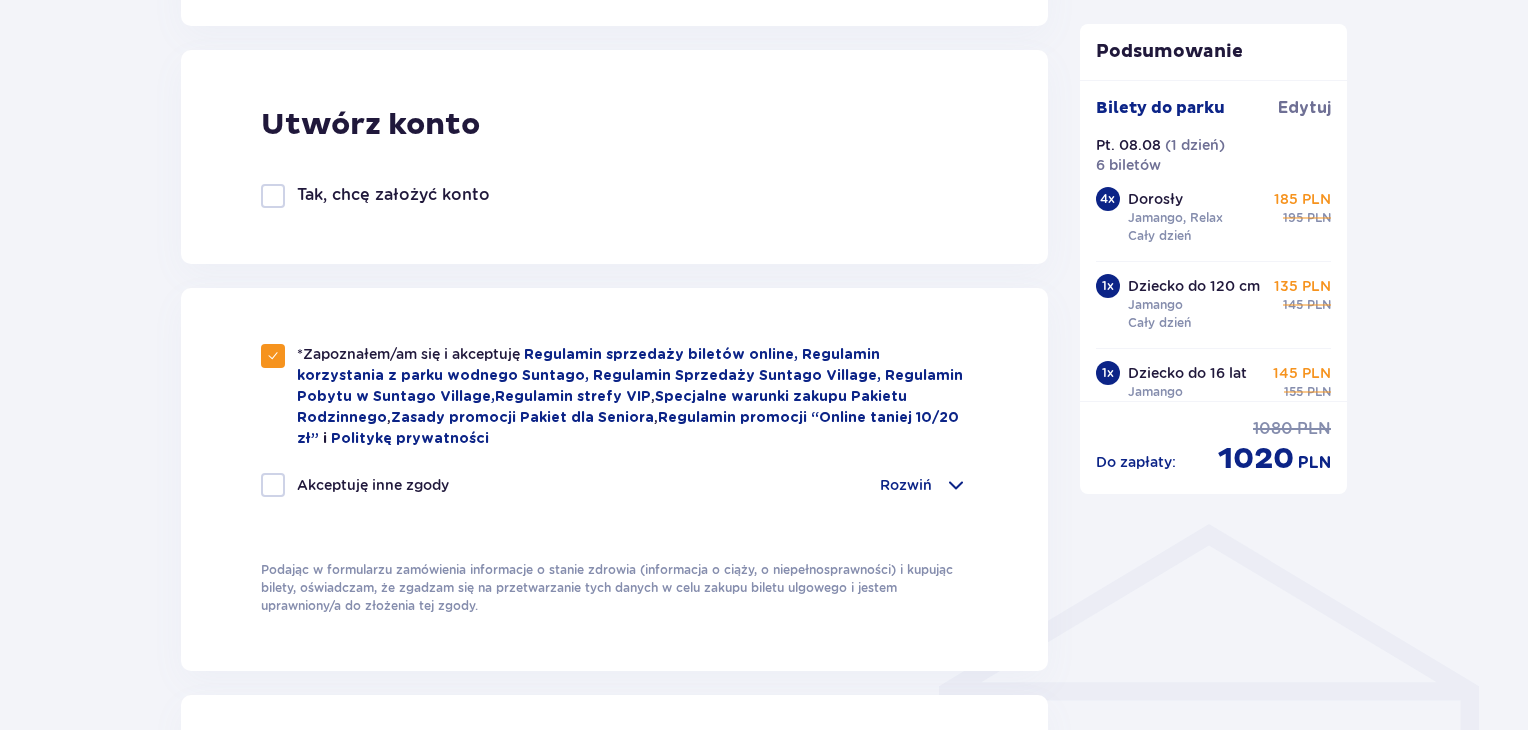 drag, startPoint x: 278, startPoint y: 481, endPoint x: 269, endPoint y: 489, distance: 12.0415945 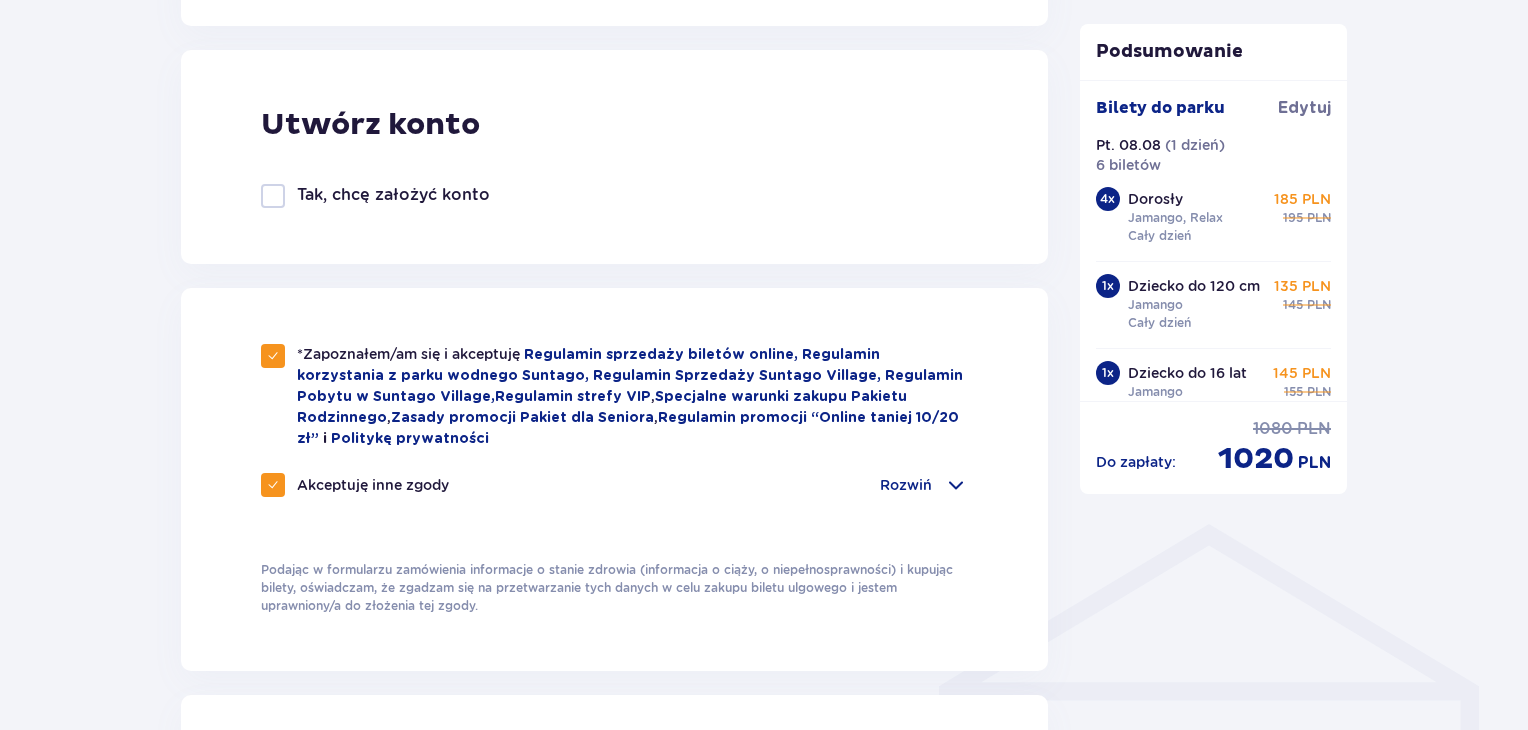 click on "Rozwiń" at bounding box center [906, 485] 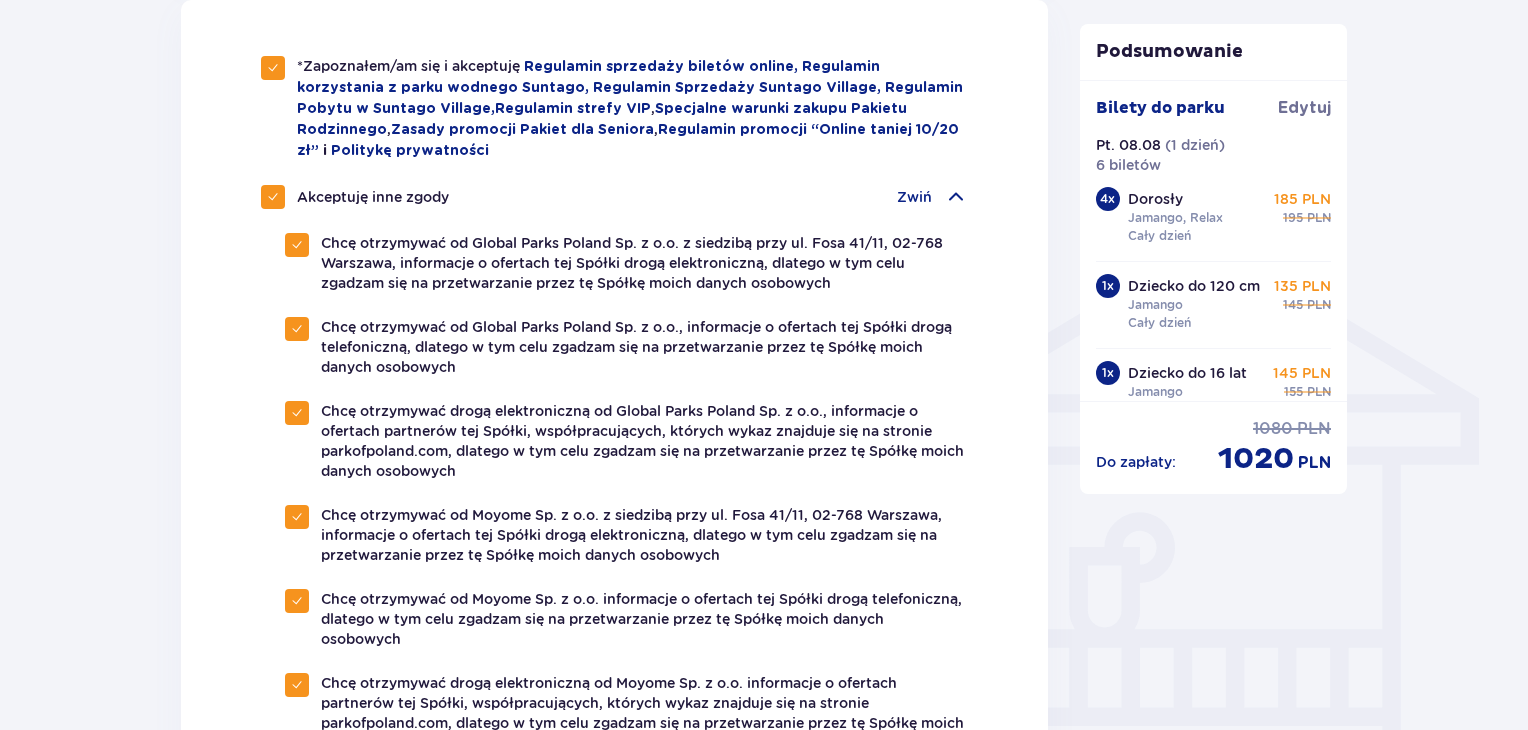 scroll, scrollTop: 1400, scrollLeft: 0, axis: vertical 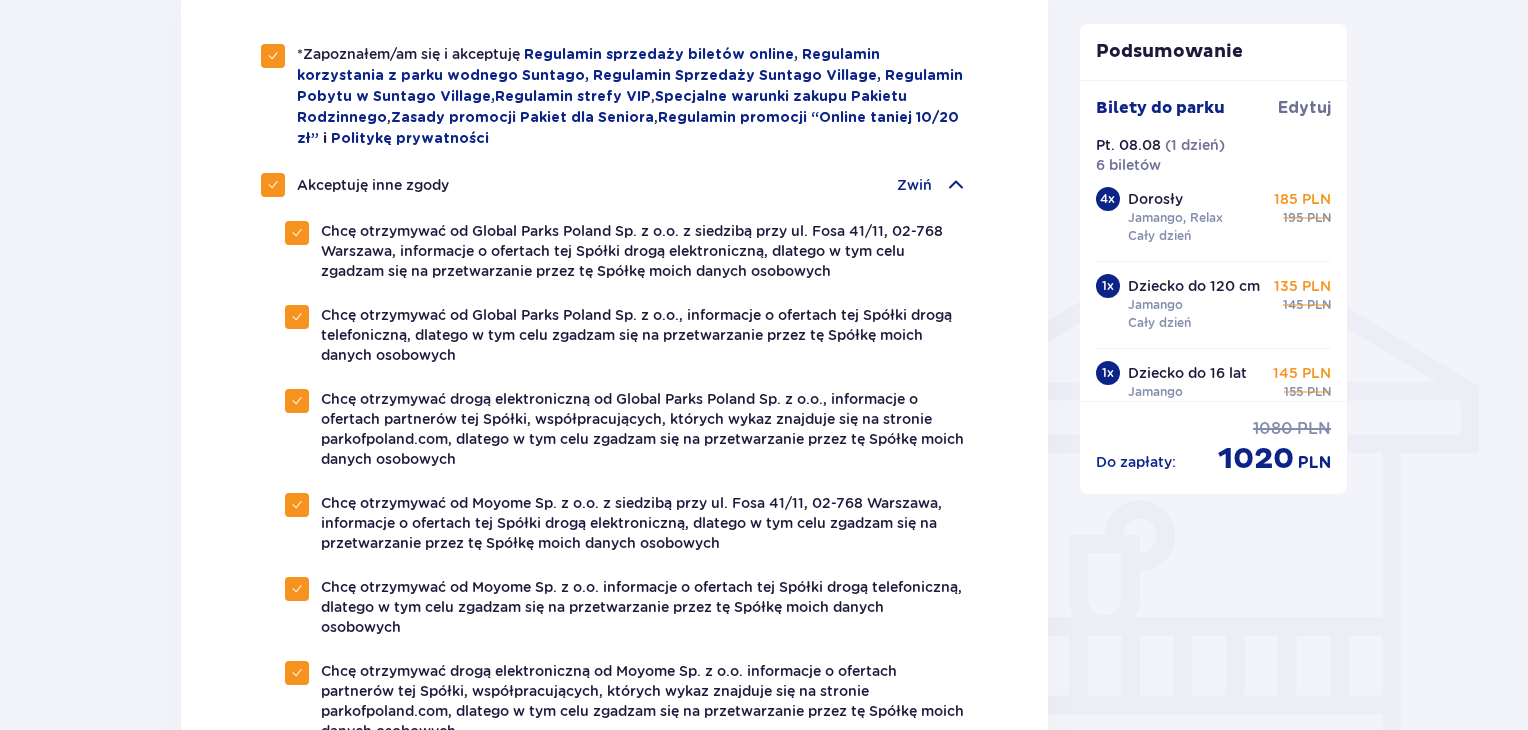 click at bounding box center (273, 185) 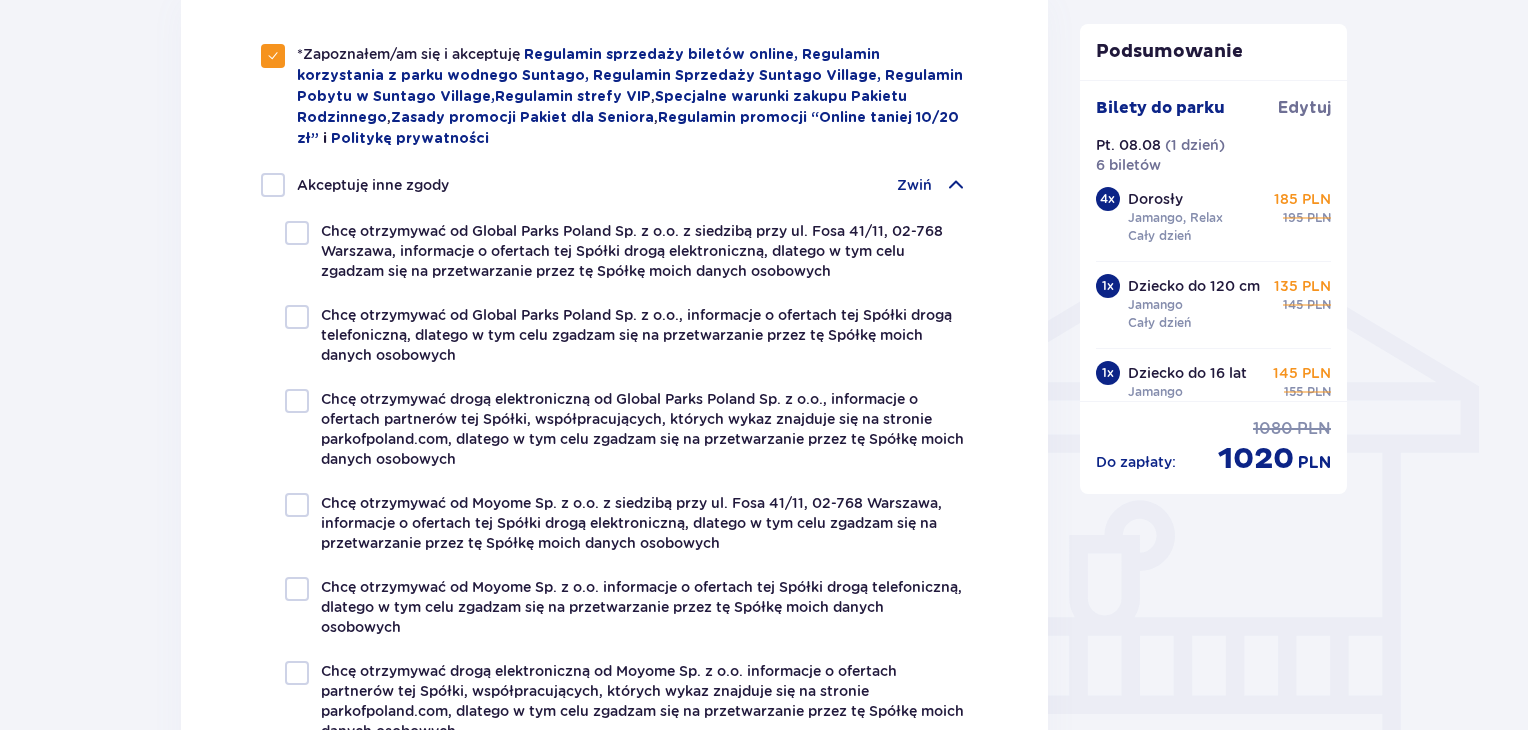 click on "Zwiń" at bounding box center (932, 185) 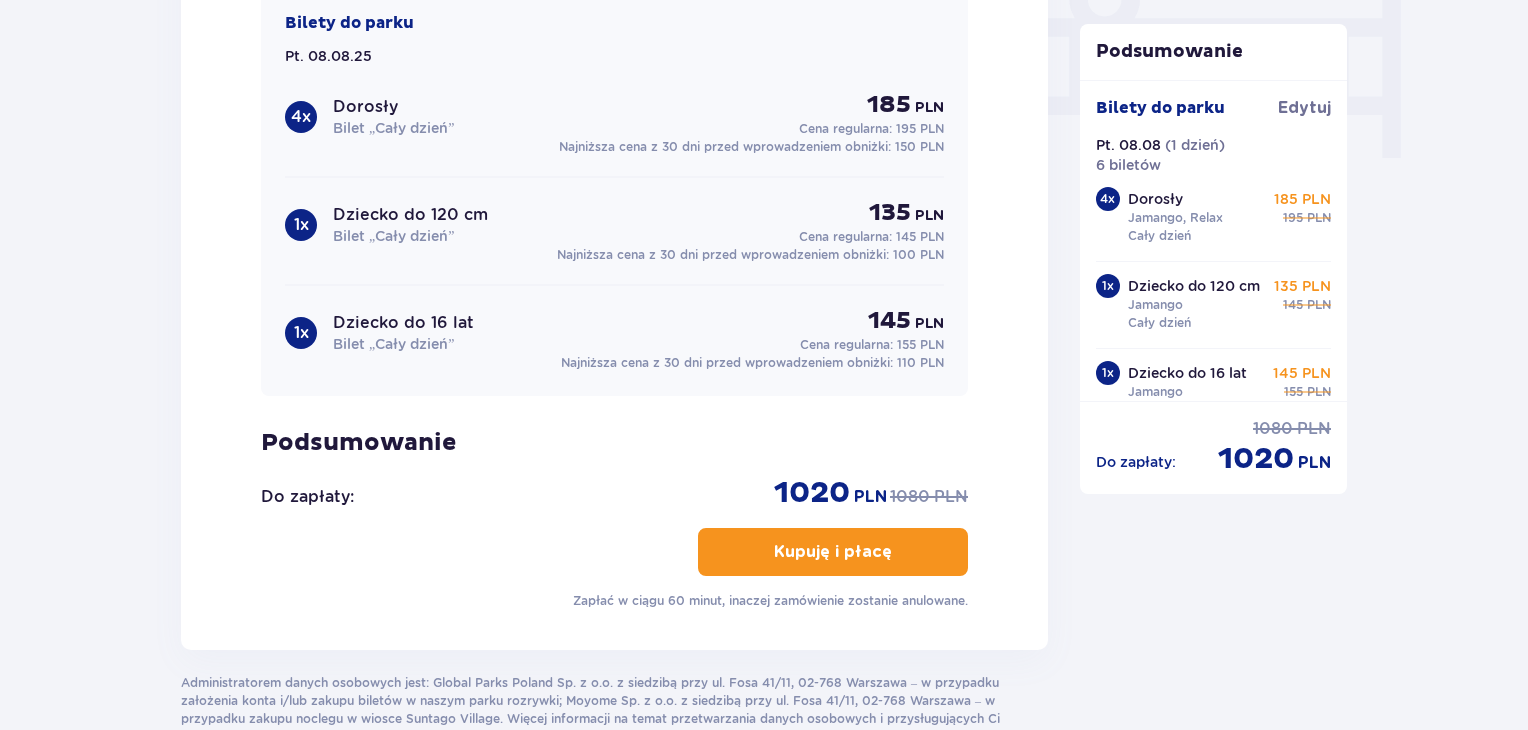 scroll, scrollTop: 2000, scrollLeft: 0, axis: vertical 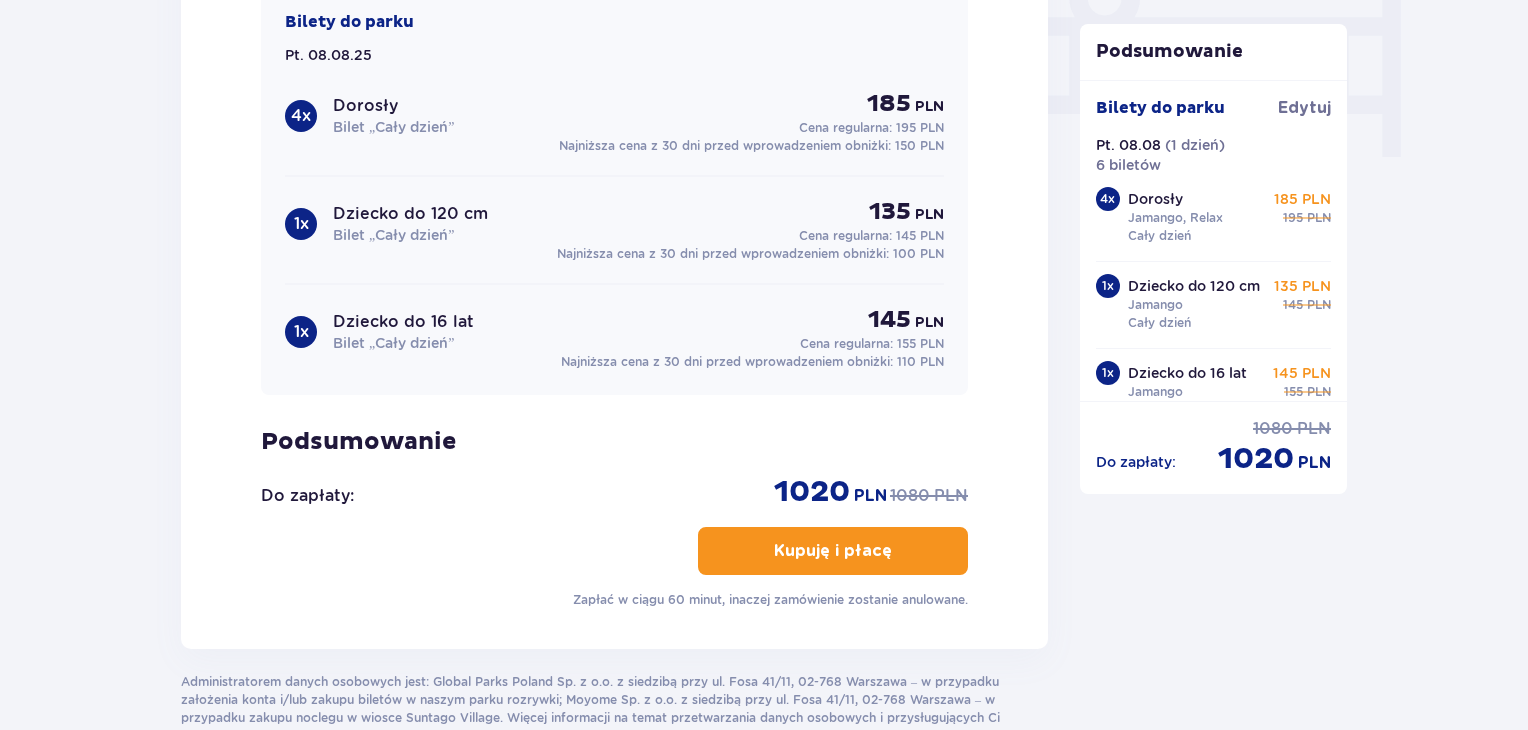click on "Kupuję i płacę" at bounding box center [833, 551] 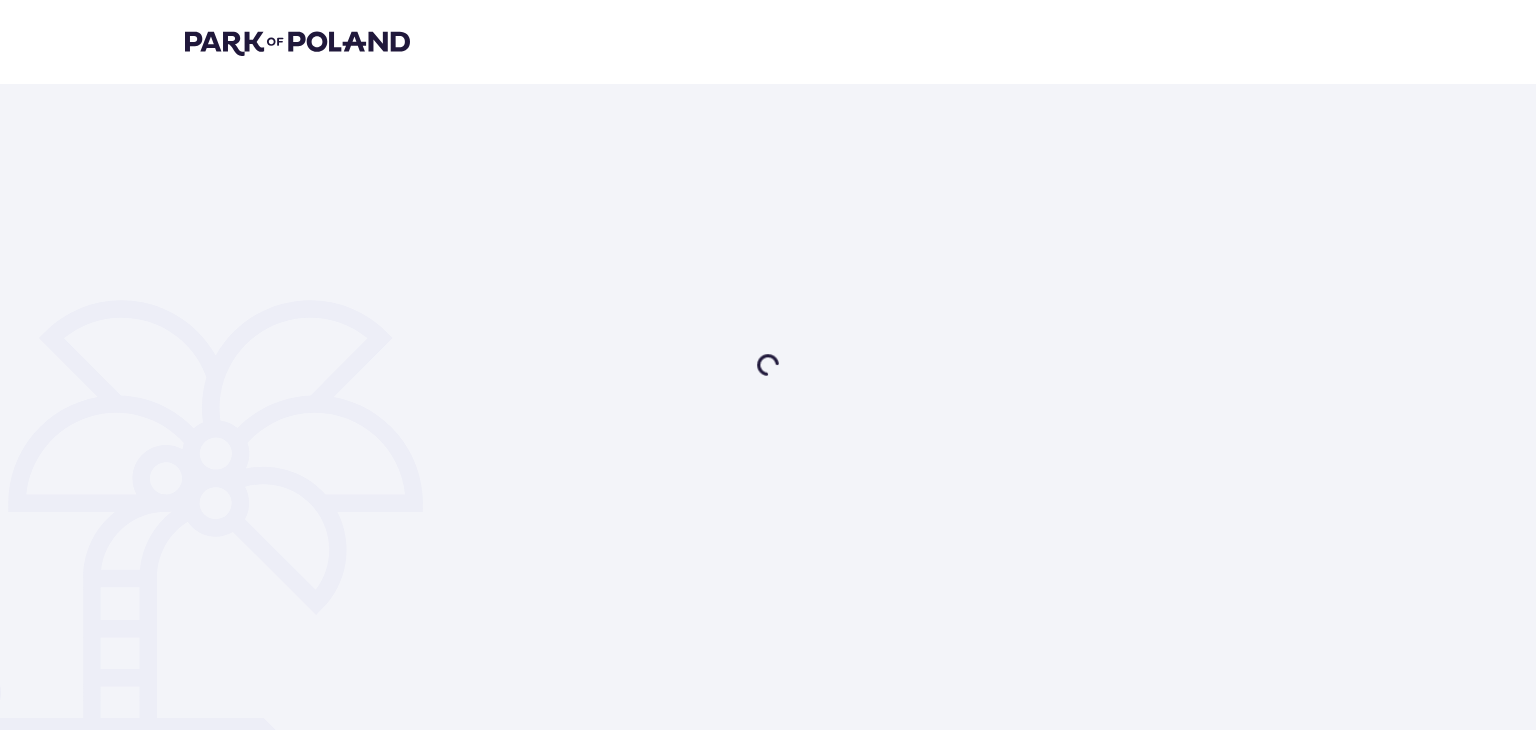 scroll, scrollTop: 0, scrollLeft: 0, axis: both 